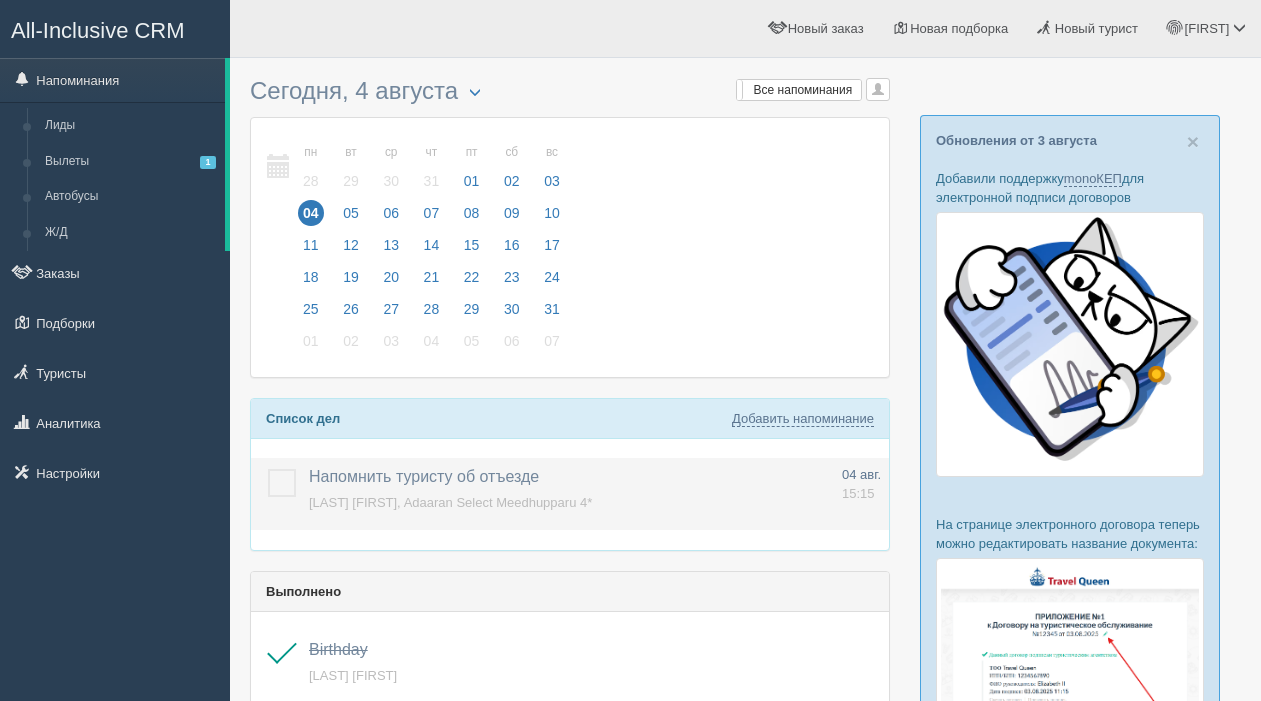 scroll, scrollTop: 0, scrollLeft: 0, axis: both 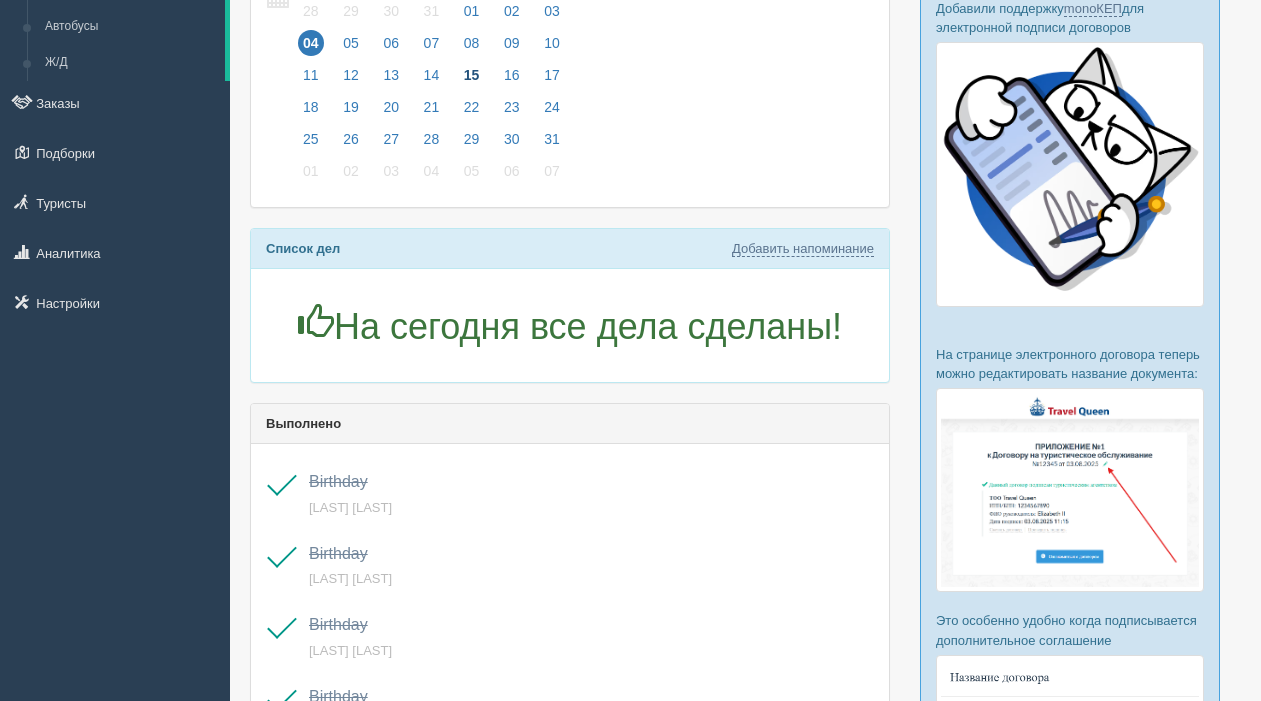 click on "15" at bounding box center [472, 75] 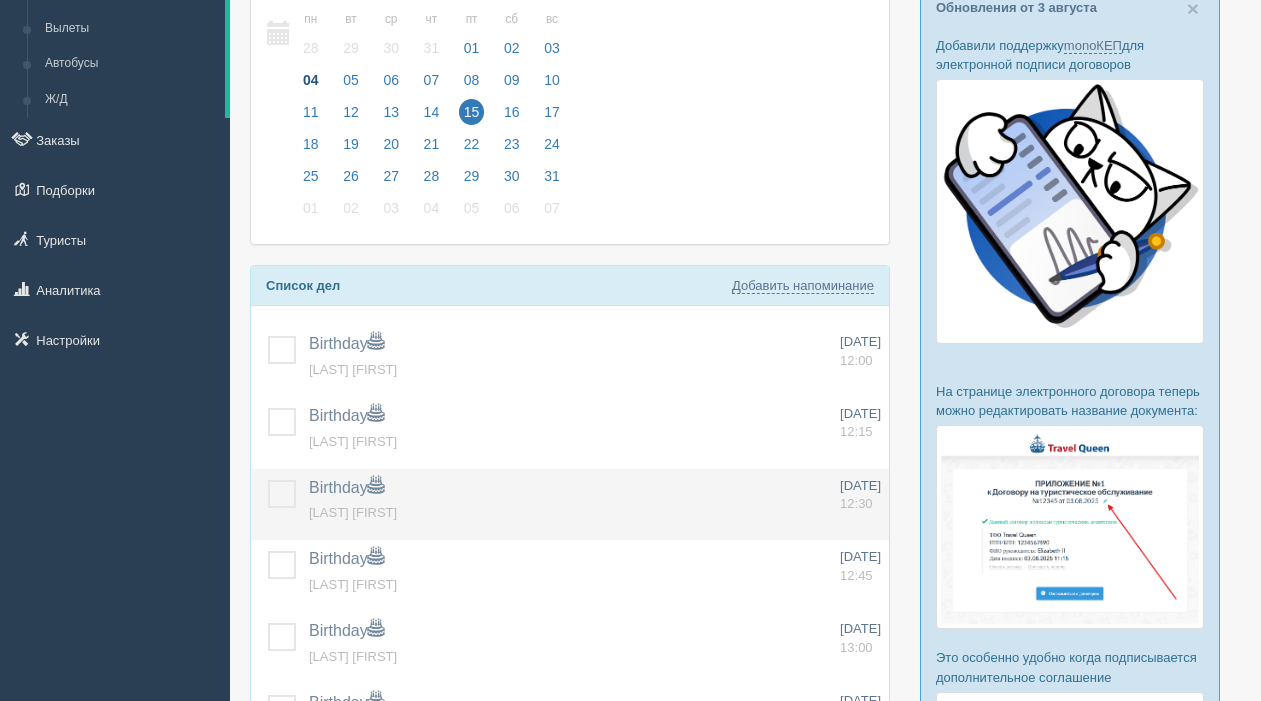 scroll, scrollTop: 136, scrollLeft: 0, axis: vertical 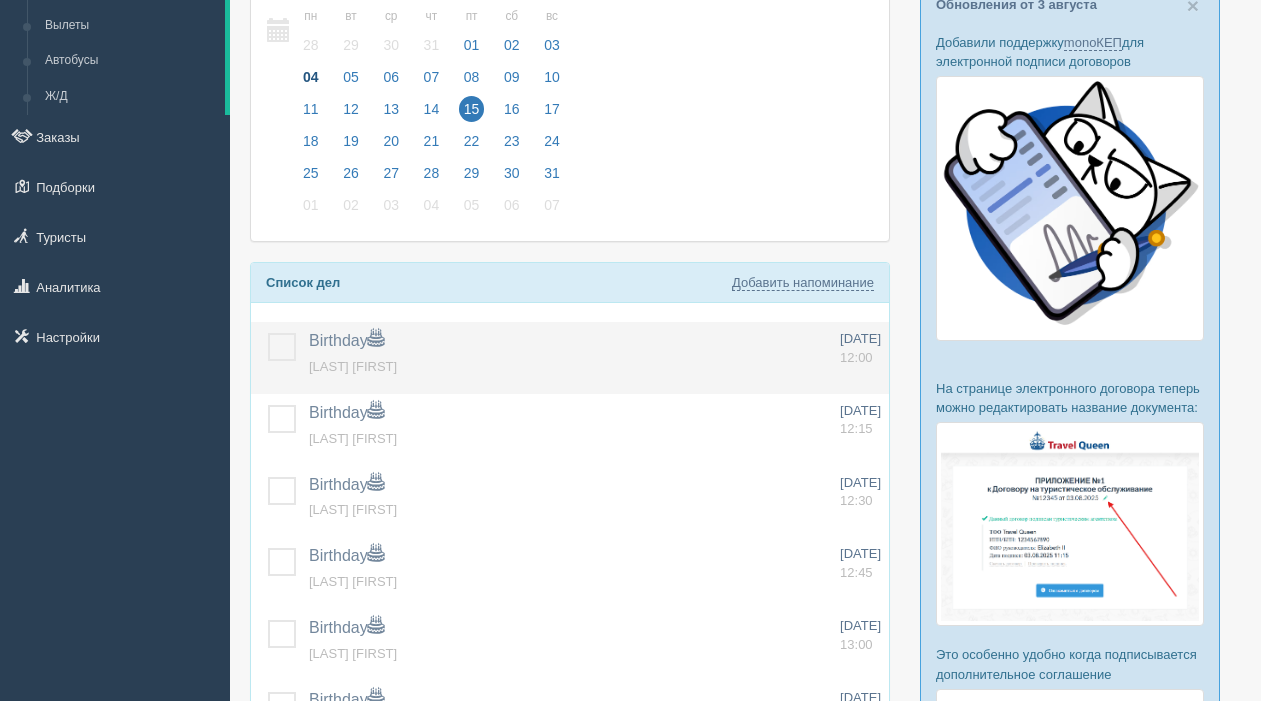 click at bounding box center (268, 333) 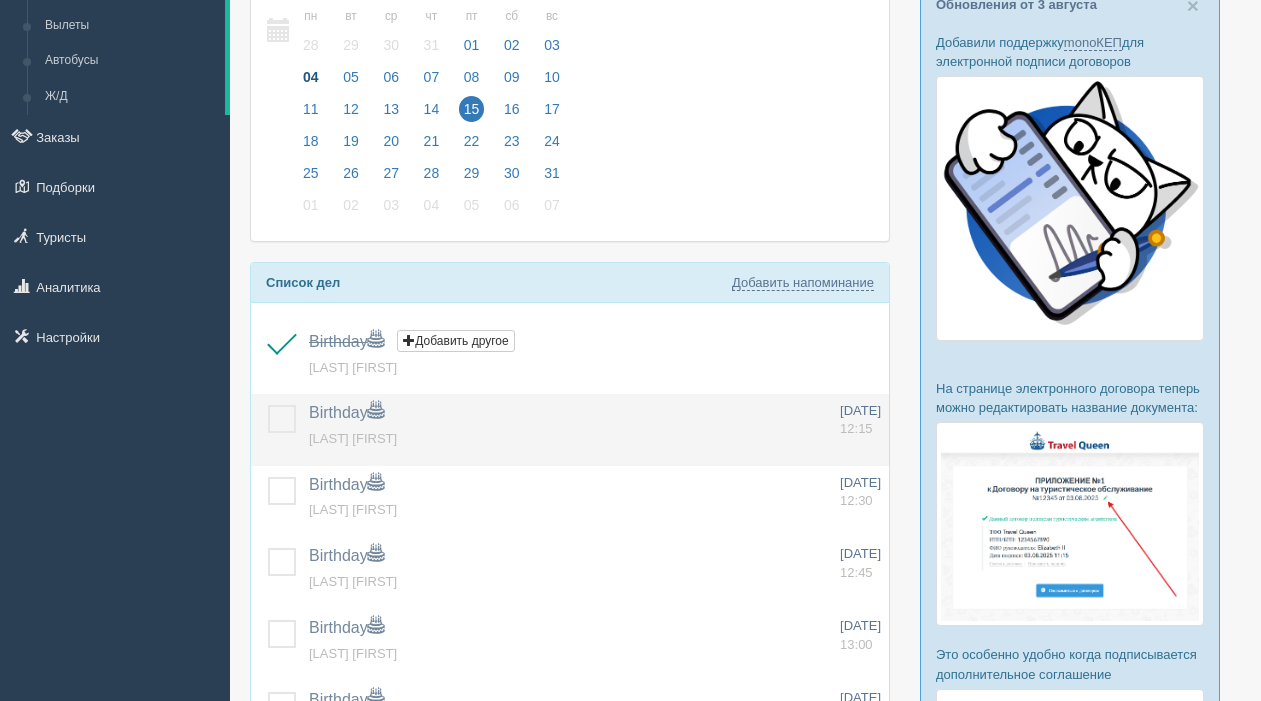 drag, startPoint x: 276, startPoint y: 418, endPoint x: 283, endPoint y: 437, distance: 20.248457 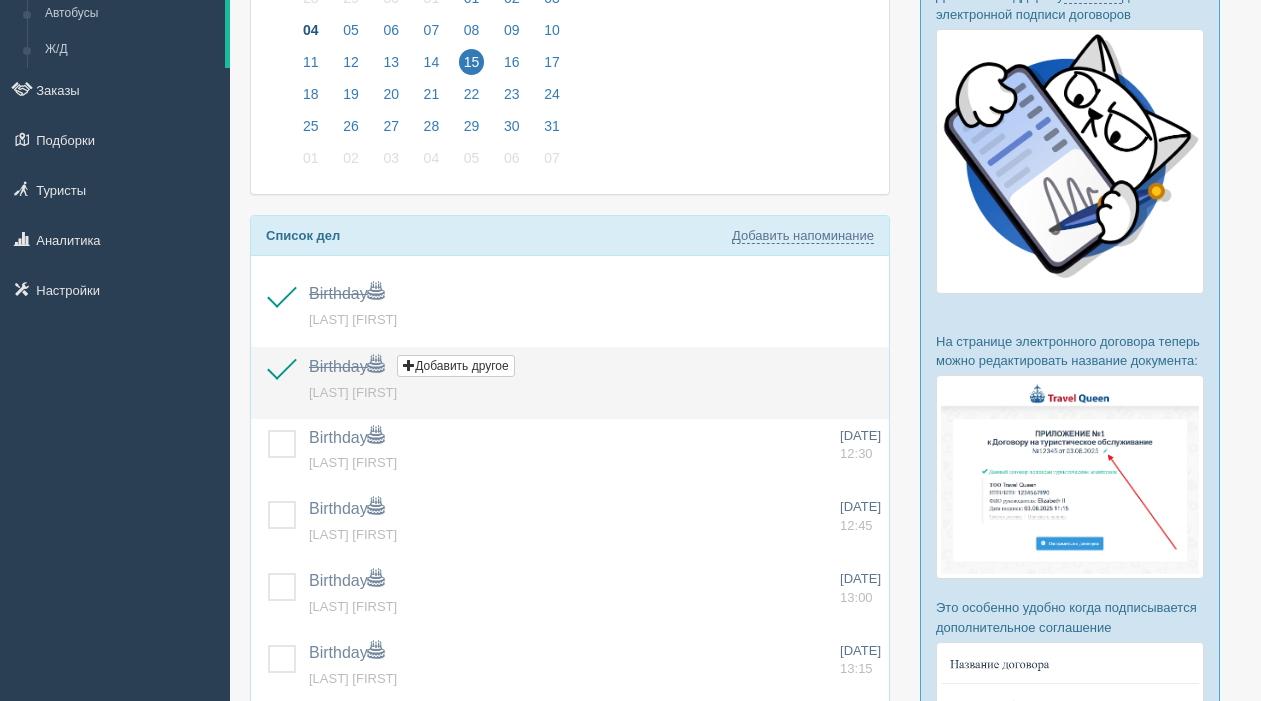 scroll, scrollTop: 192, scrollLeft: 0, axis: vertical 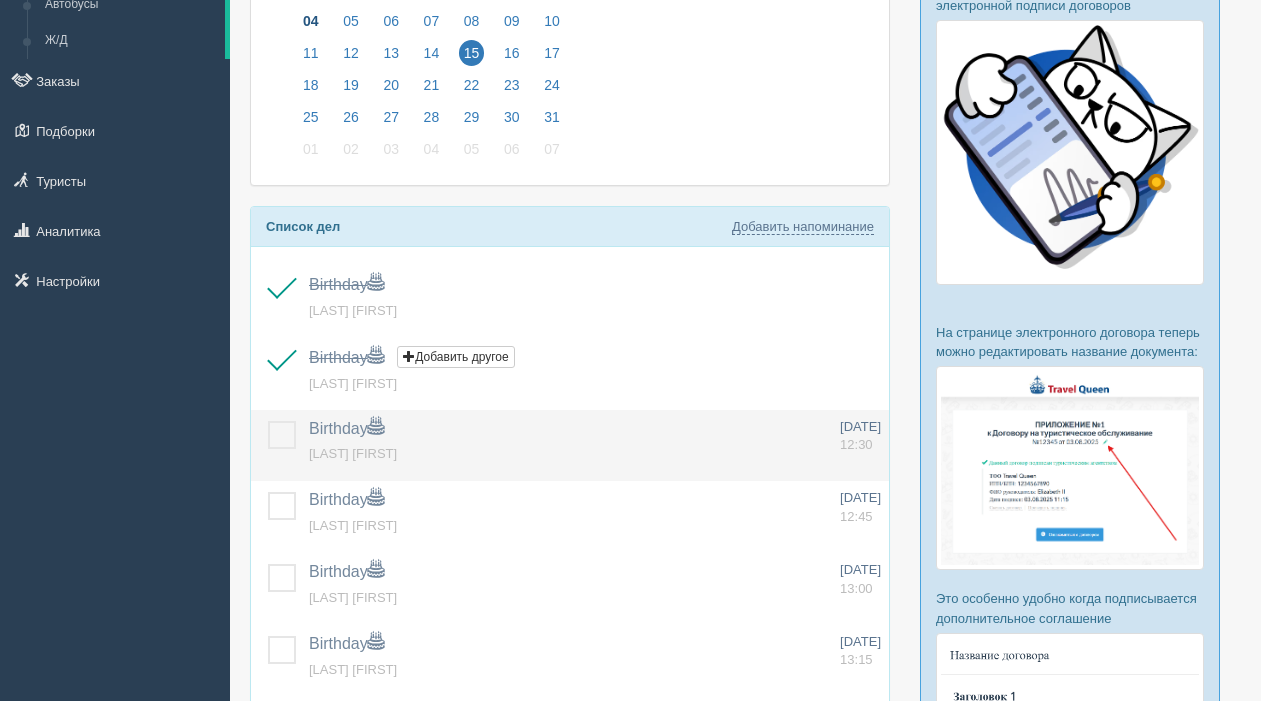 click at bounding box center [268, 421] 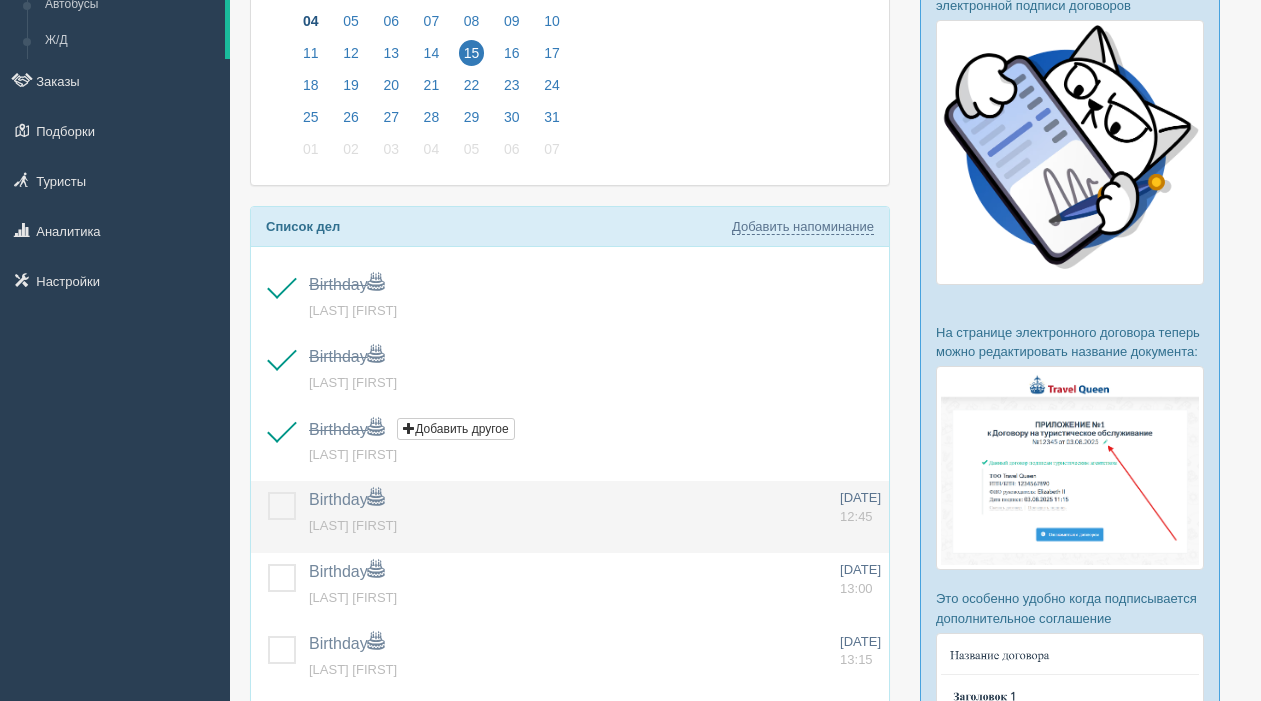 click at bounding box center [268, 492] 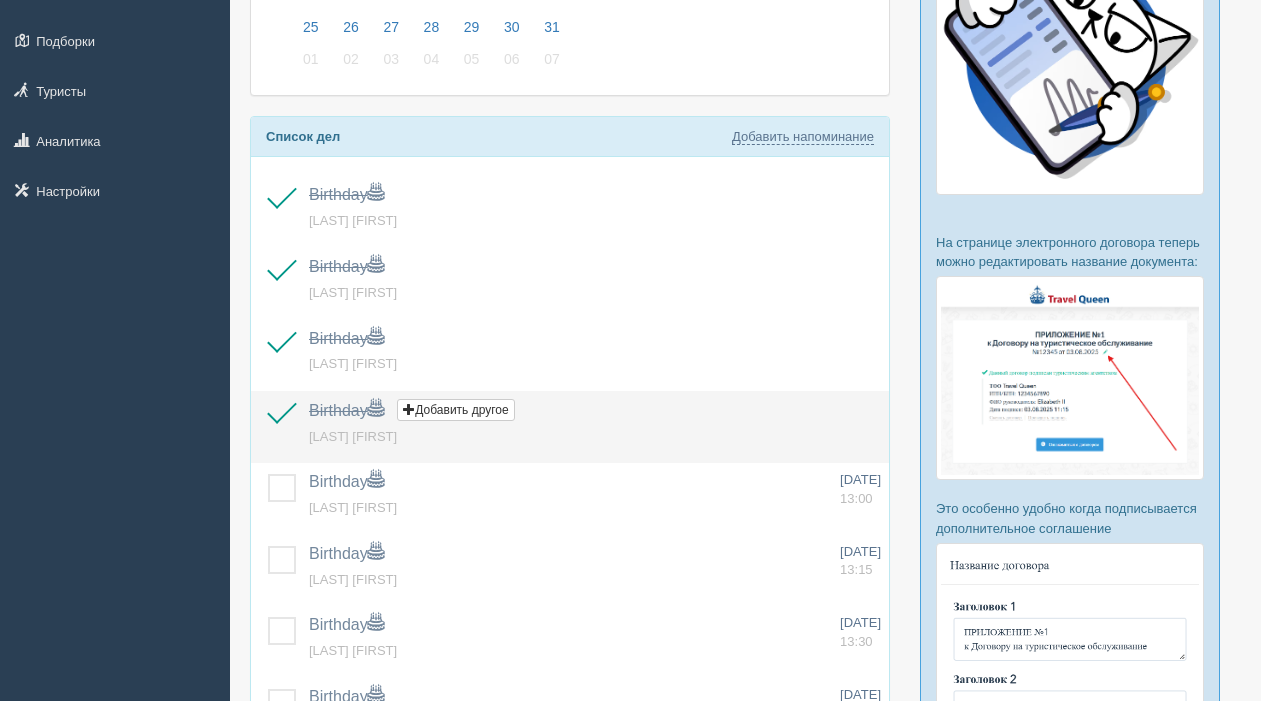 scroll, scrollTop: 284, scrollLeft: 0, axis: vertical 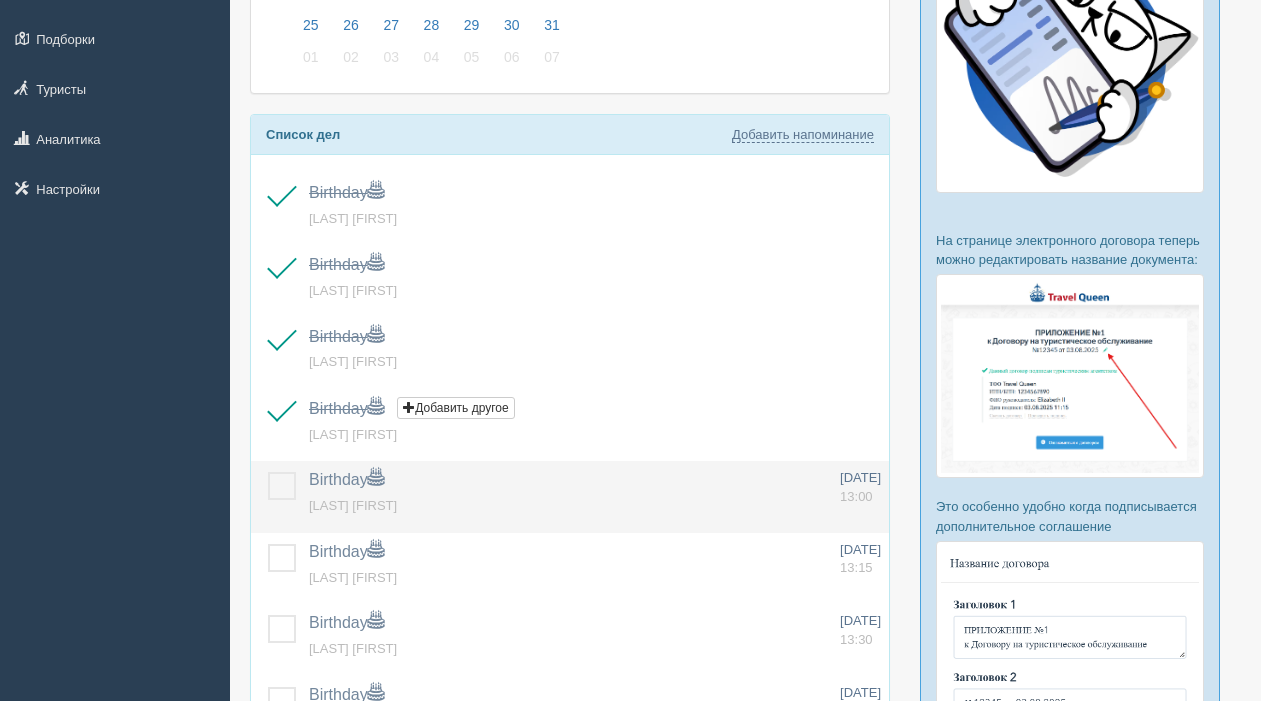 click at bounding box center (268, 472) 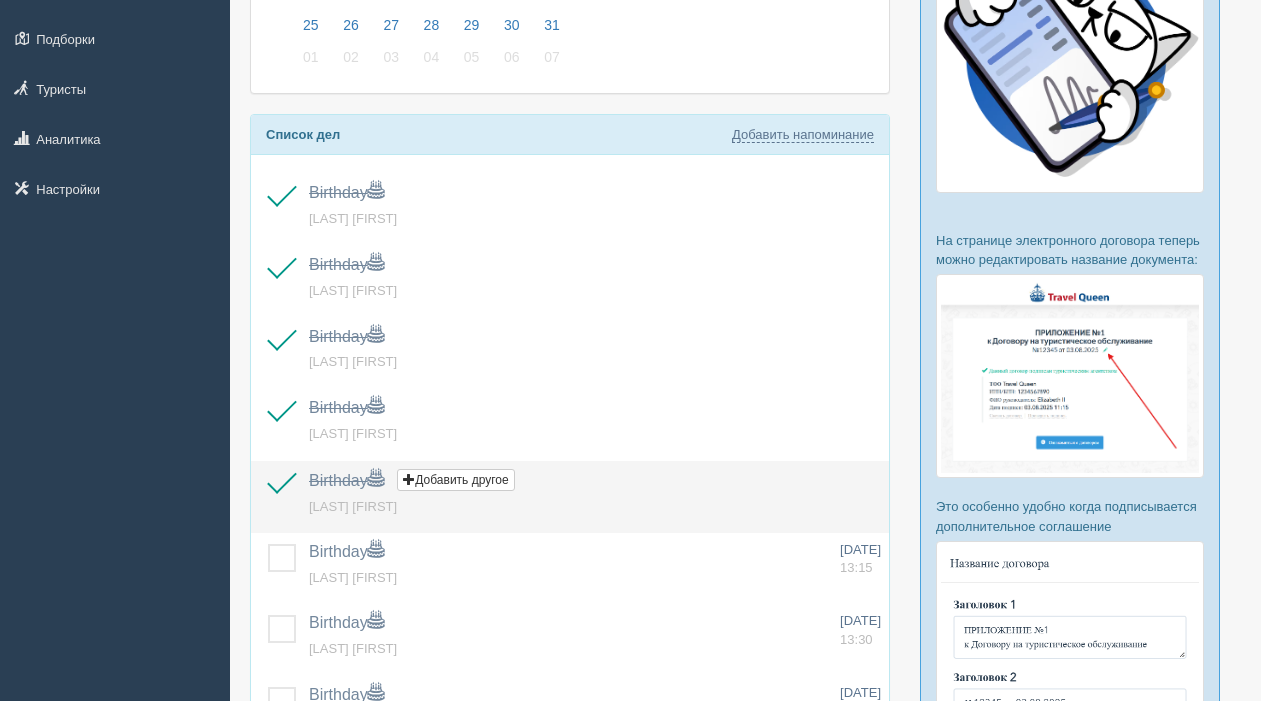click at bounding box center (268, 472) 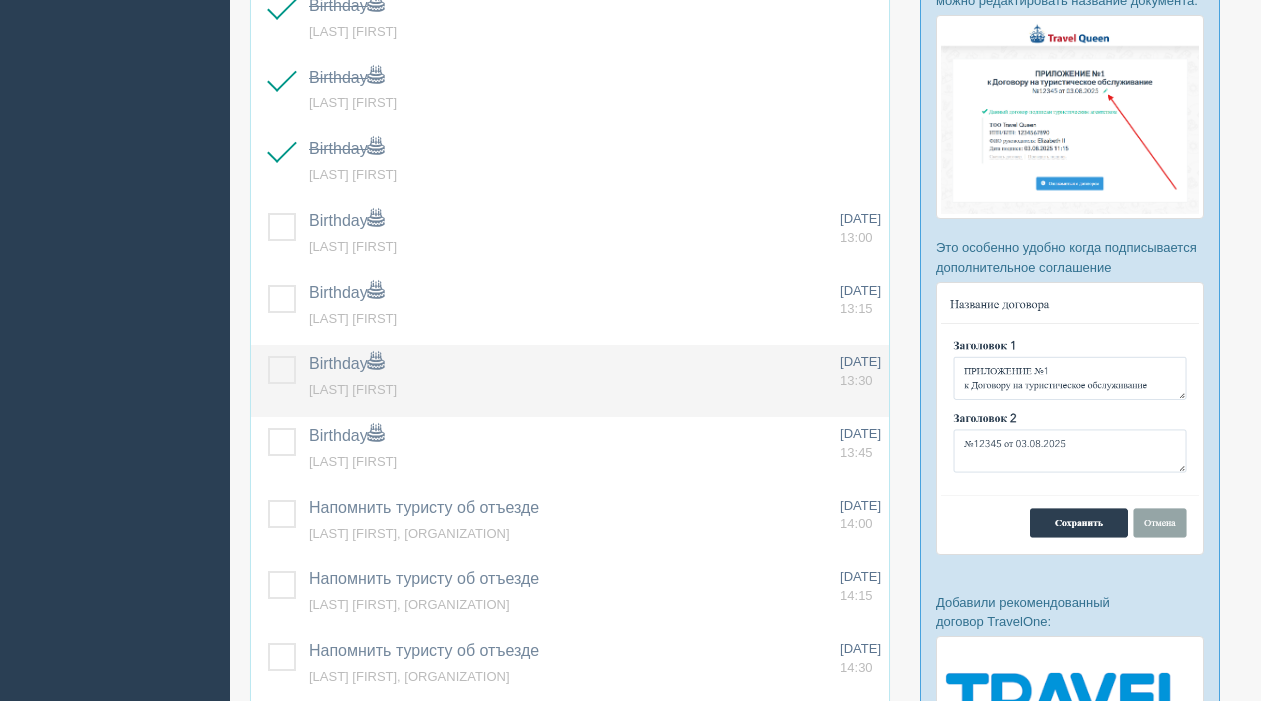 scroll, scrollTop: 545, scrollLeft: 0, axis: vertical 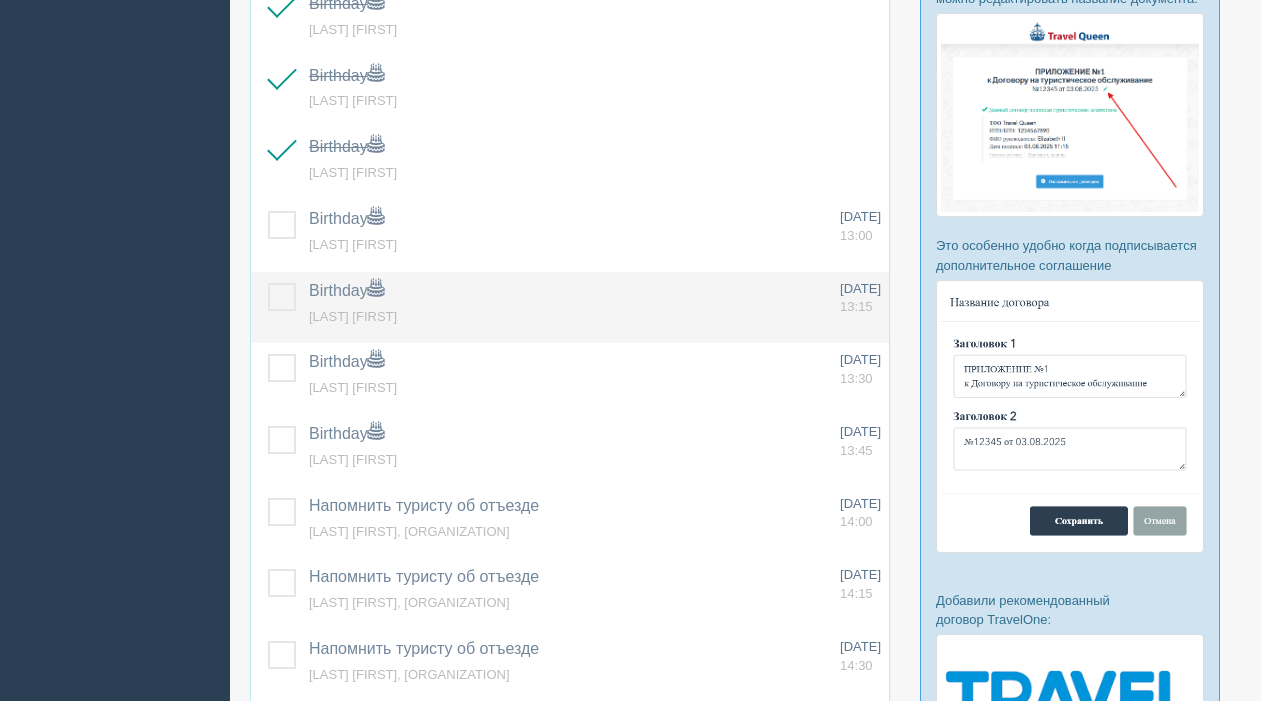 click at bounding box center [268, 283] 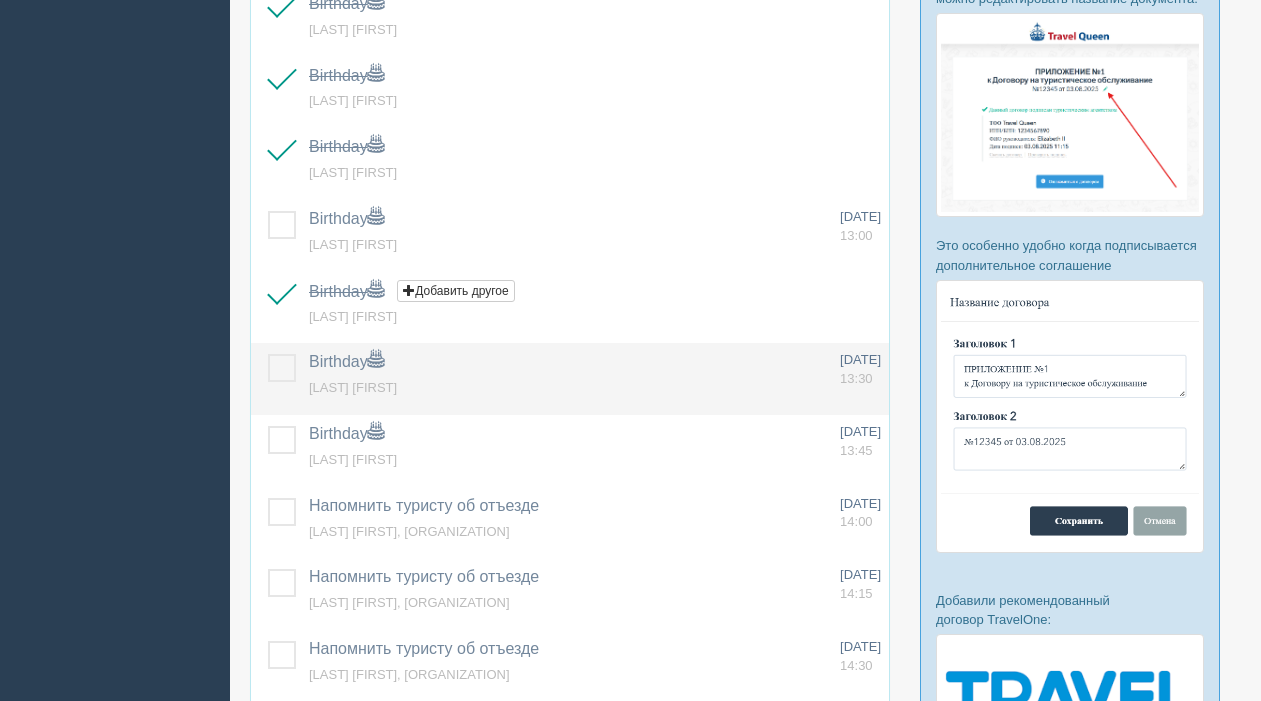 click at bounding box center (268, 354) 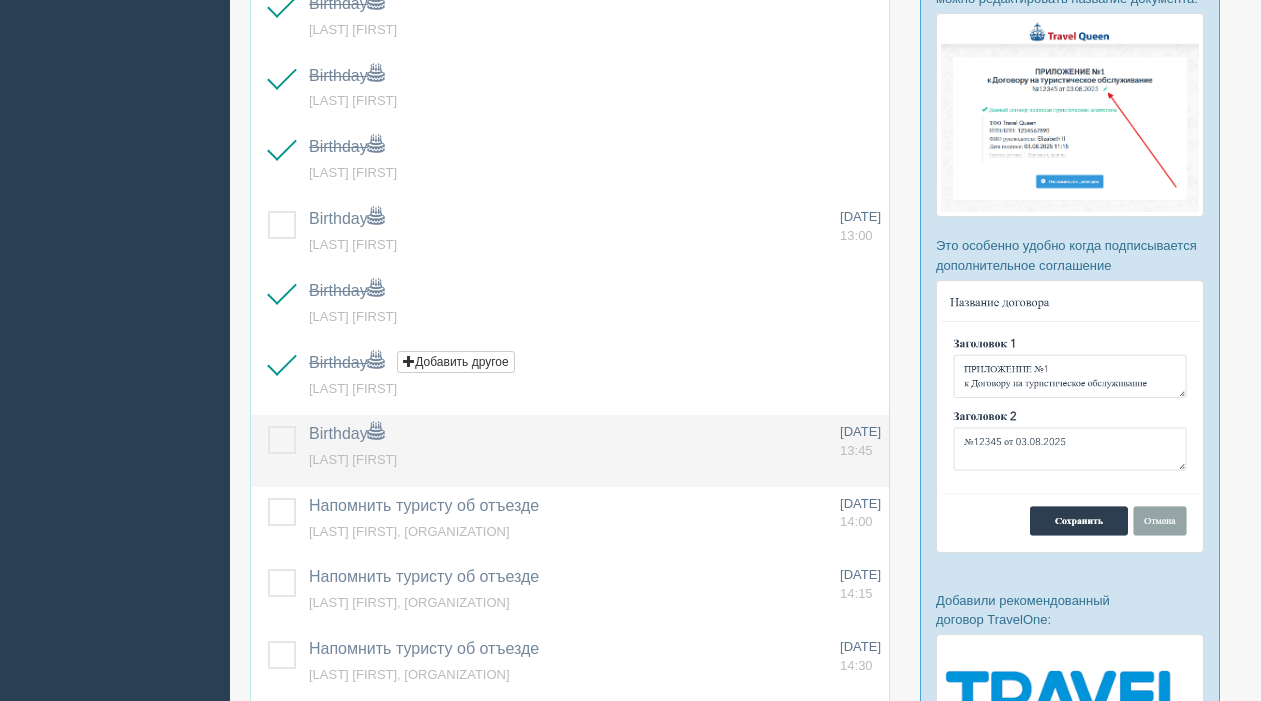 click at bounding box center (268, 426) 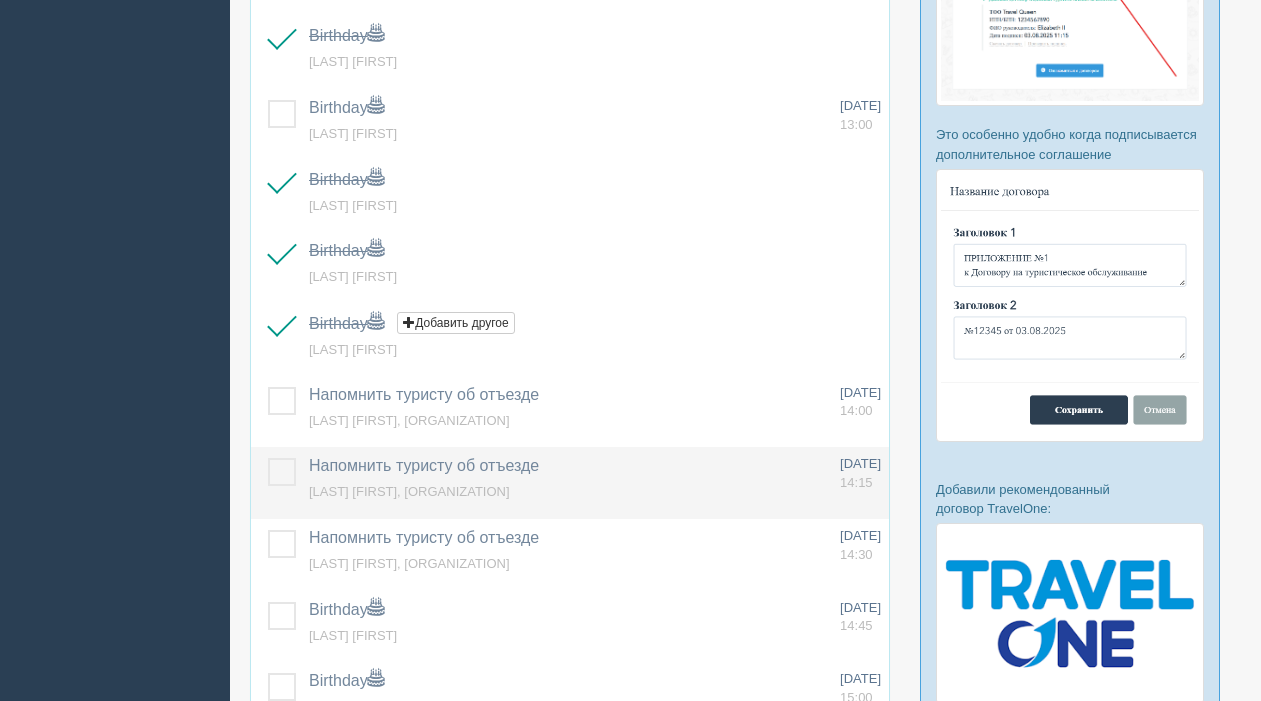 scroll, scrollTop: 658, scrollLeft: 0, axis: vertical 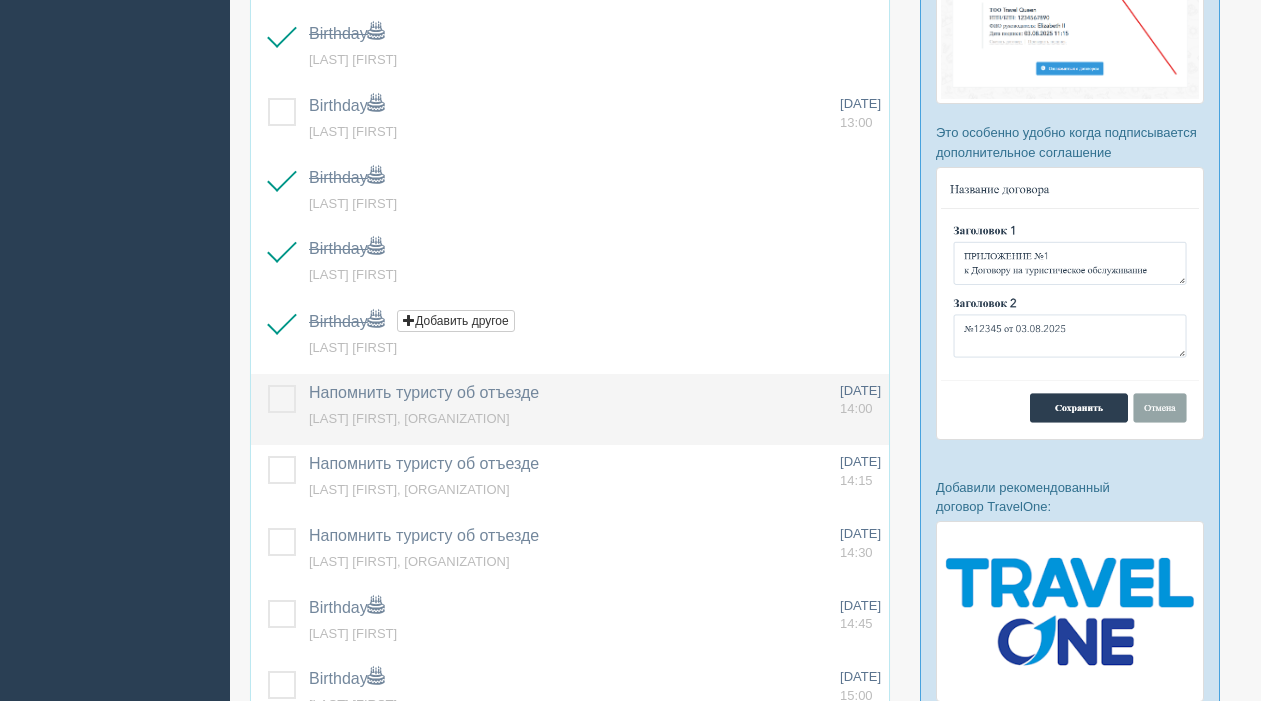 click at bounding box center [268, 385] 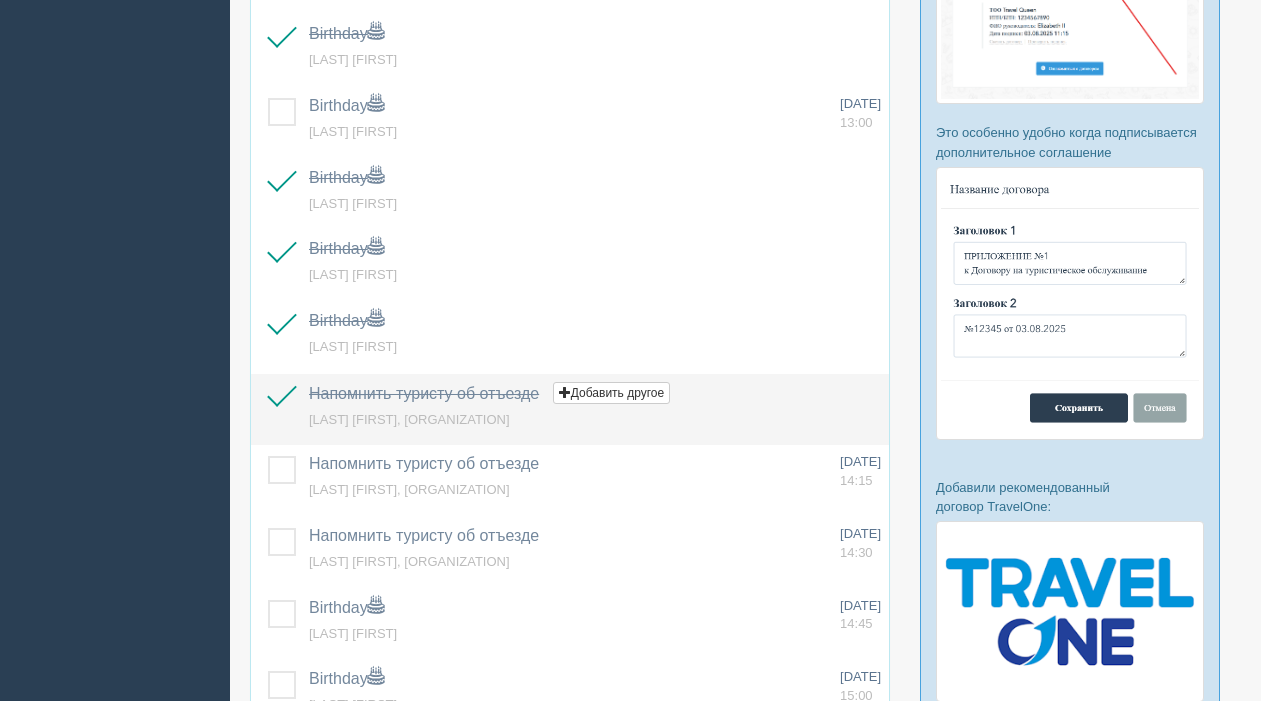 scroll, scrollTop: 701, scrollLeft: 0, axis: vertical 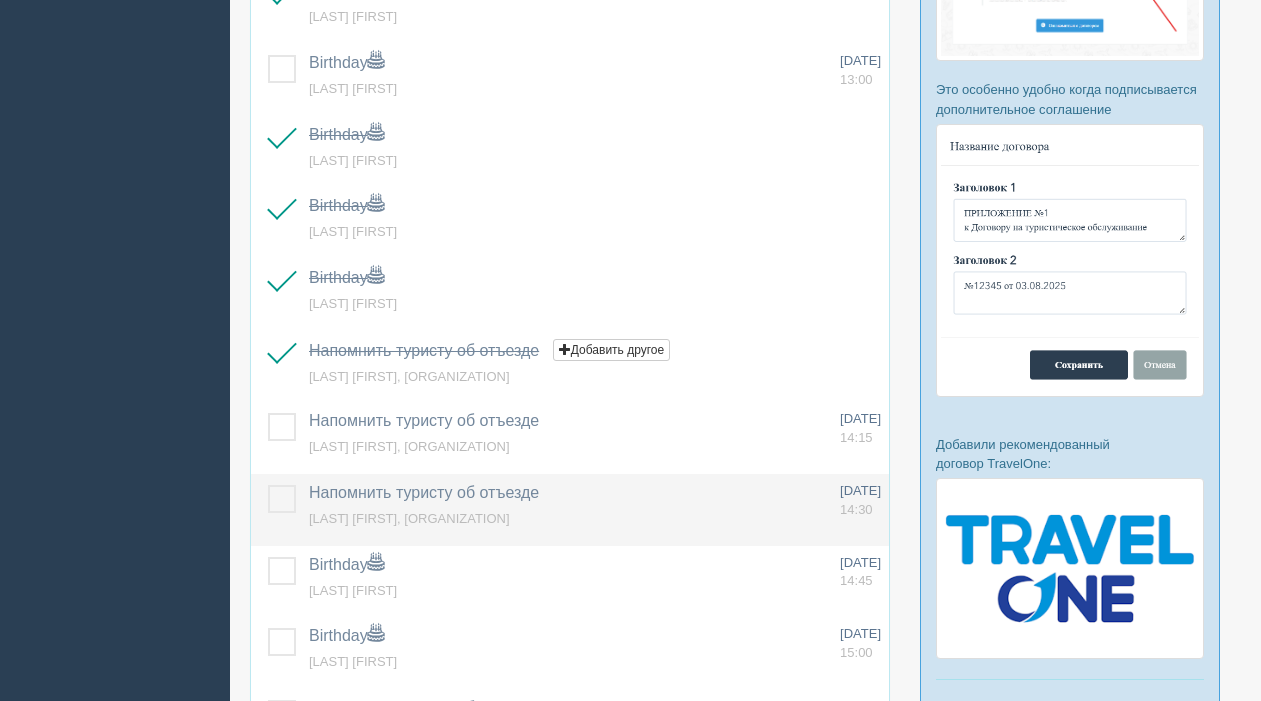 click at bounding box center [268, 485] 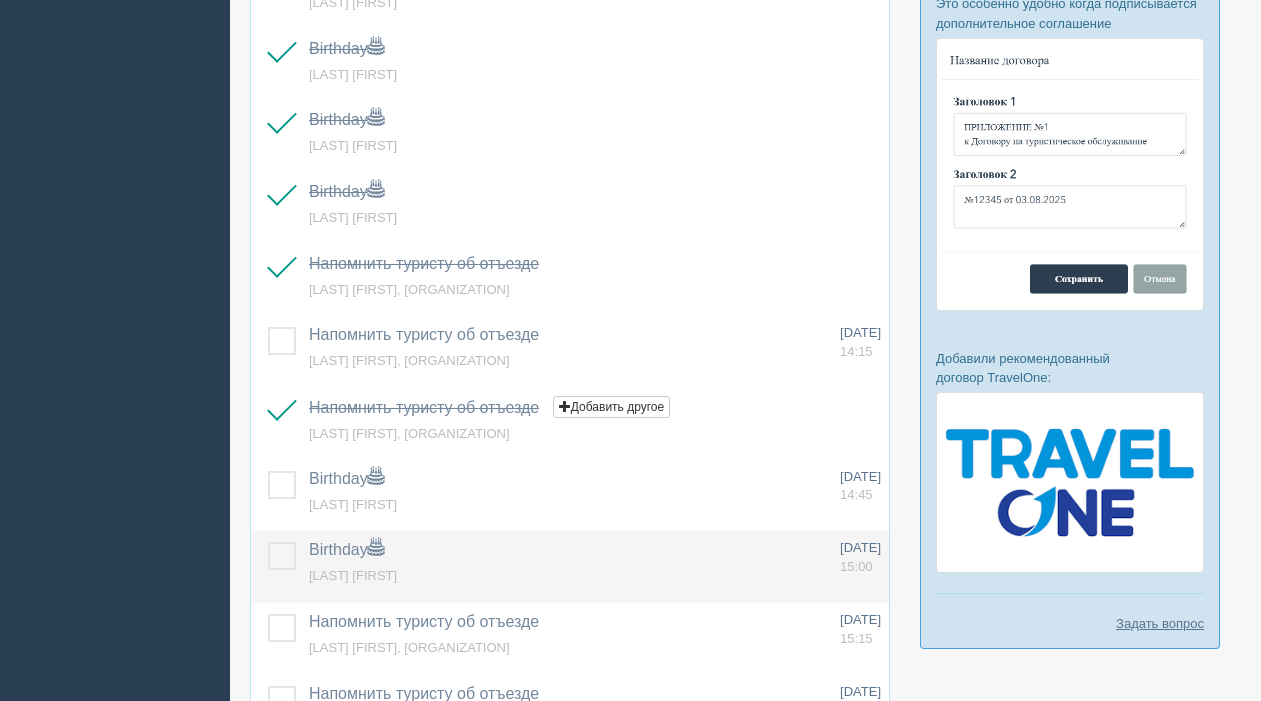 scroll, scrollTop: 790, scrollLeft: 0, axis: vertical 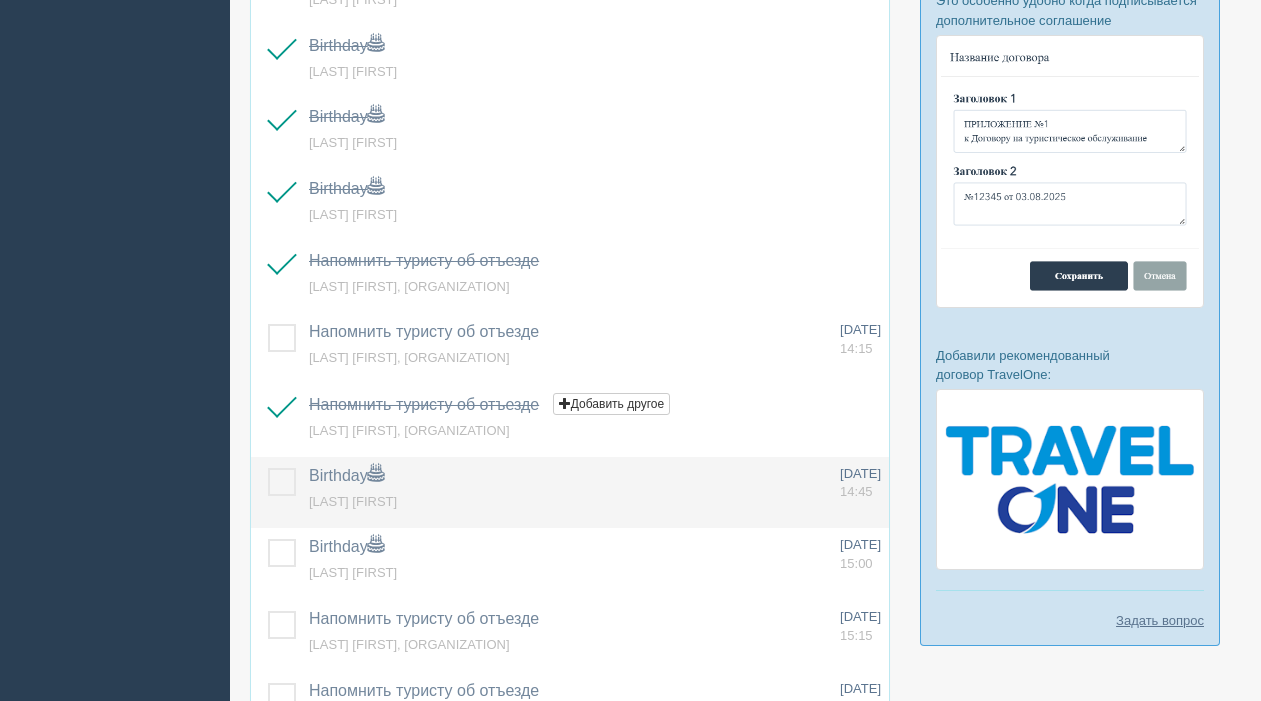 click at bounding box center (268, 468) 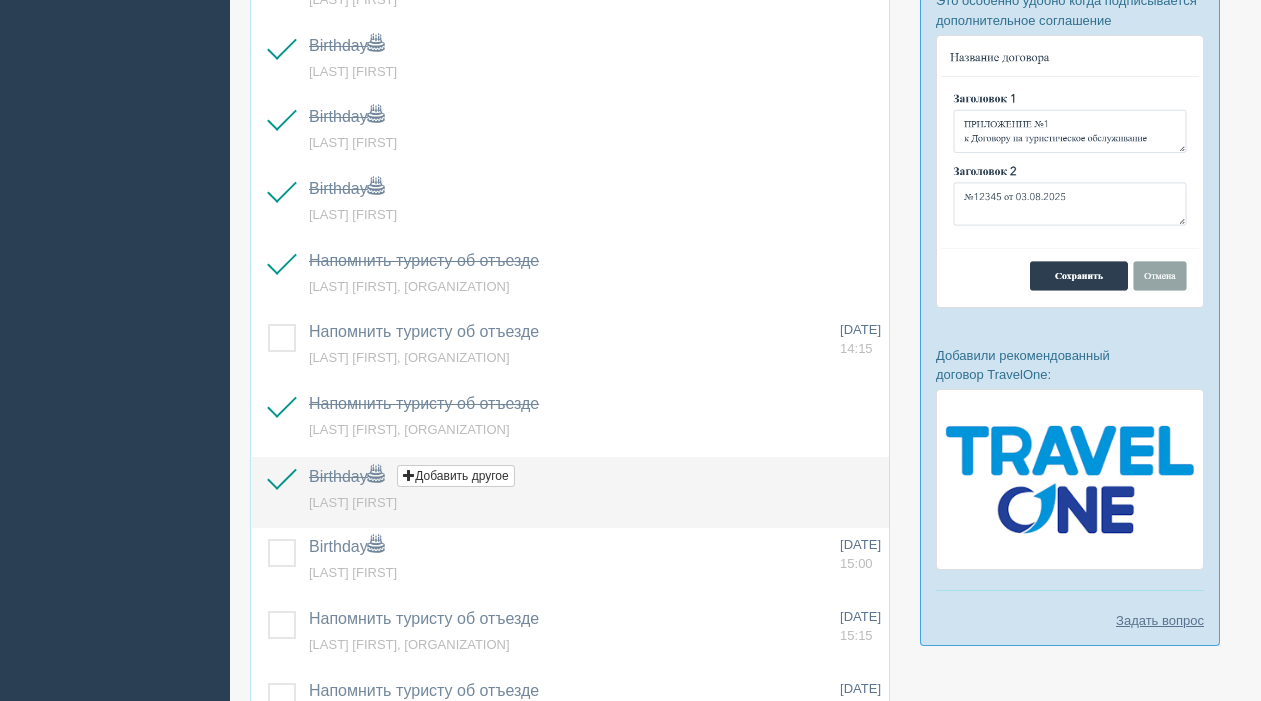 scroll, scrollTop: 865, scrollLeft: 0, axis: vertical 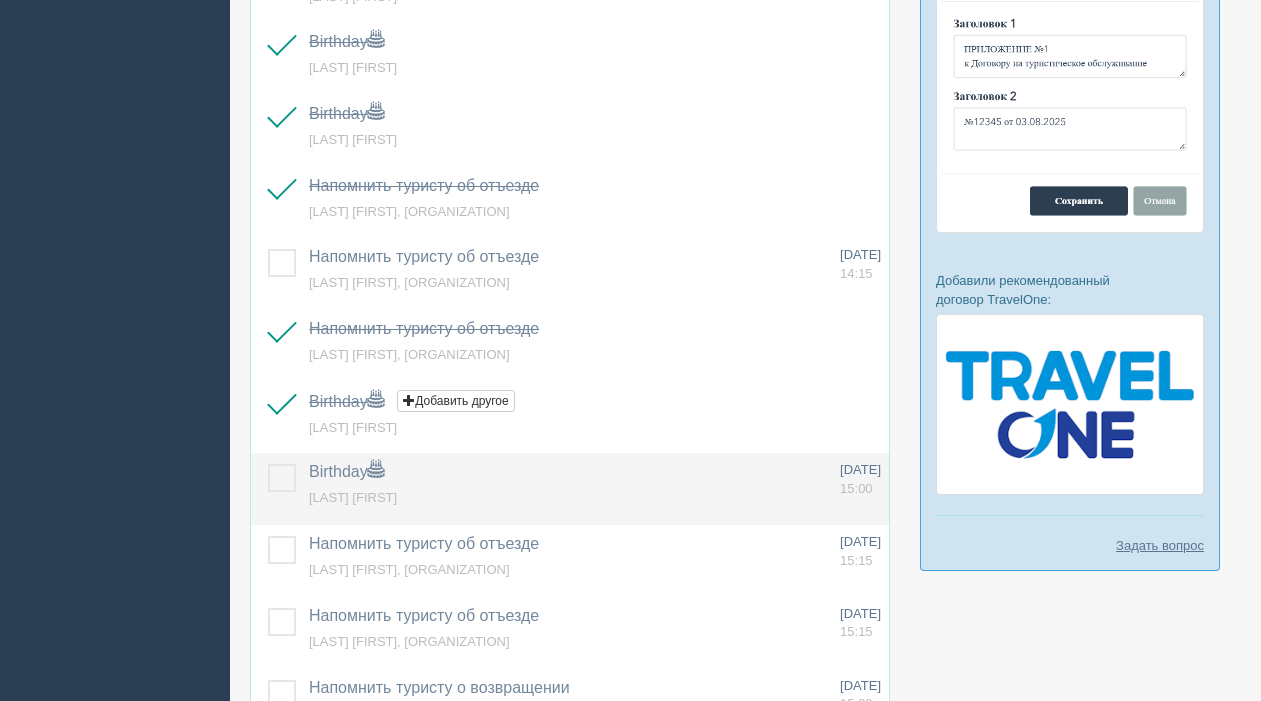 click at bounding box center (268, 464) 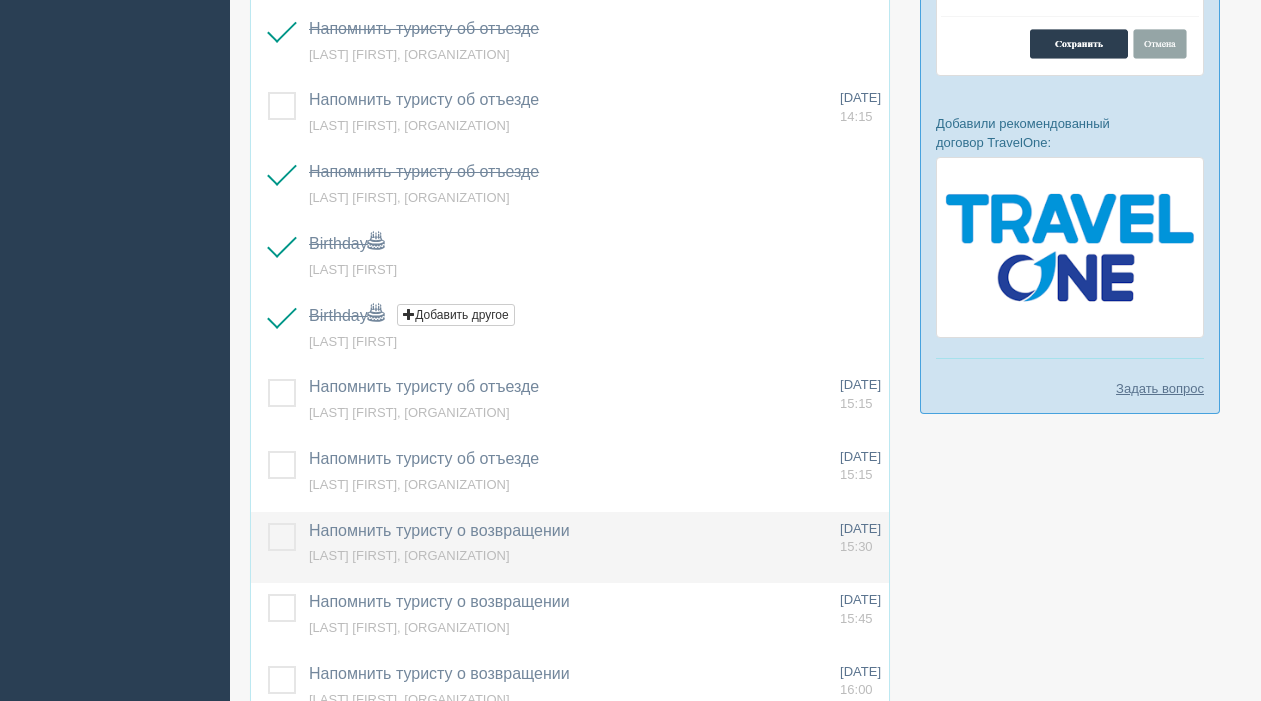 scroll, scrollTop: 1024, scrollLeft: 0, axis: vertical 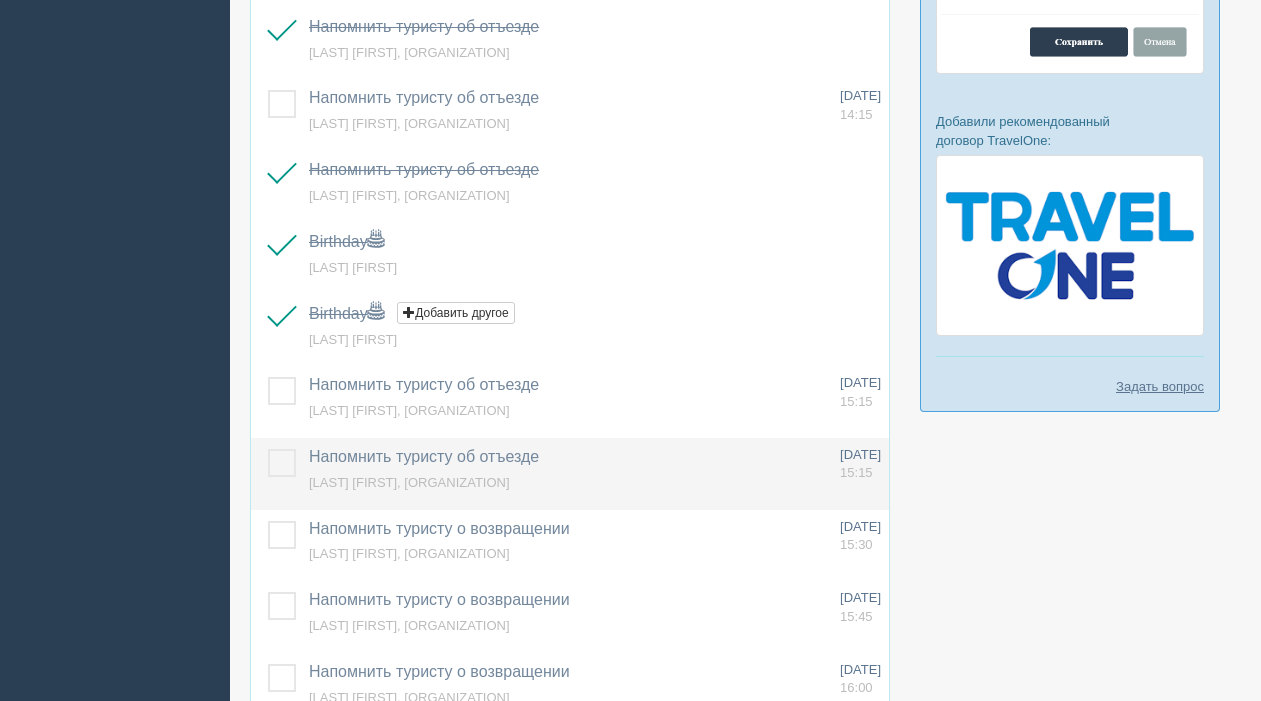click at bounding box center (268, 449) 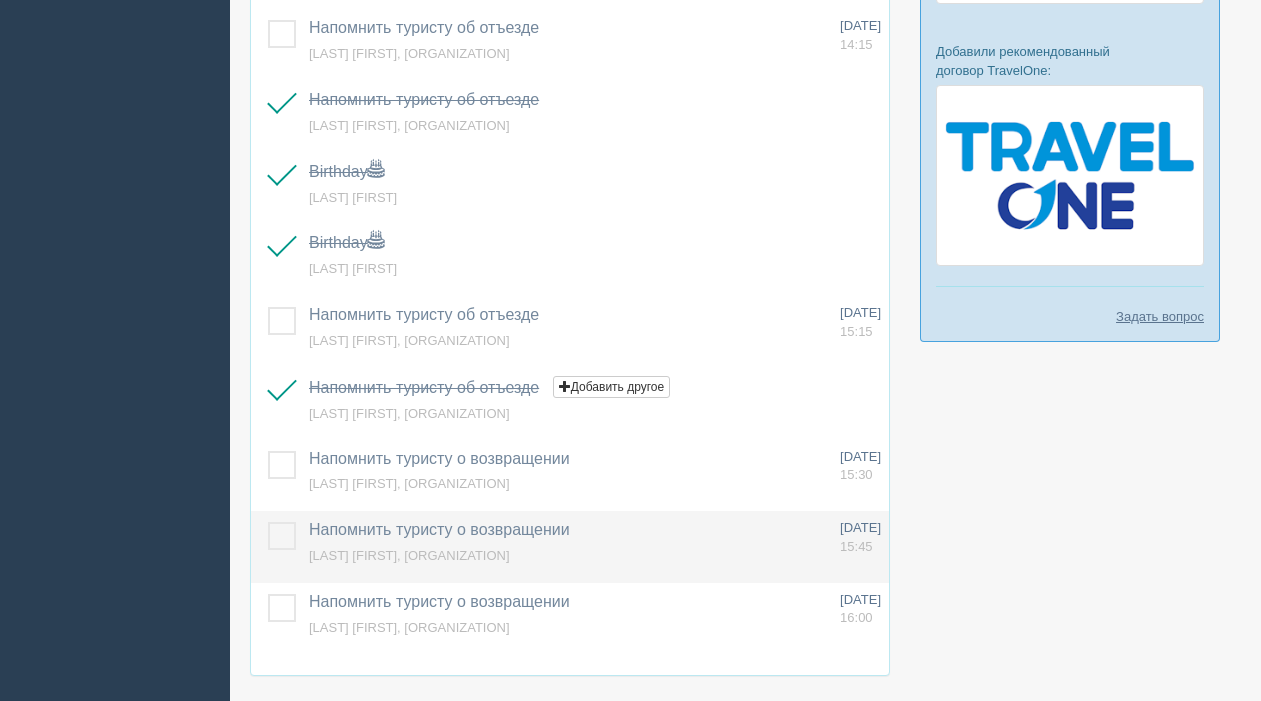 scroll, scrollTop: 1095, scrollLeft: 0, axis: vertical 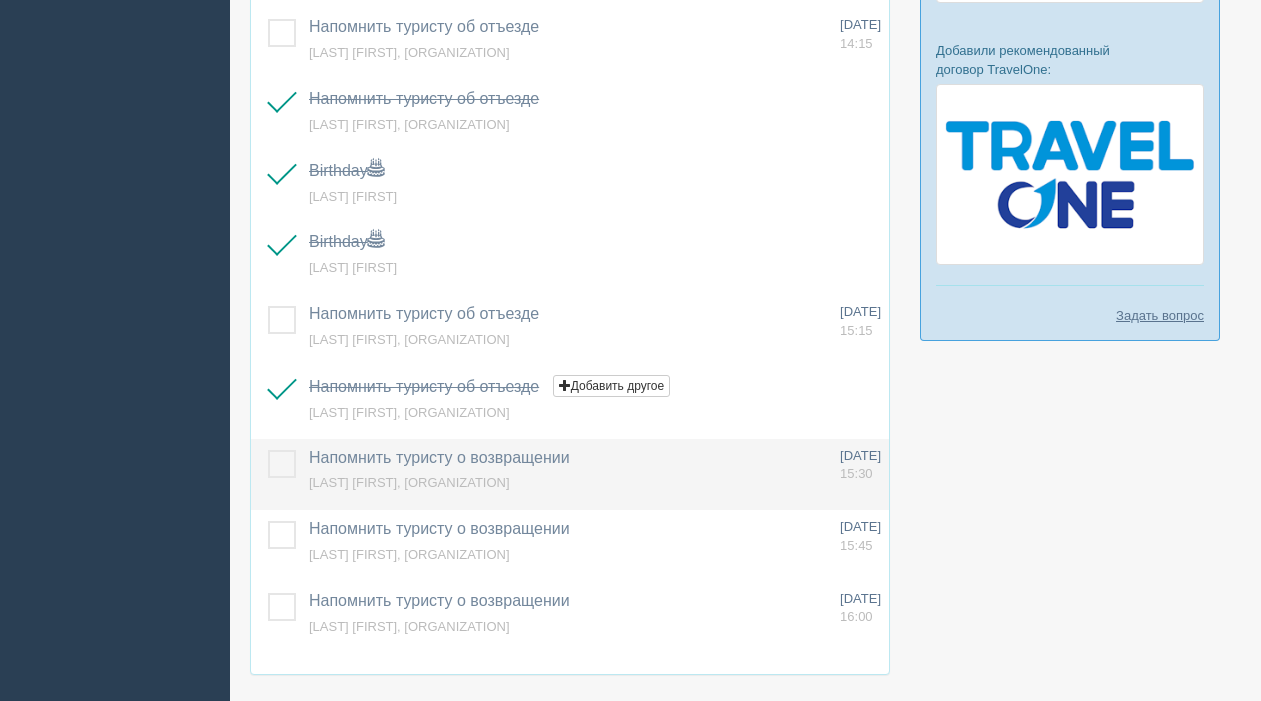 click at bounding box center [268, 450] 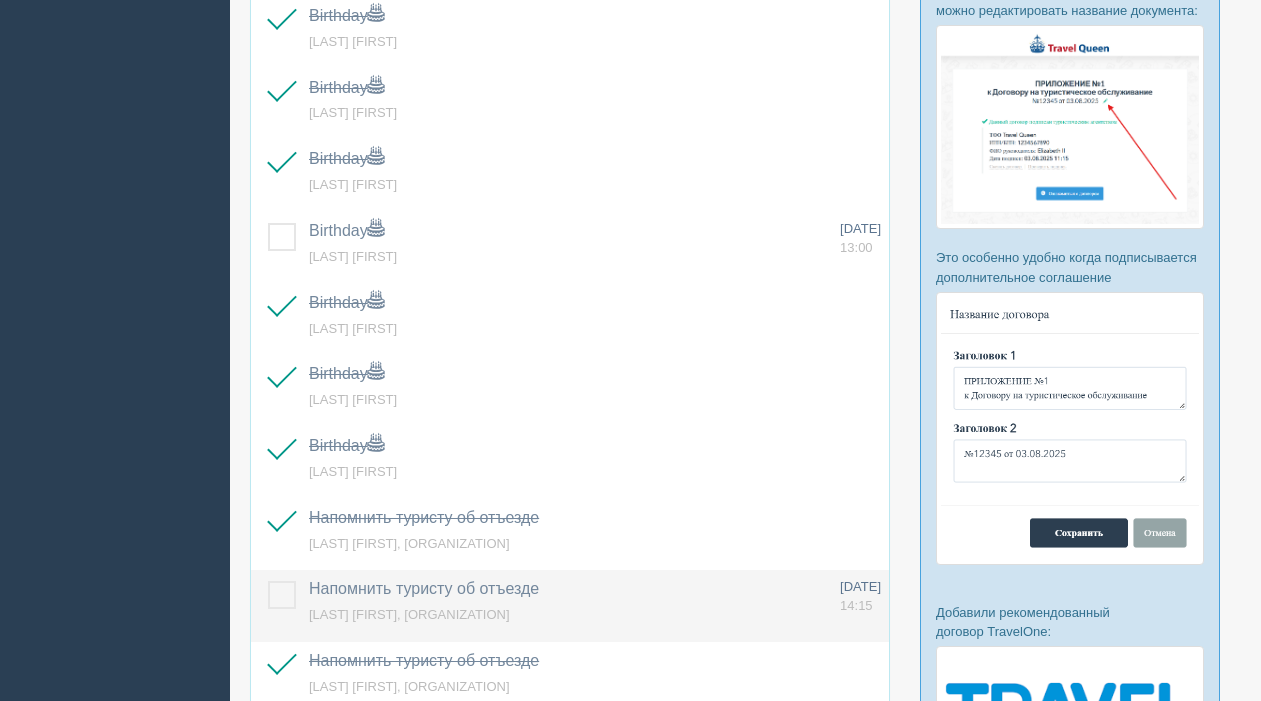 scroll, scrollTop: 226, scrollLeft: 0, axis: vertical 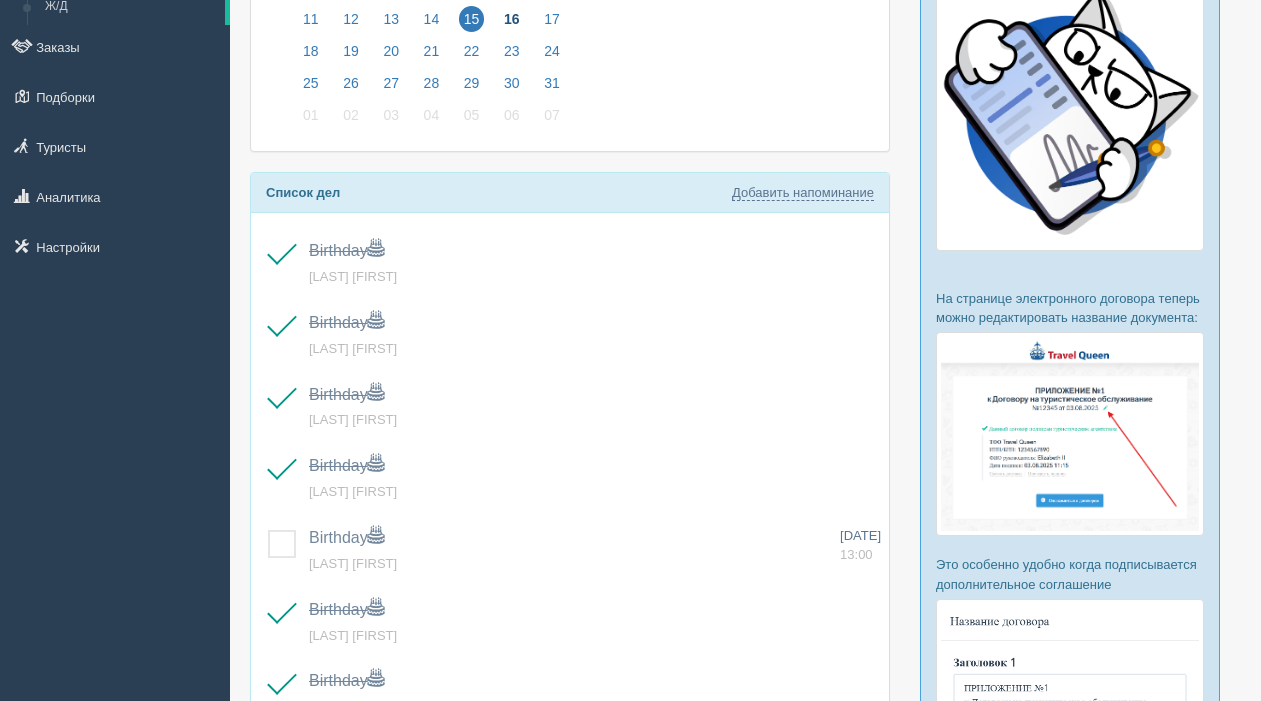 click on "16" at bounding box center (512, 19) 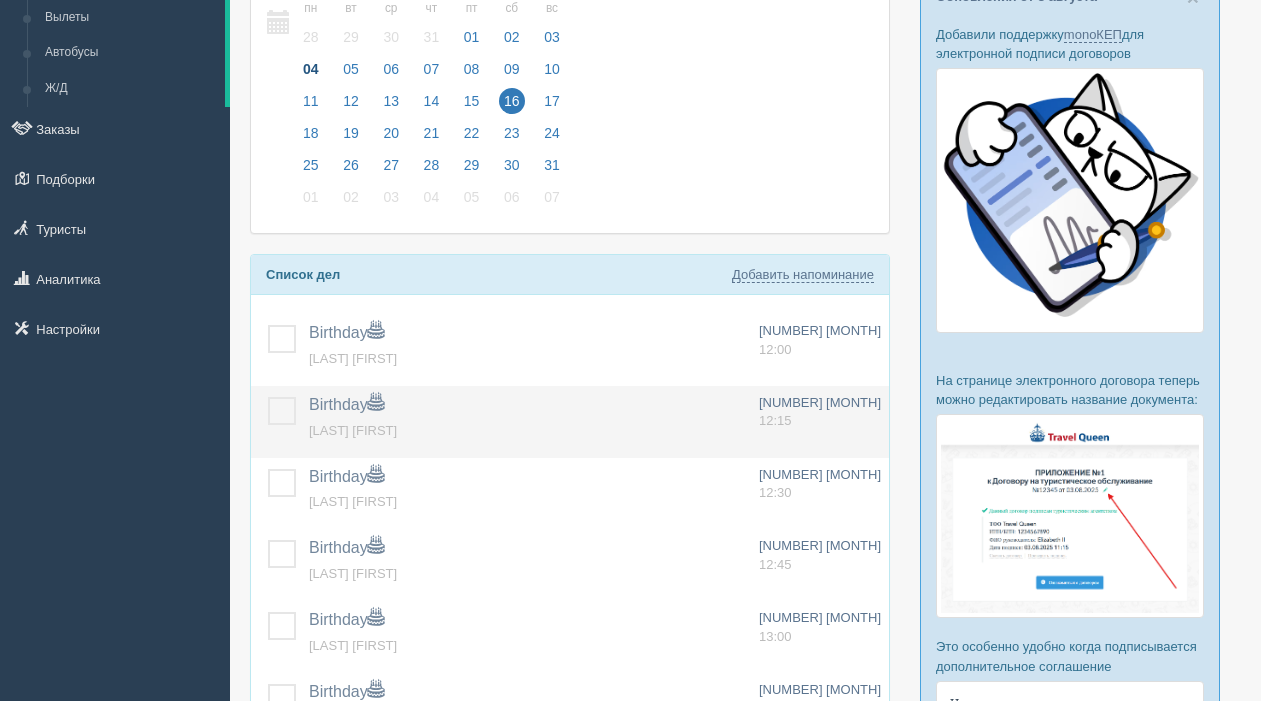 scroll, scrollTop: 145, scrollLeft: 0, axis: vertical 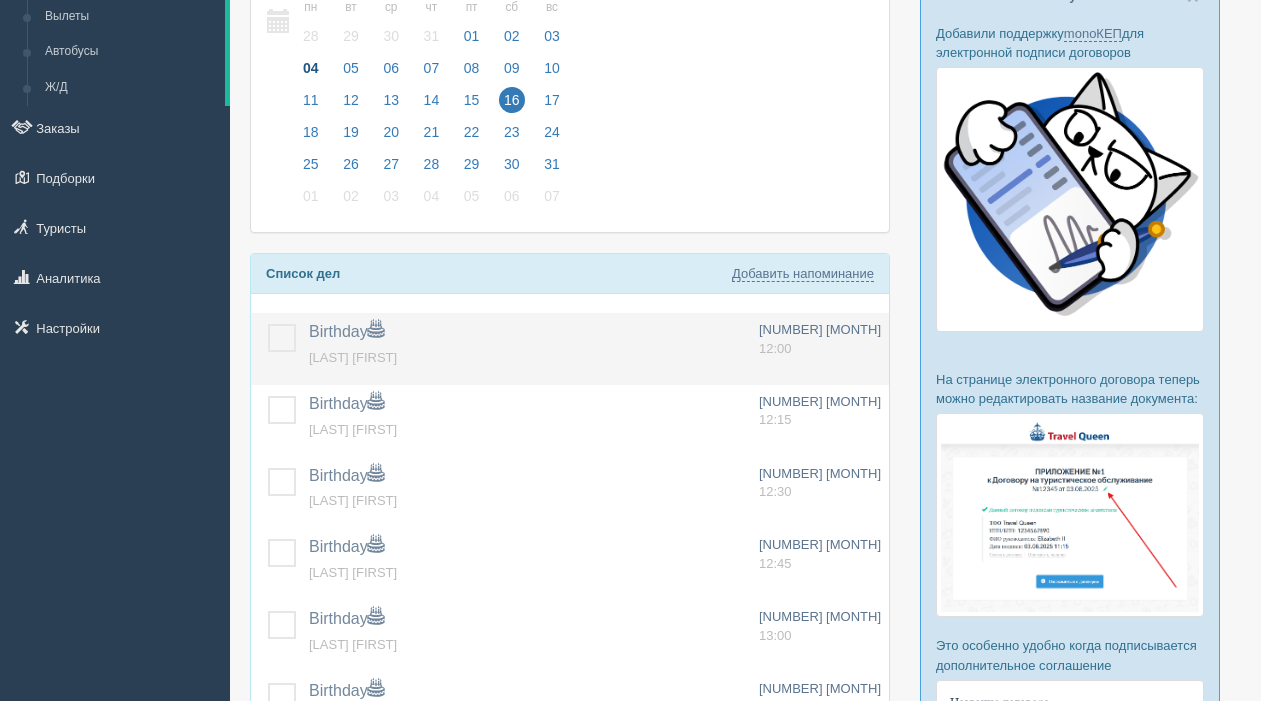 click at bounding box center [268, 324] 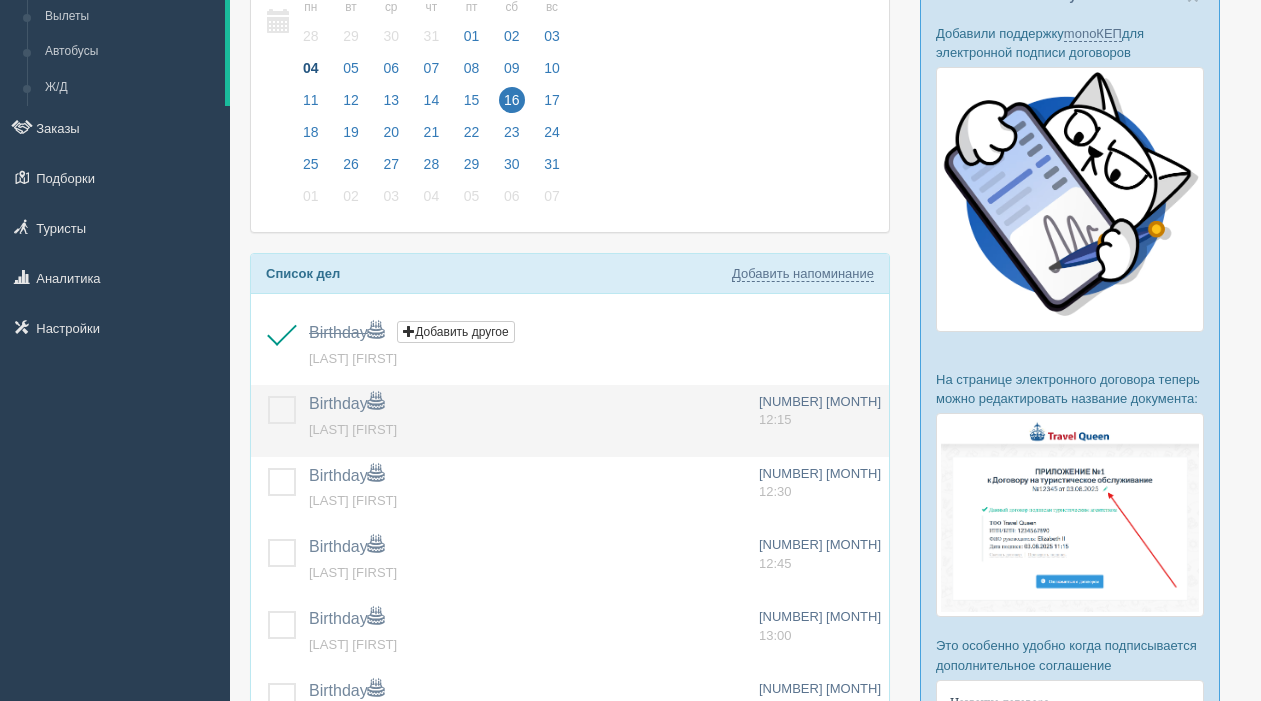 click at bounding box center [268, 396] 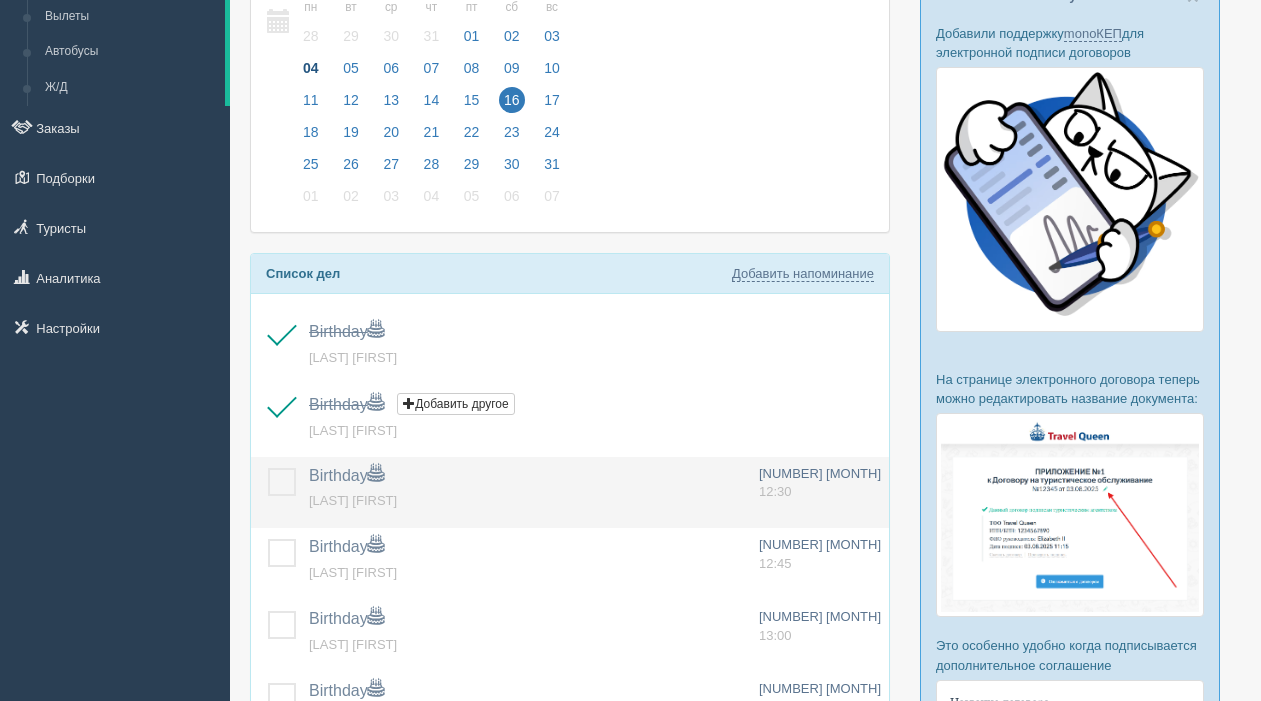 click at bounding box center (268, 468) 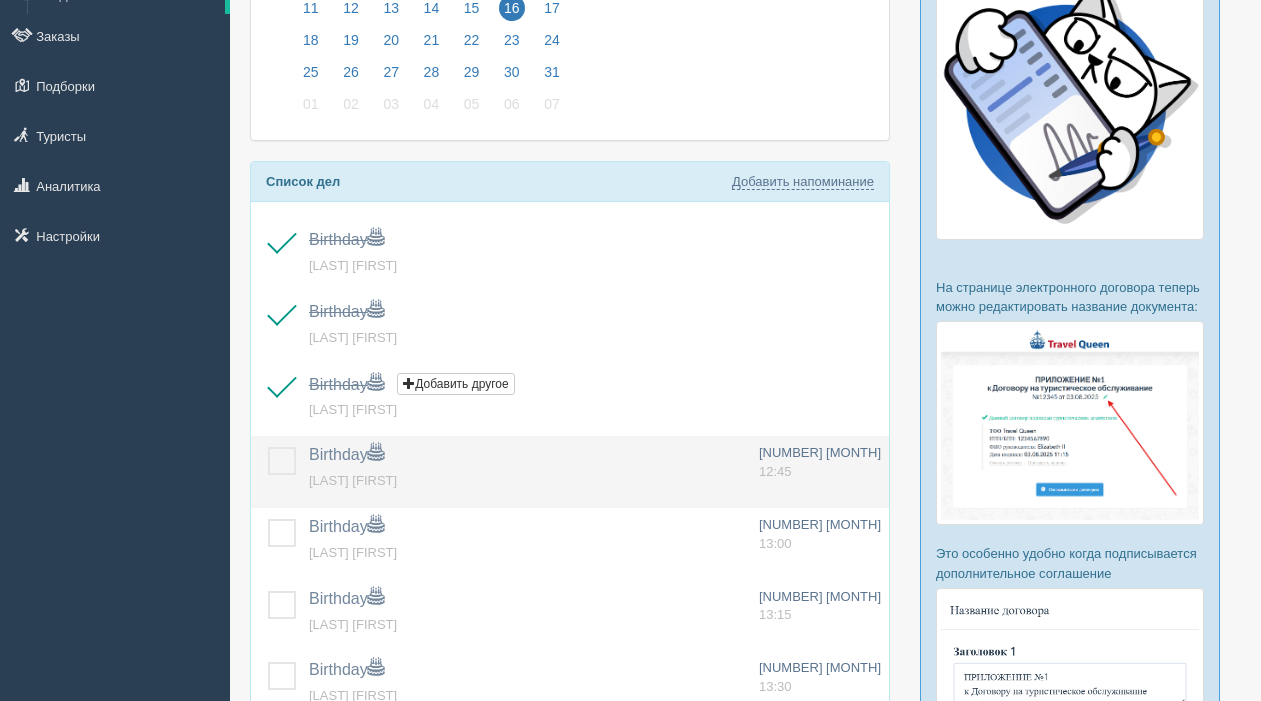 scroll, scrollTop: 240, scrollLeft: 0, axis: vertical 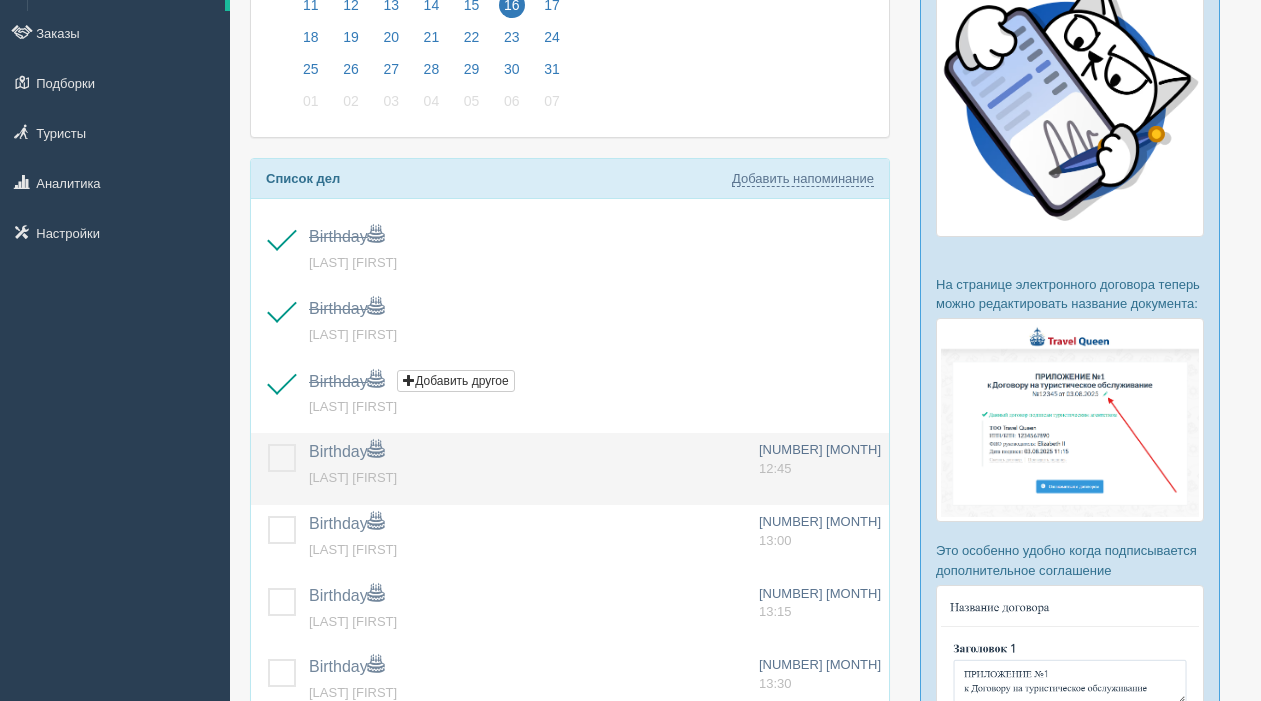 click at bounding box center (268, 444) 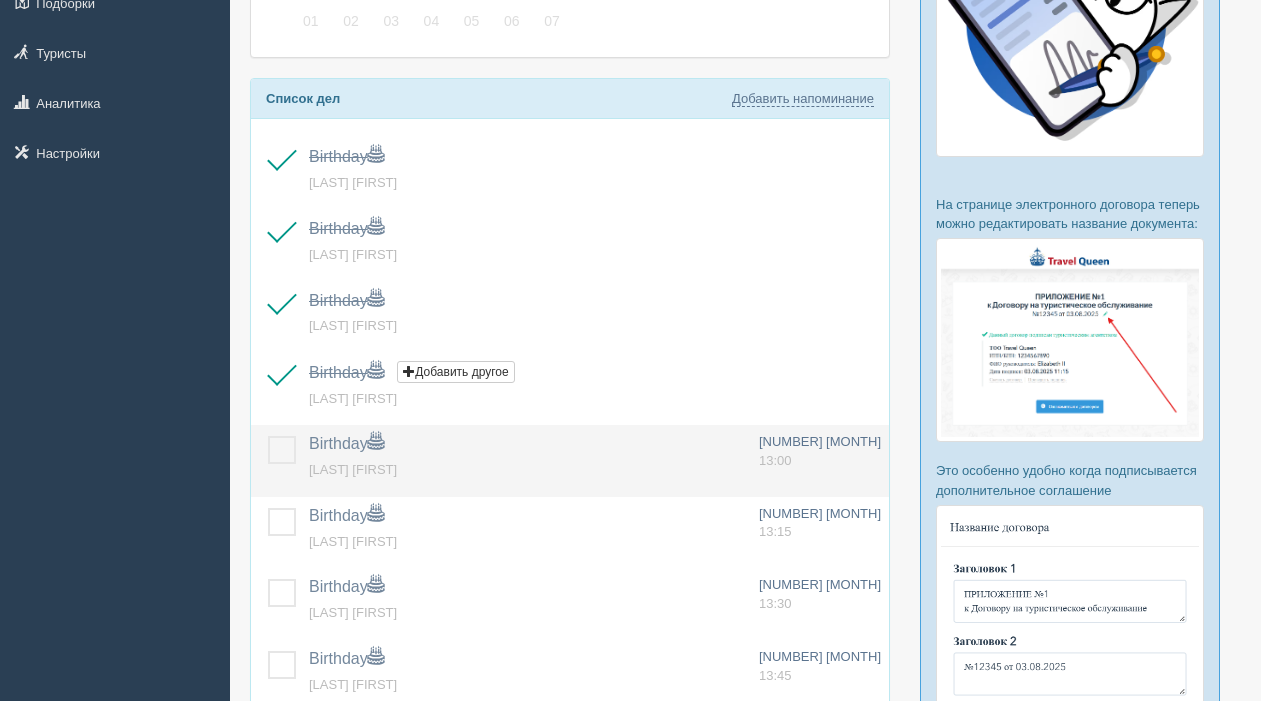 click at bounding box center (268, 436) 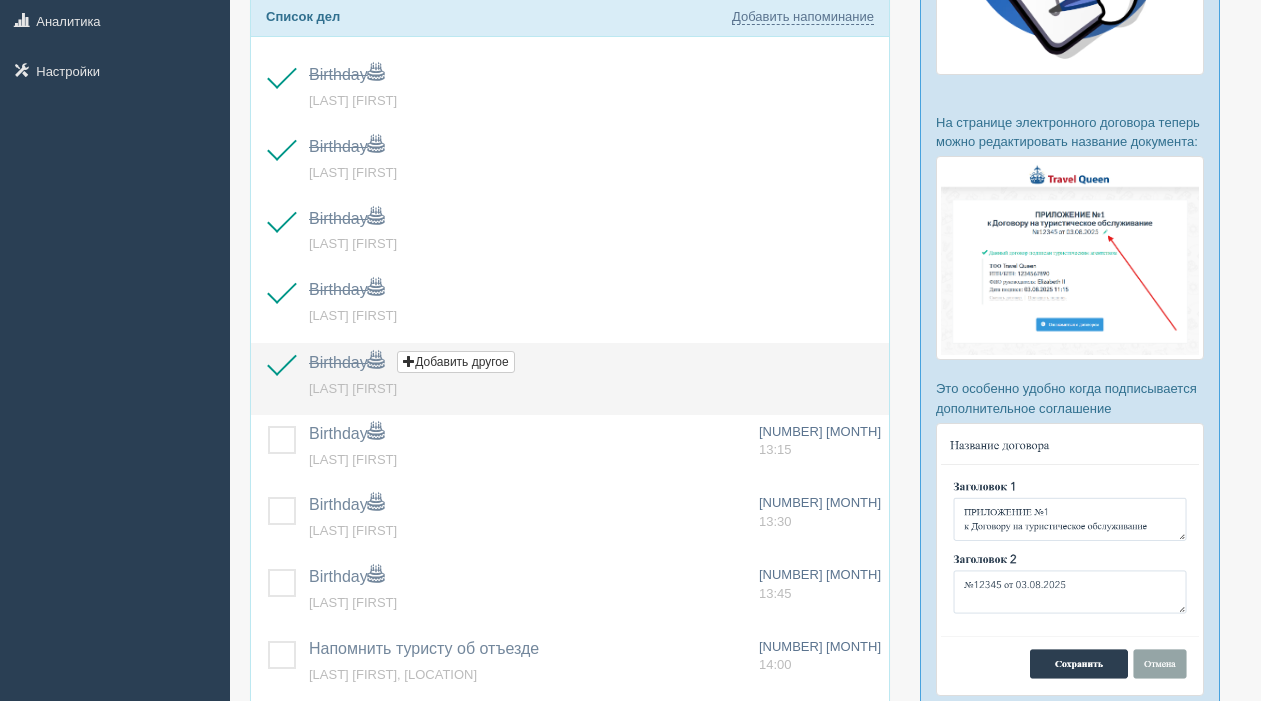 scroll, scrollTop: 404, scrollLeft: 0, axis: vertical 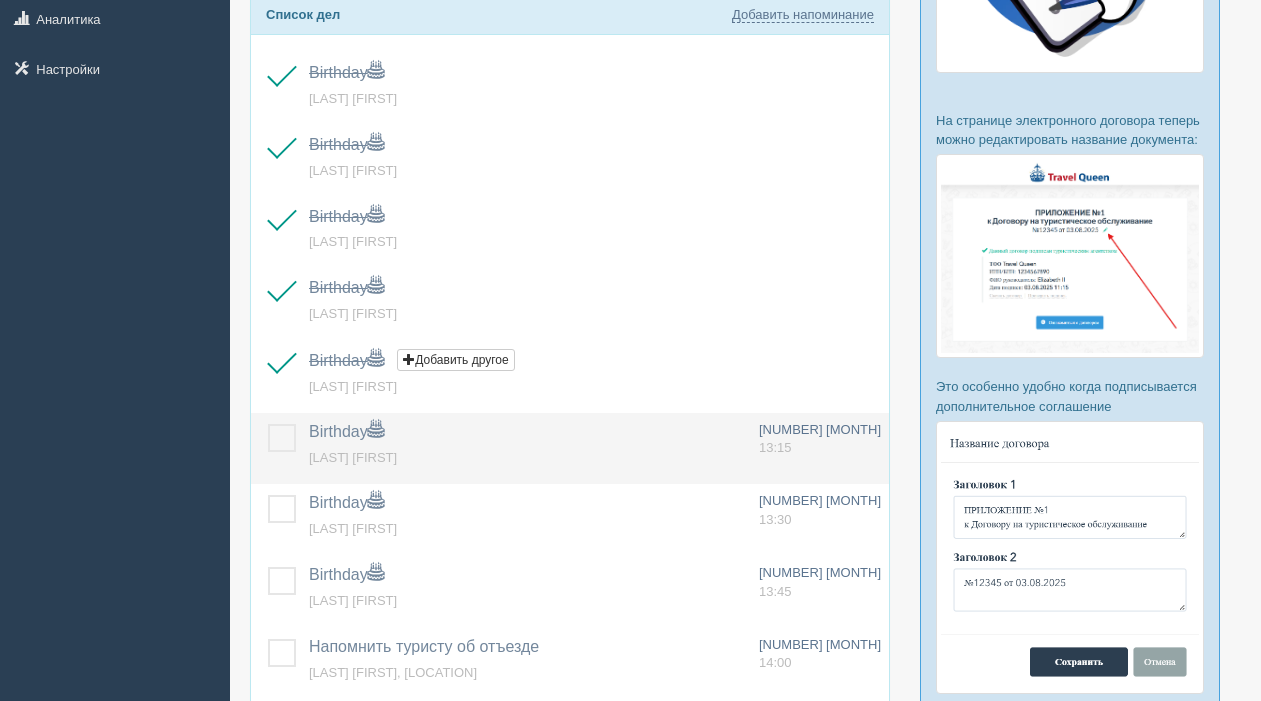 click at bounding box center [268, 424] 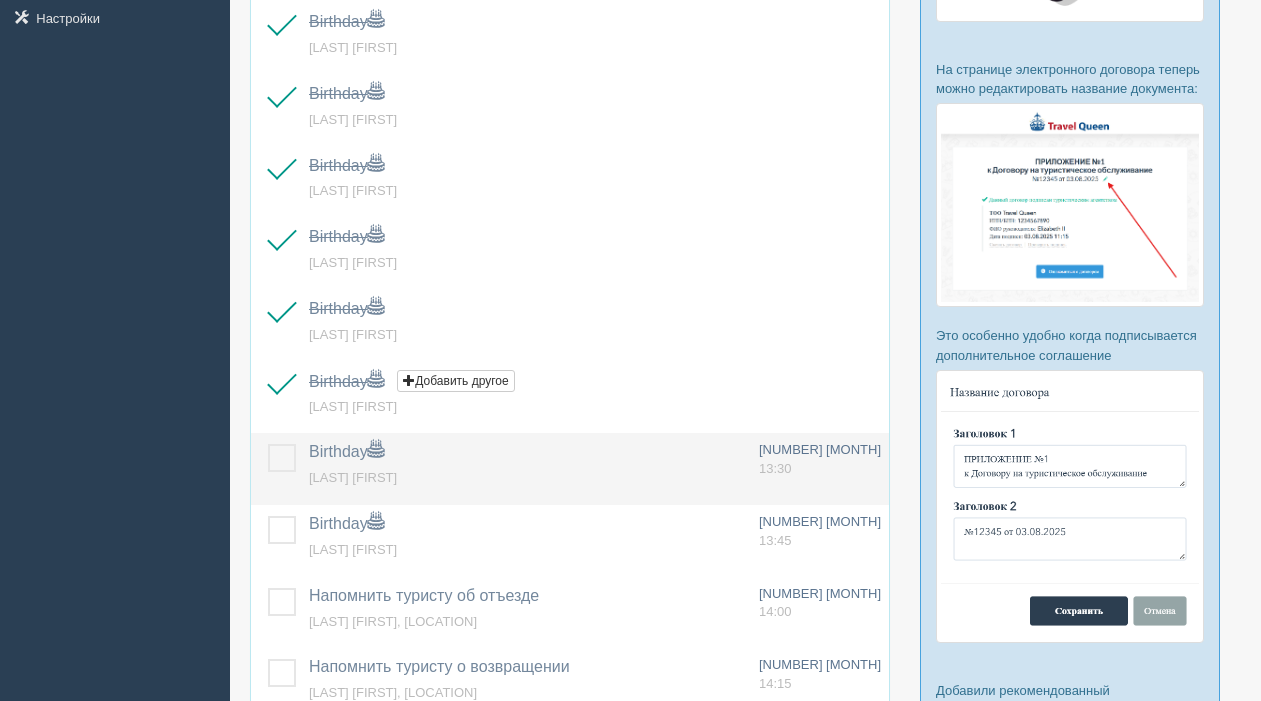click at bounding box center [268, 444] 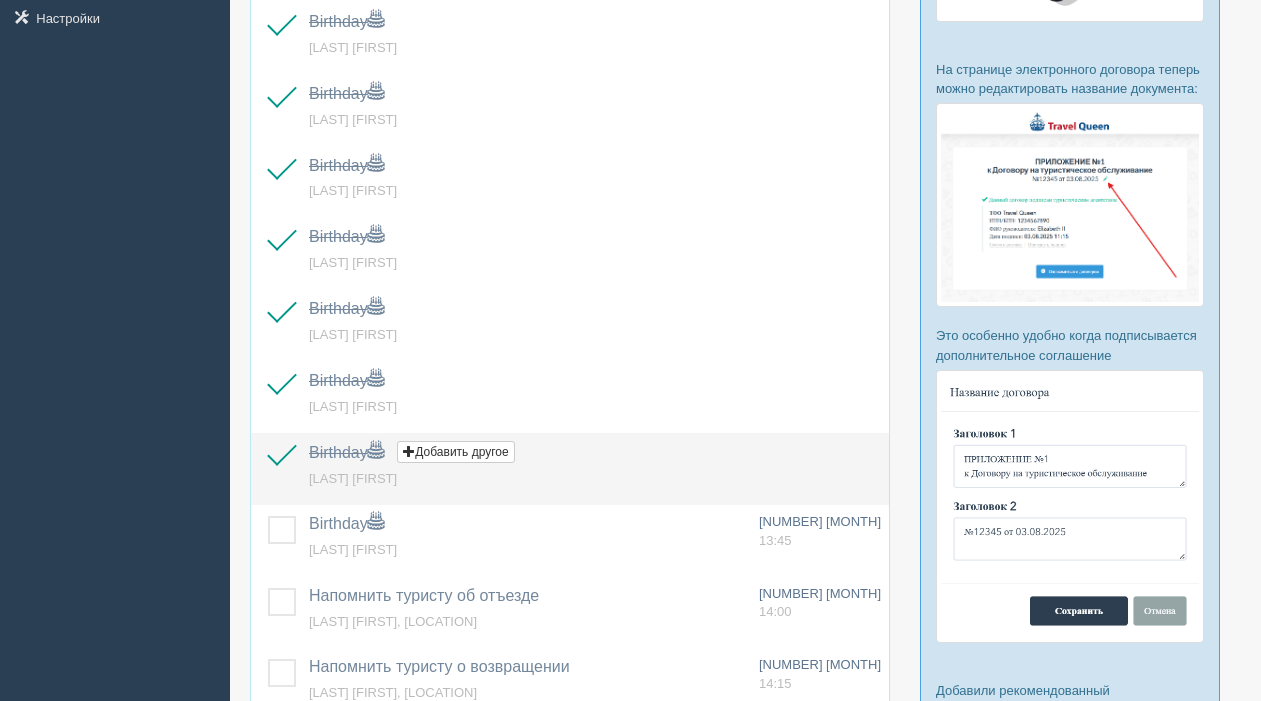 scroll, scrollTop: 453, scrollLeft: 0, axis: vertical 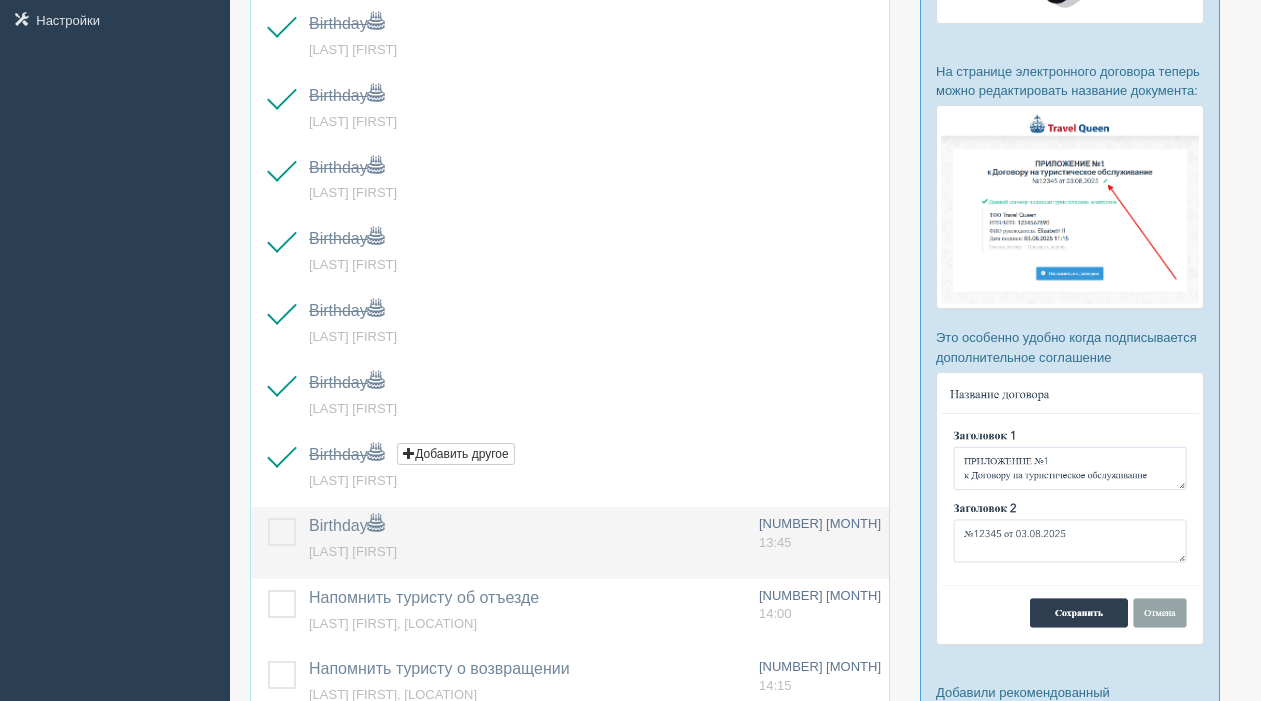 click at bounding box center [268, 518] 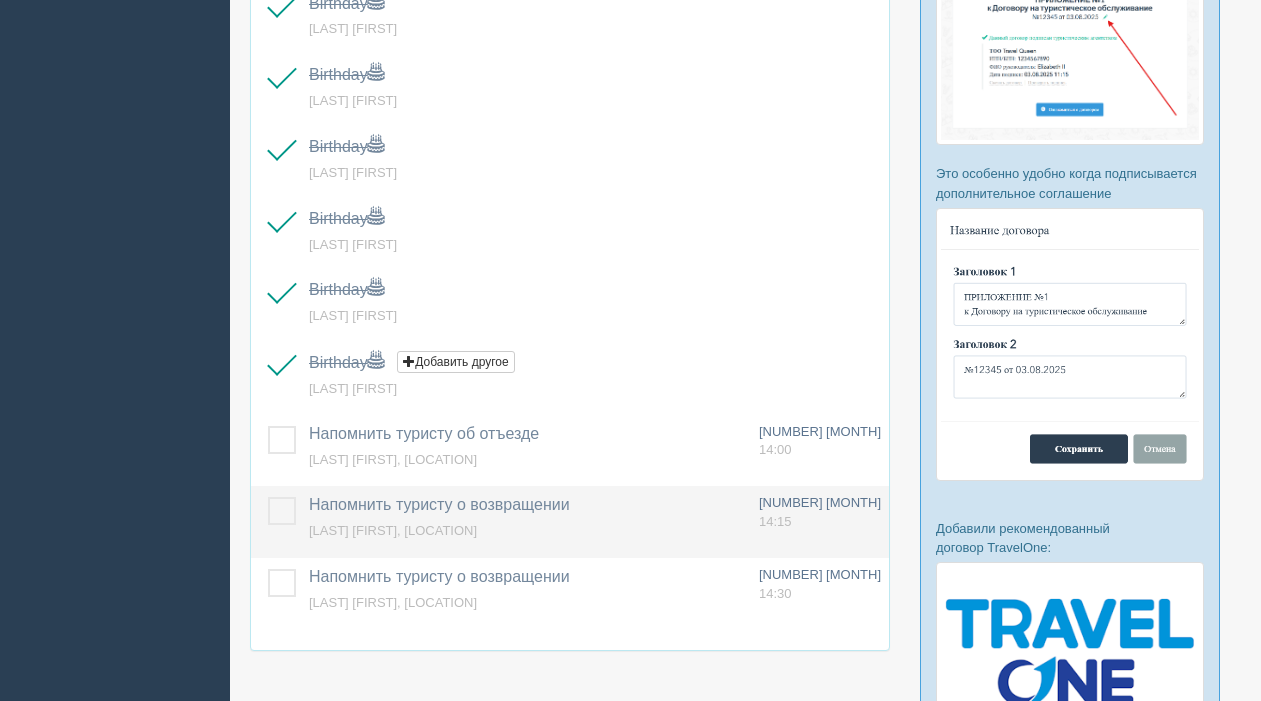 scroll, scrollTop: 619, scrollLeft: 0, axis: vertical 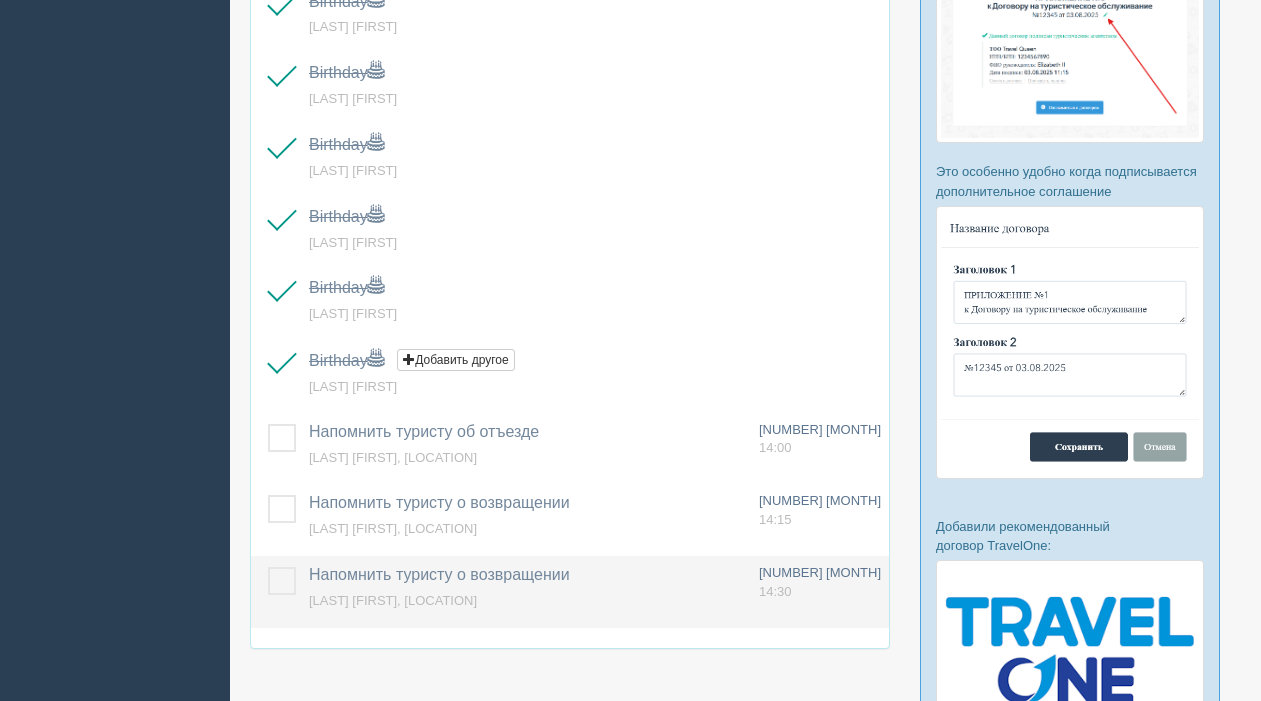 click at bounding box center [268, 567] 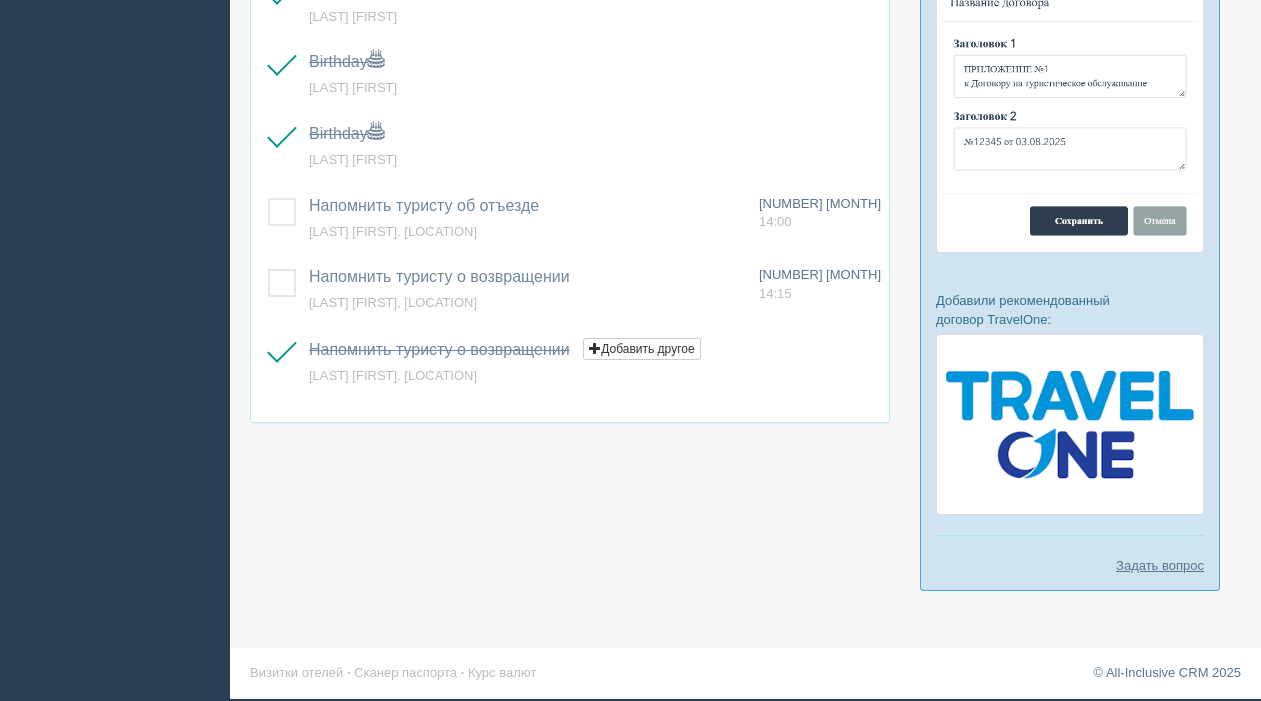 scroll, scrollTop: 197, scrollLeft: 0, axis: vertical 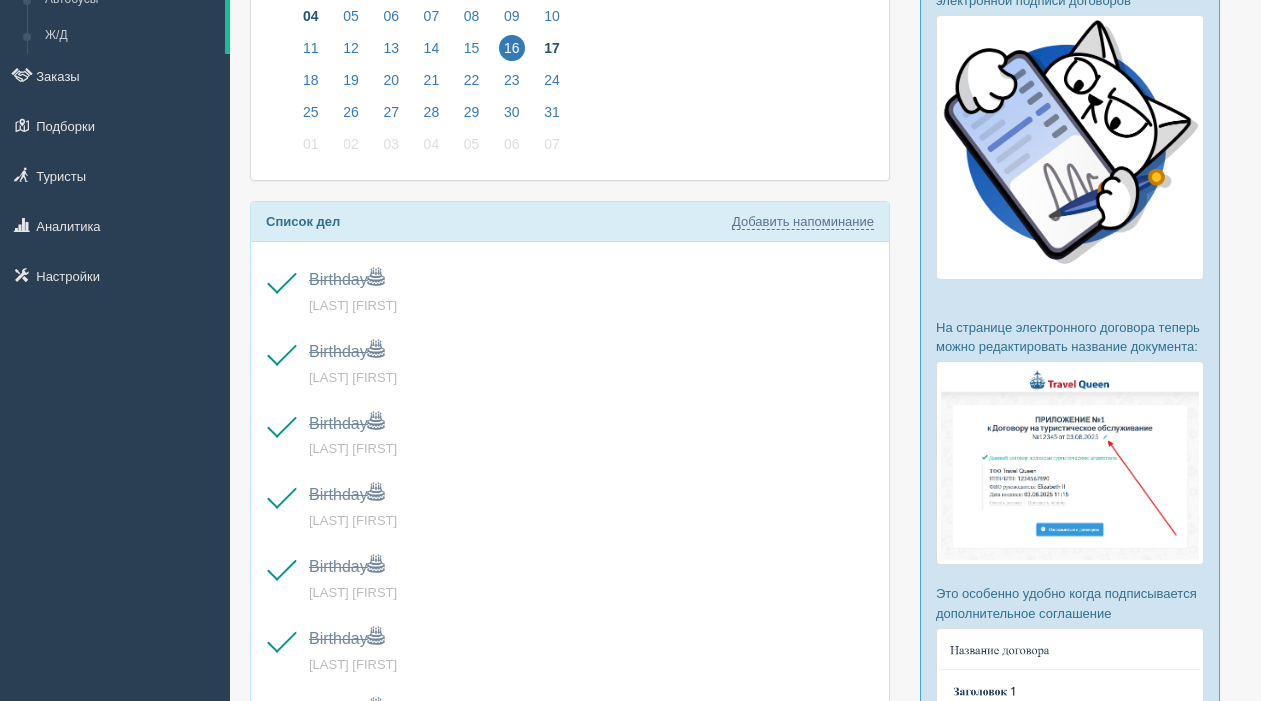 click on "17" at bounding box center [552, 48] 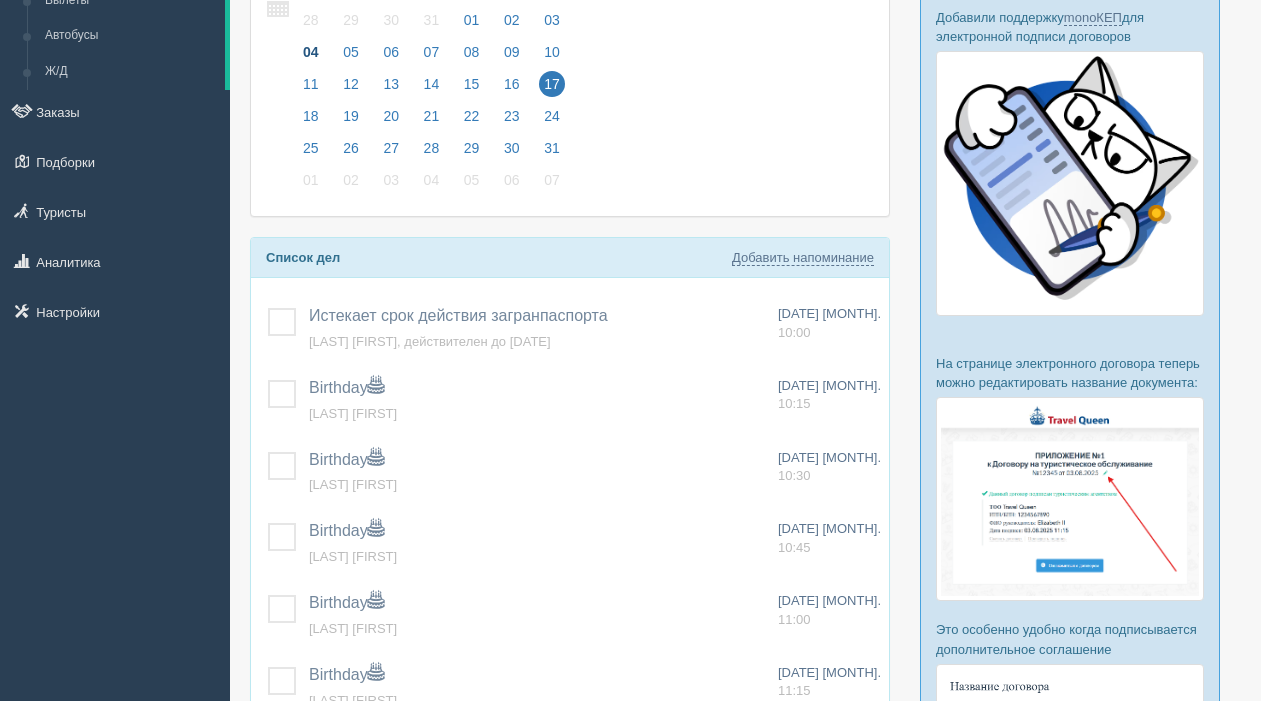 scroll, scrollTop: 172, scrollLeft: 0, axis: vertical 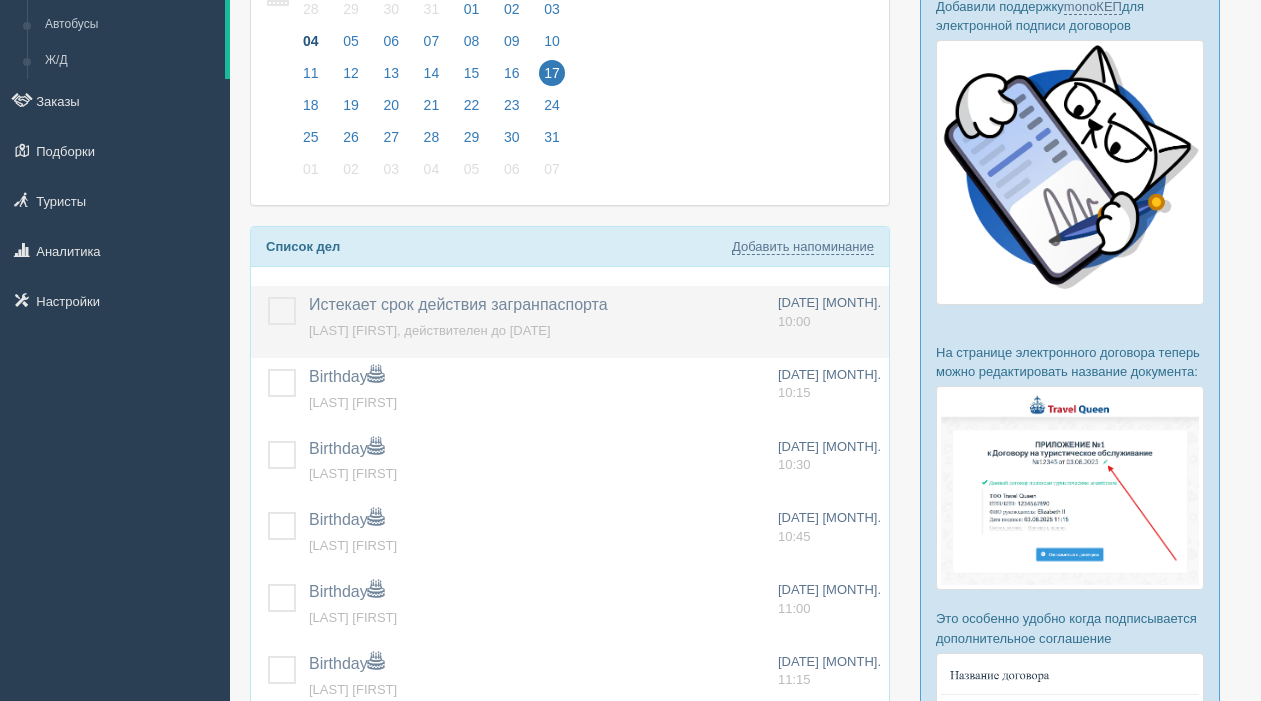 click at bounding box center (268, 297) 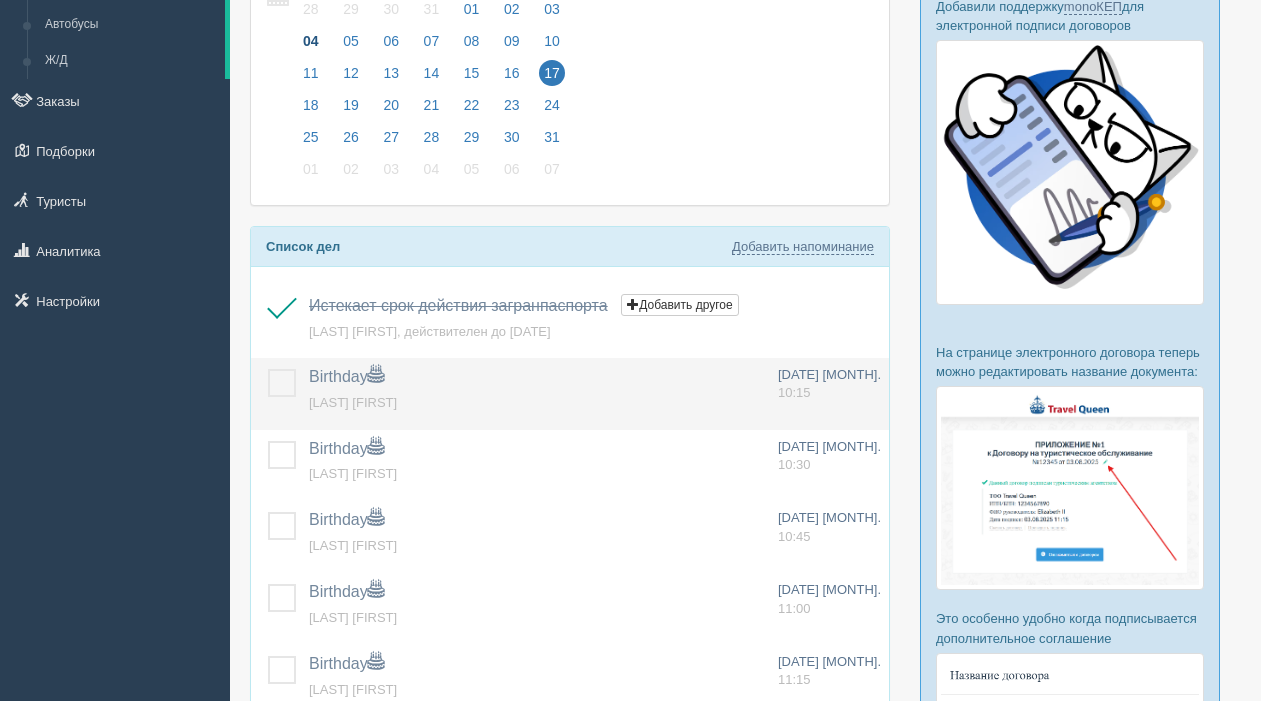 click at bounding box center [268, 369] 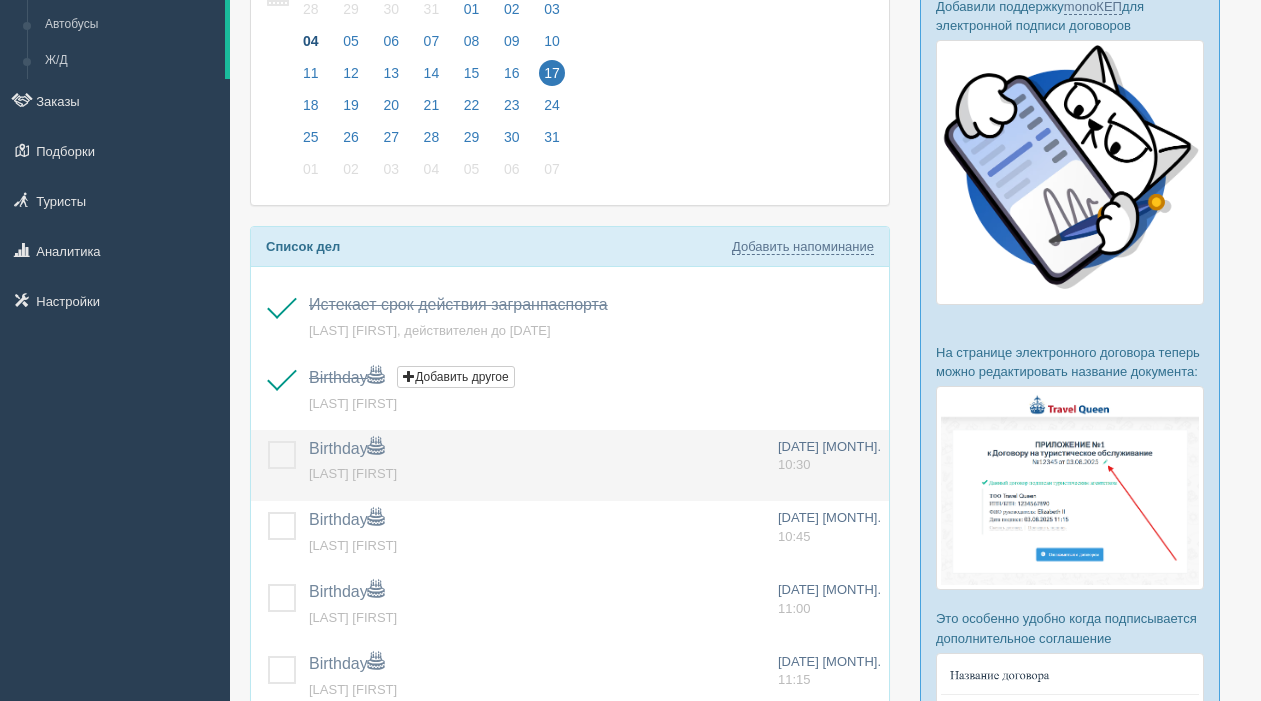 click at bounding box center [268, 441] 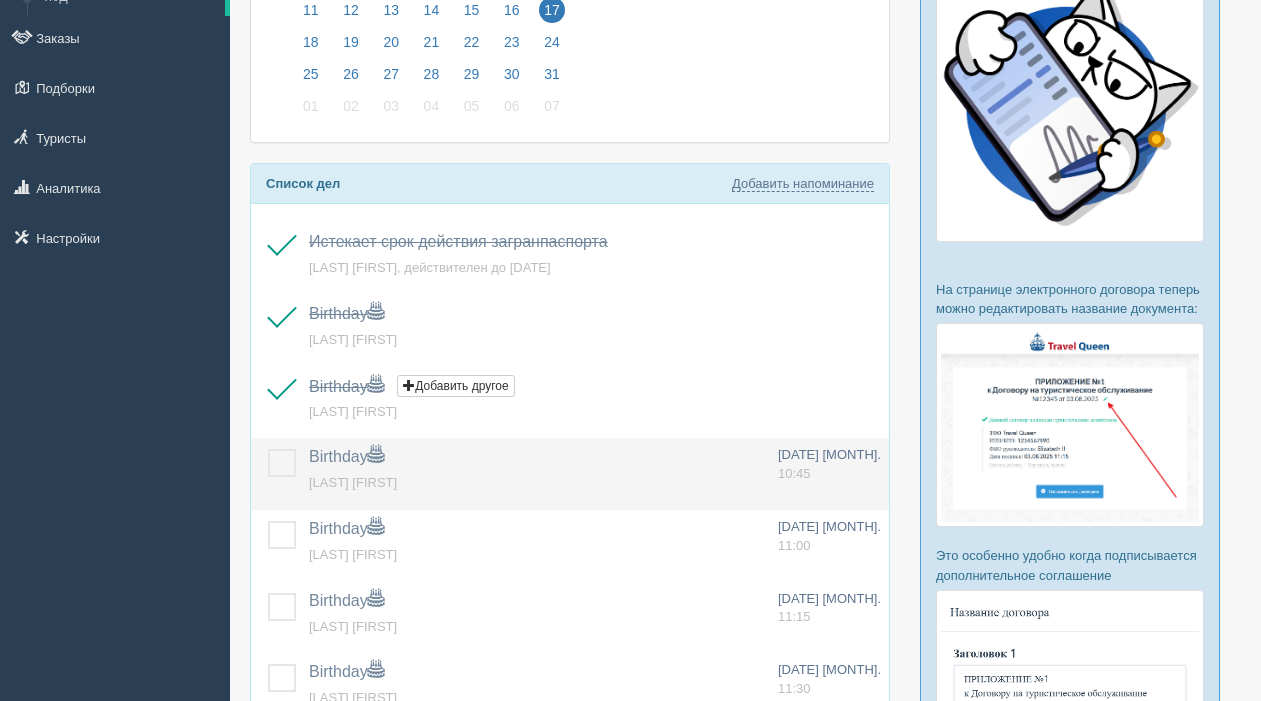 scroll, scrollTop: 256, scrollLeft: 0, axis: vertical 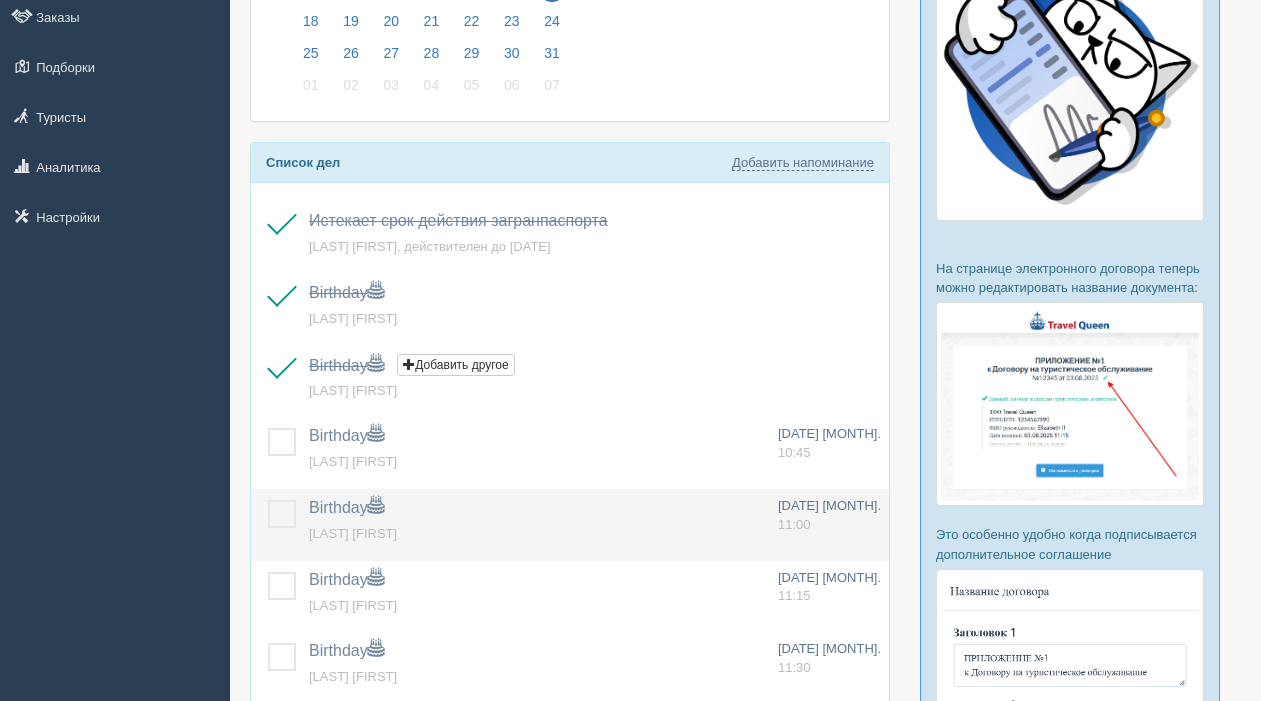 click at bounding box center (268, 500) 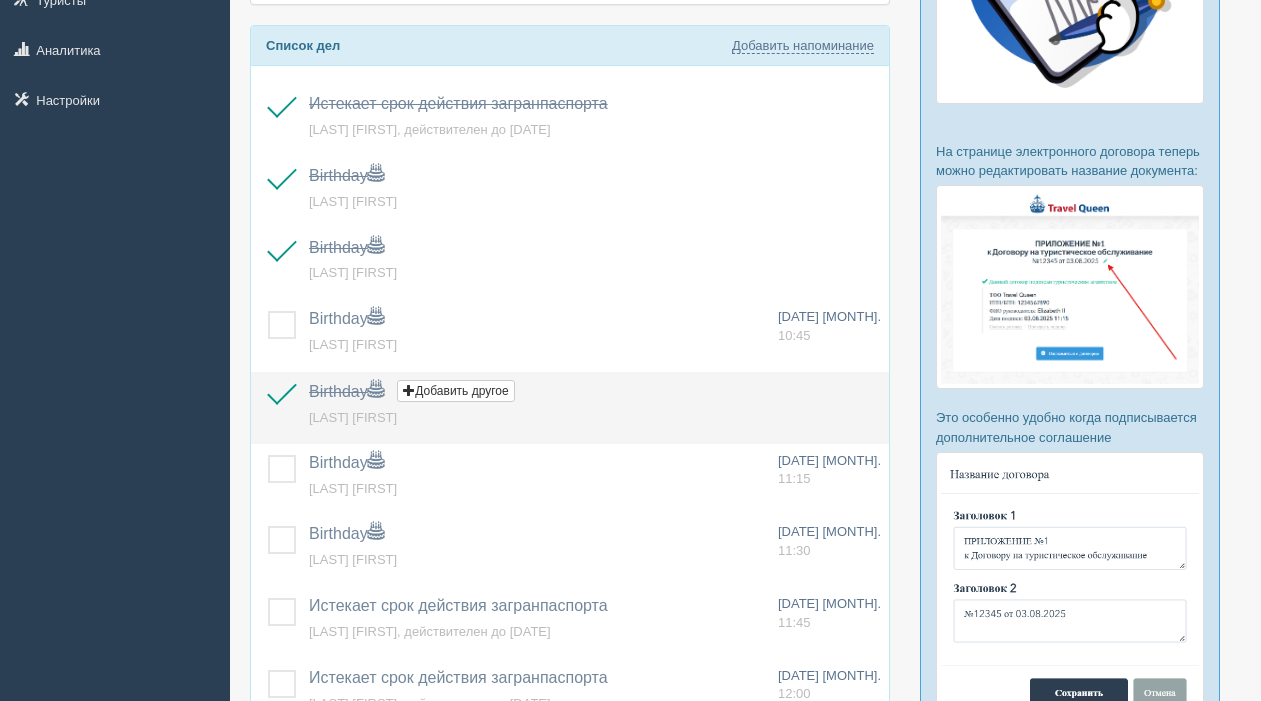 scroll, scrollTop: 381, scrollLeft: 0, axis: vertical 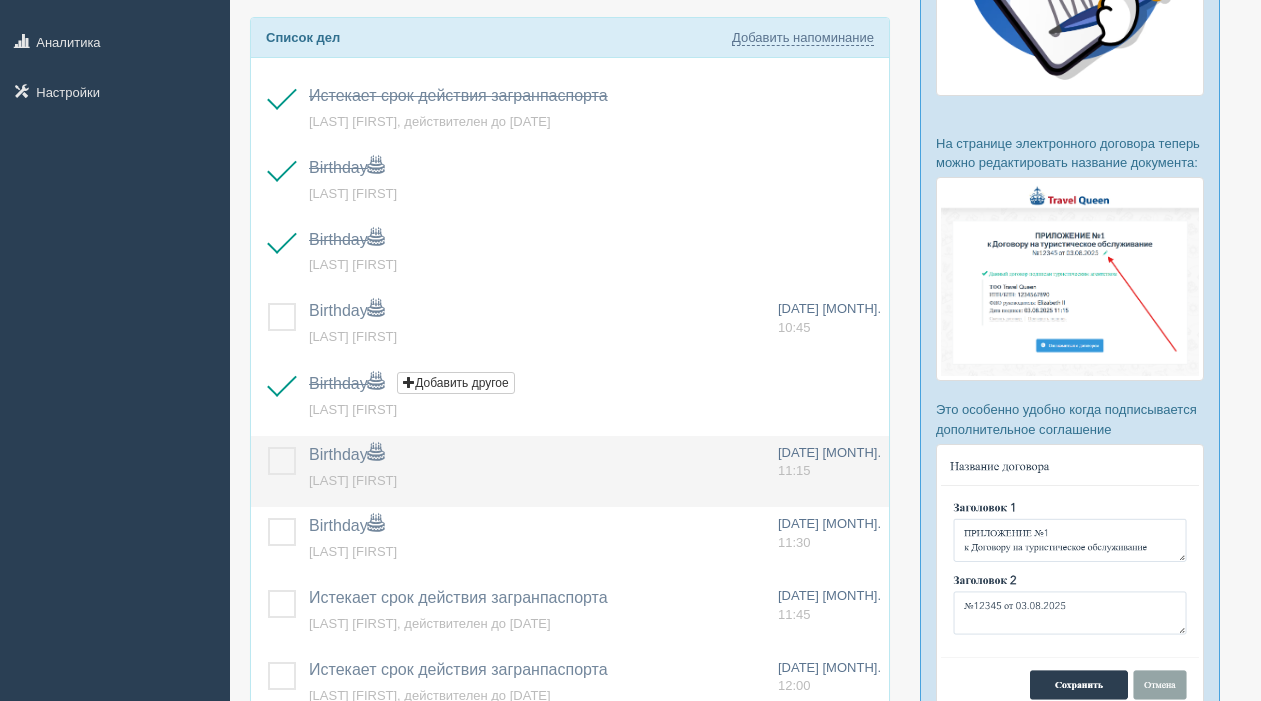 click at bounding box center [268, 447] 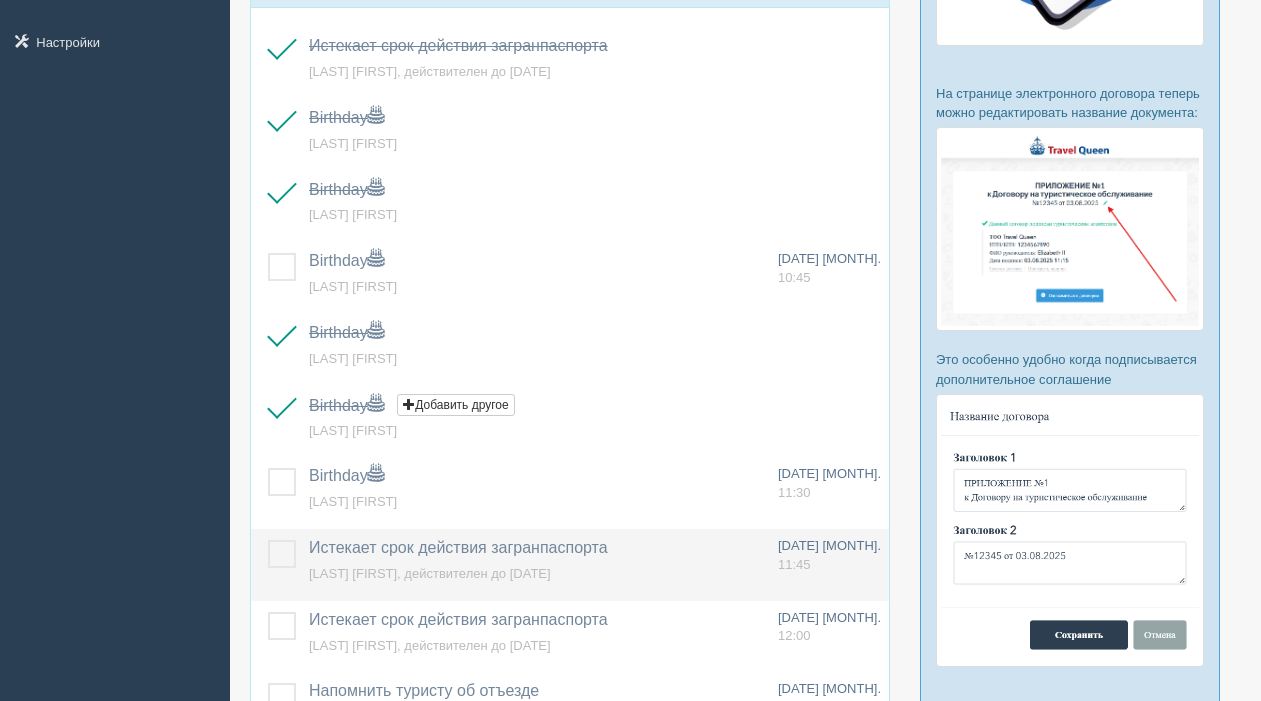 scroll, scrollTop: 444, scrollLeft: 0, axis: vertical 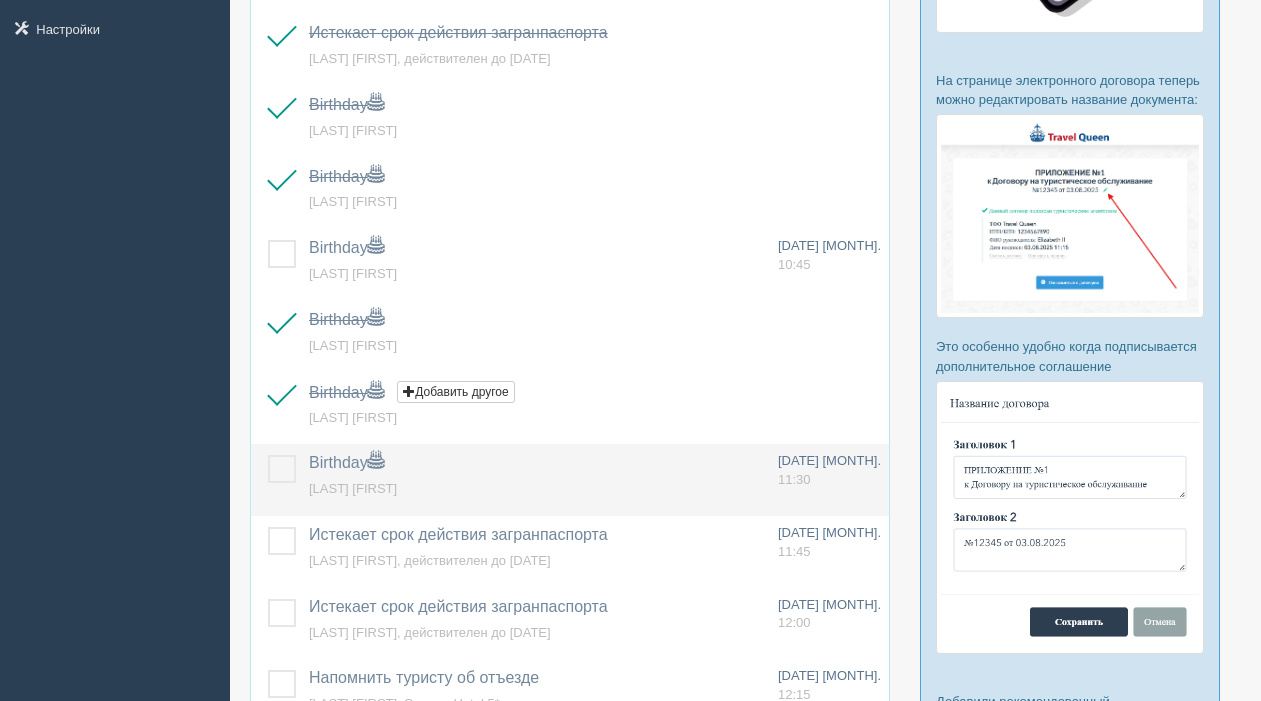click at bounding box center (268, 455) 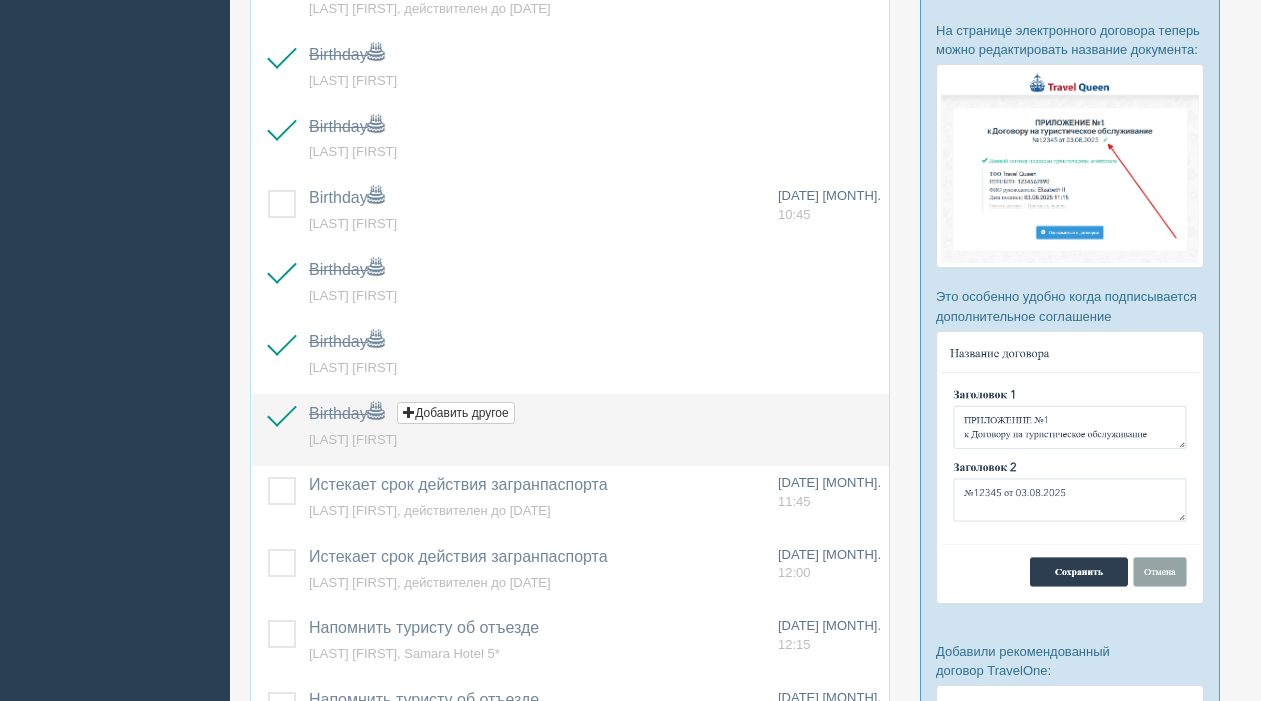 scroll, scrollTop: 511, scrollLeft: 0, axis: vertical 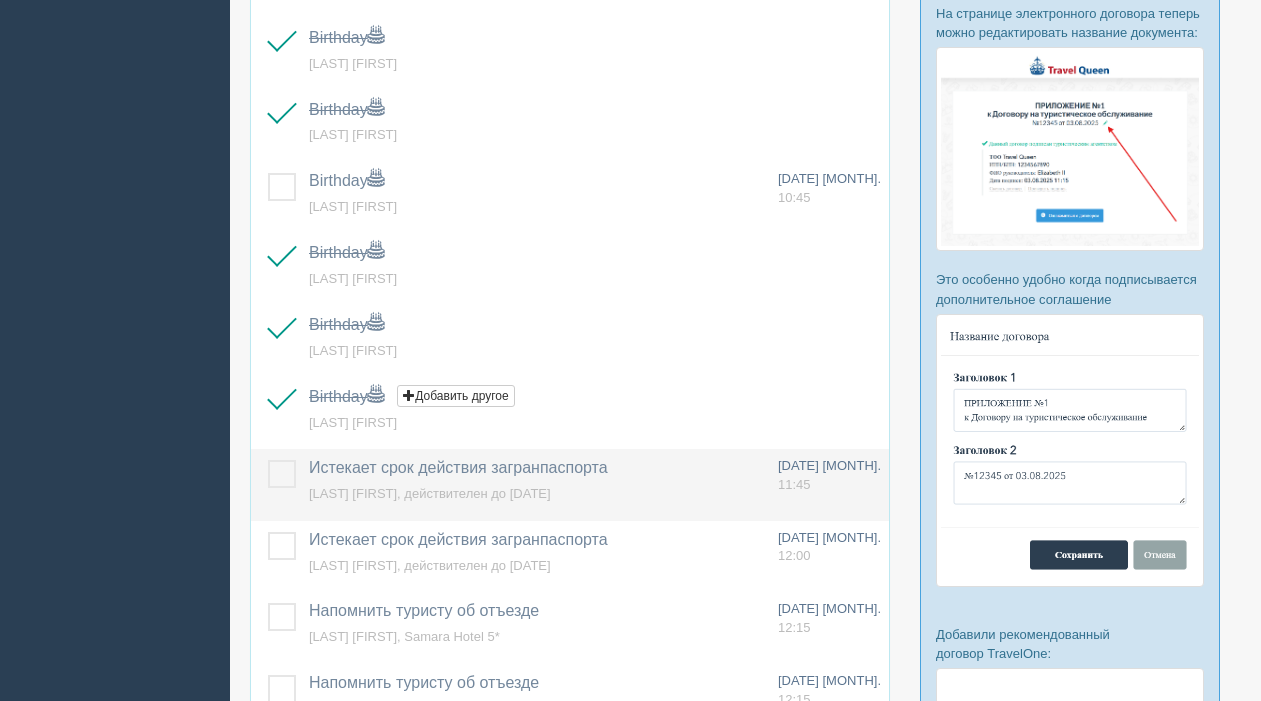 click at bounding box center [268, 460] 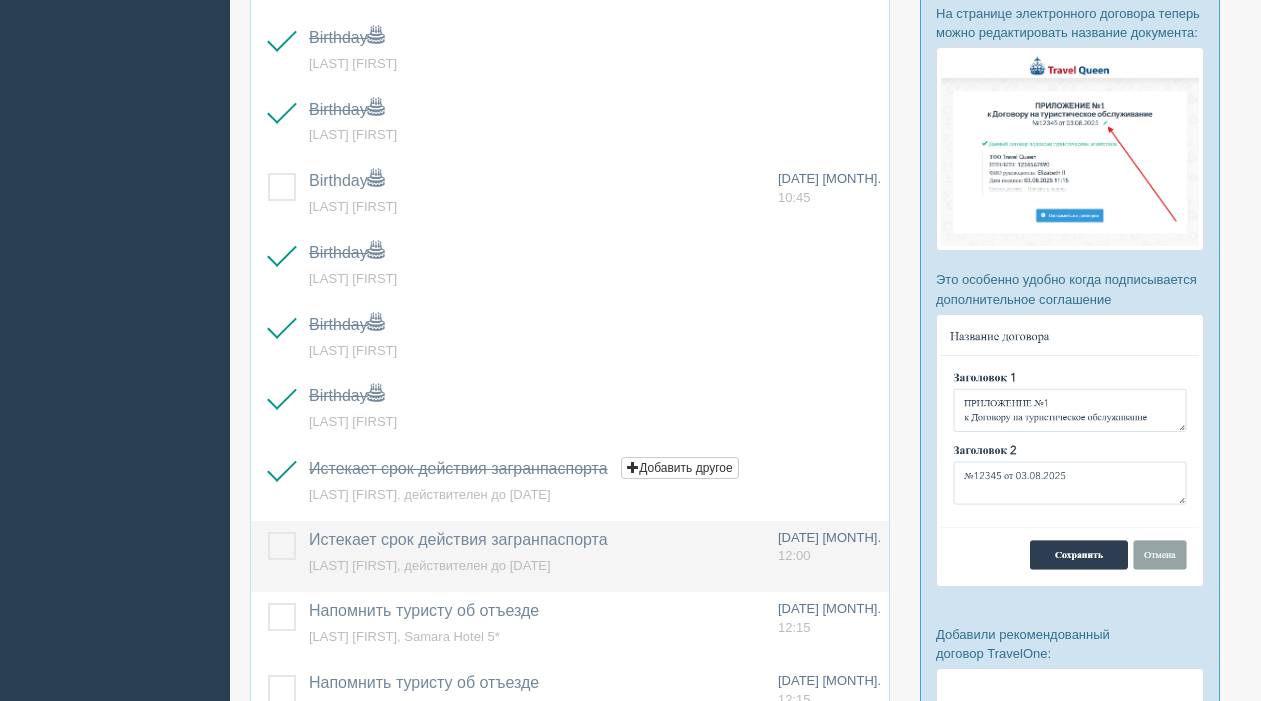 click at bounding box center (268, 532) 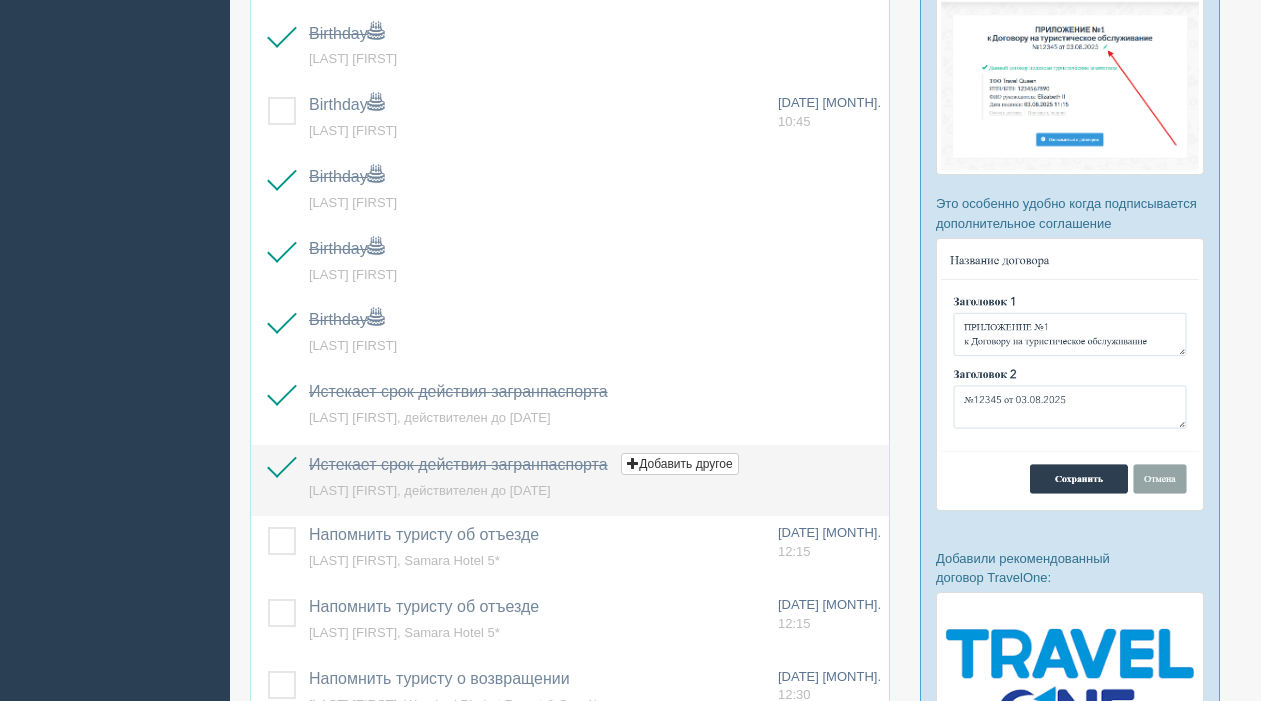 scroll, scrollTop: 606, scrollLeft: 0, axis: vertical 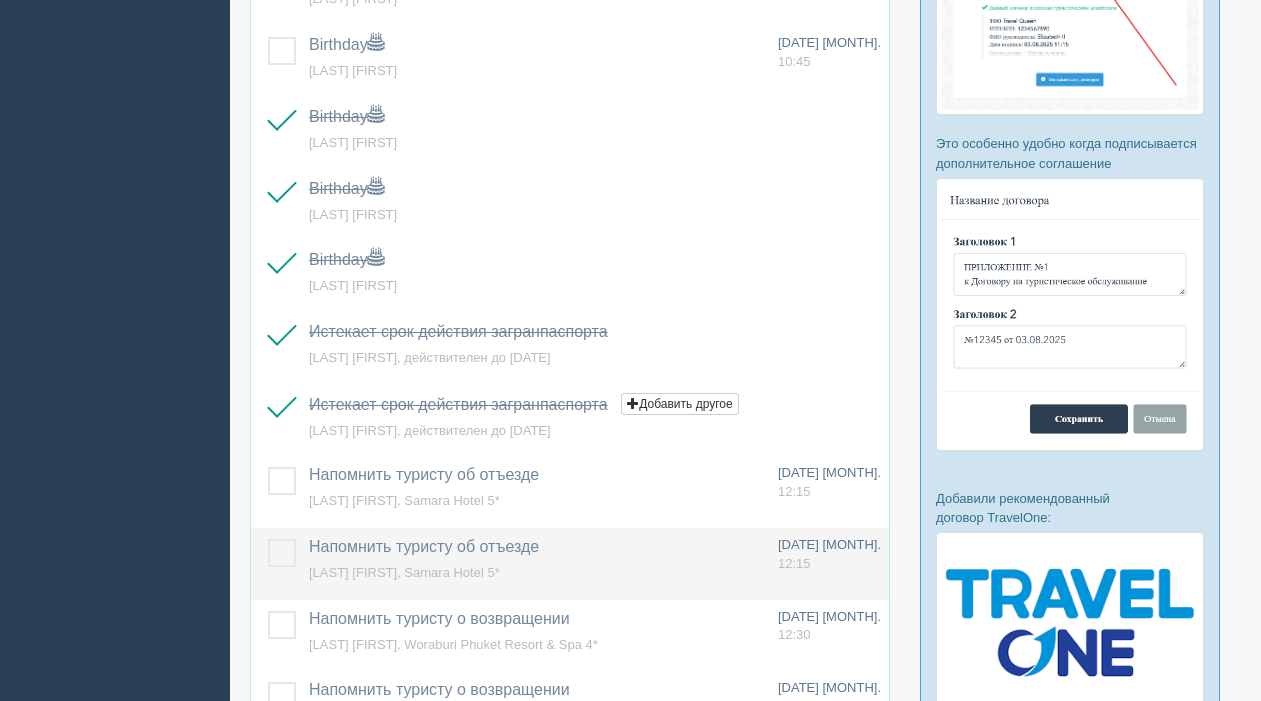 click at bounding box center (268, 539) 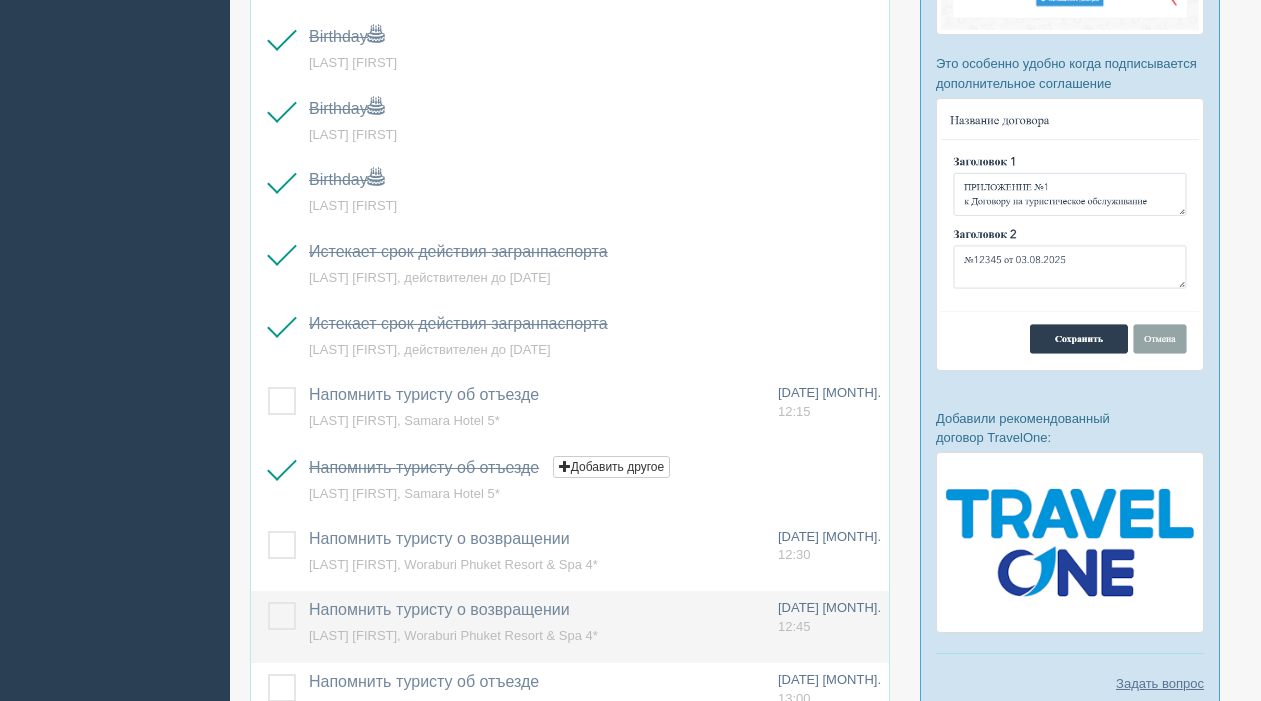 scroll, scrollTop: 769, scrollLeft: 0, axis: vertical 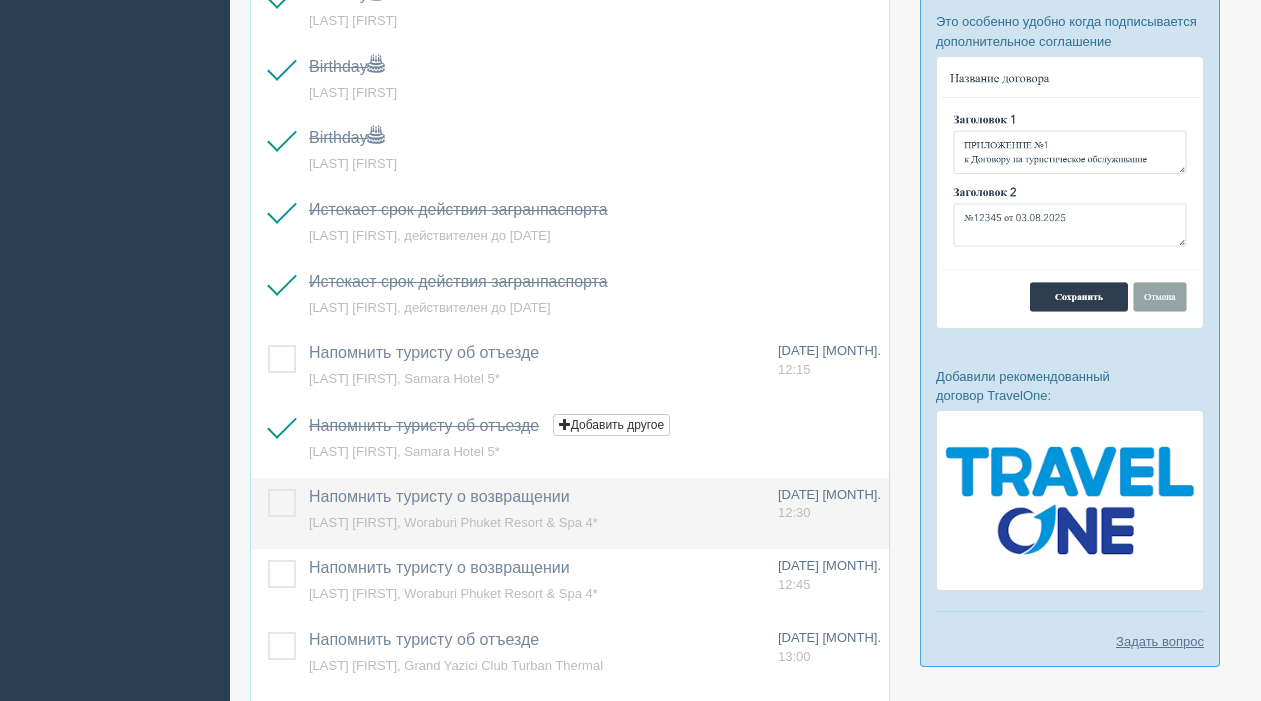 click at bounding box center [268, 489] 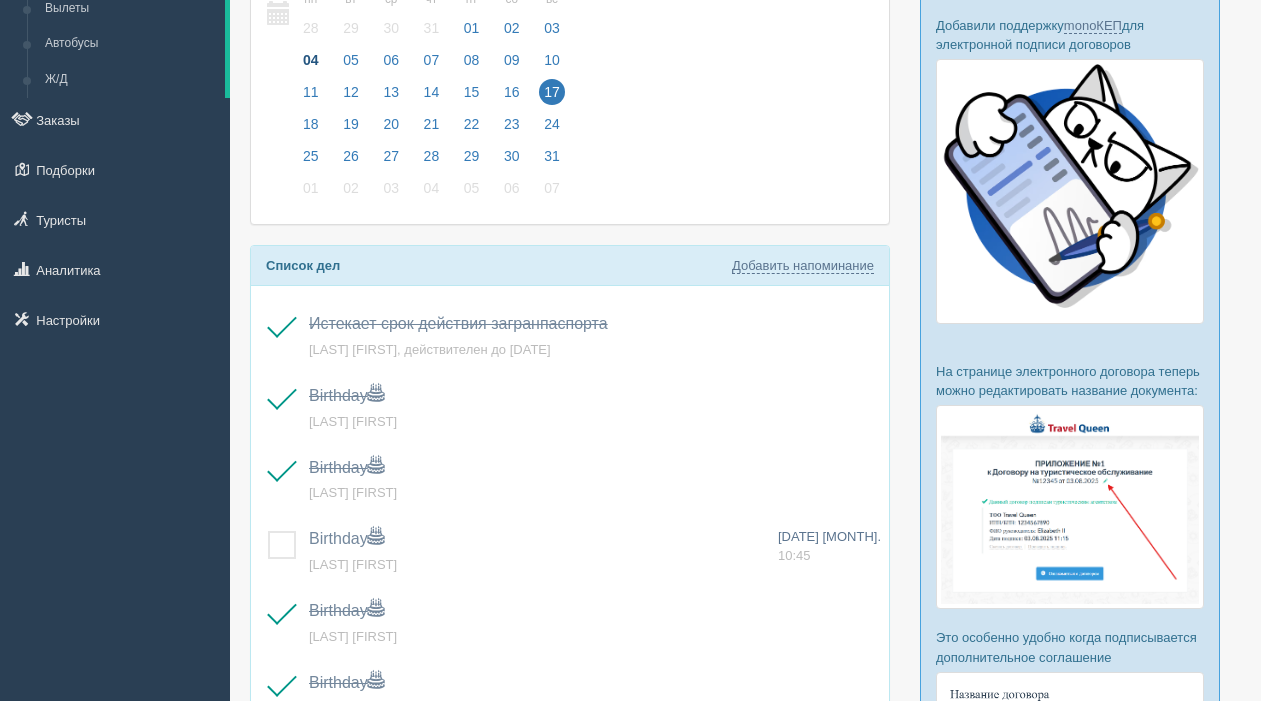 scroll, scrollTop: 0, scrollLeft: 0, axis: both 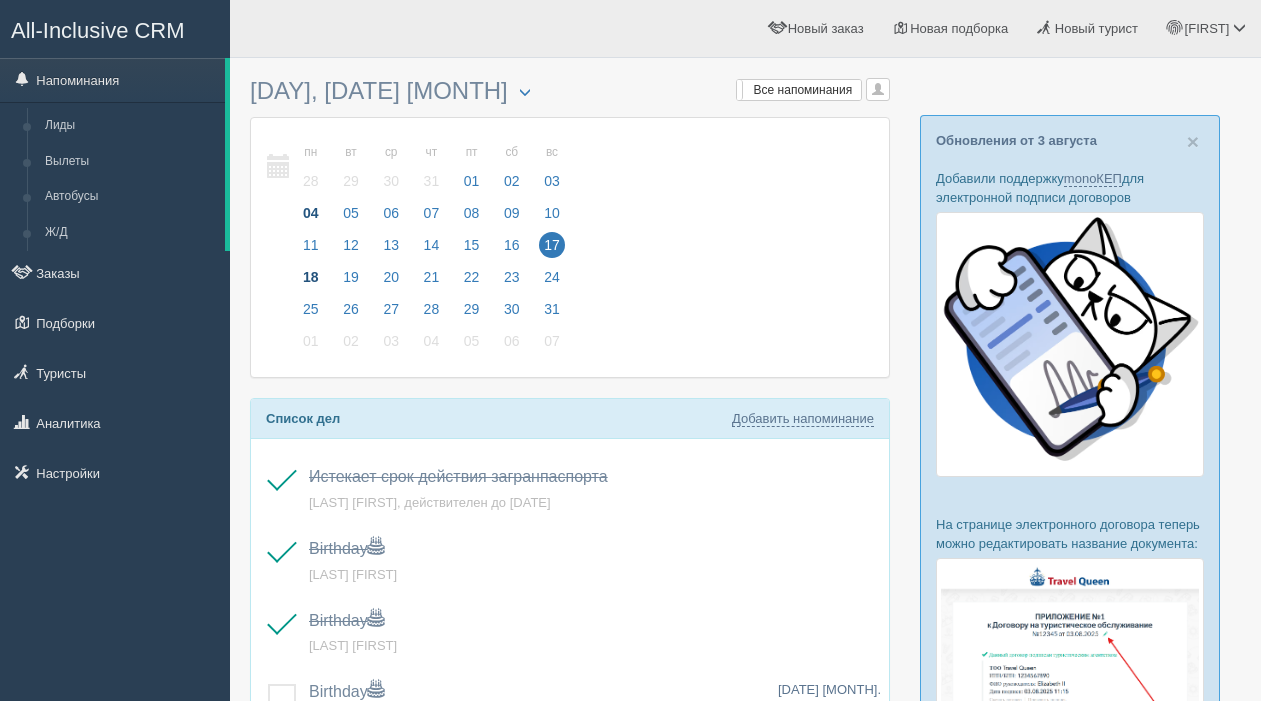 click on "18" at bounding box center [311, 277] 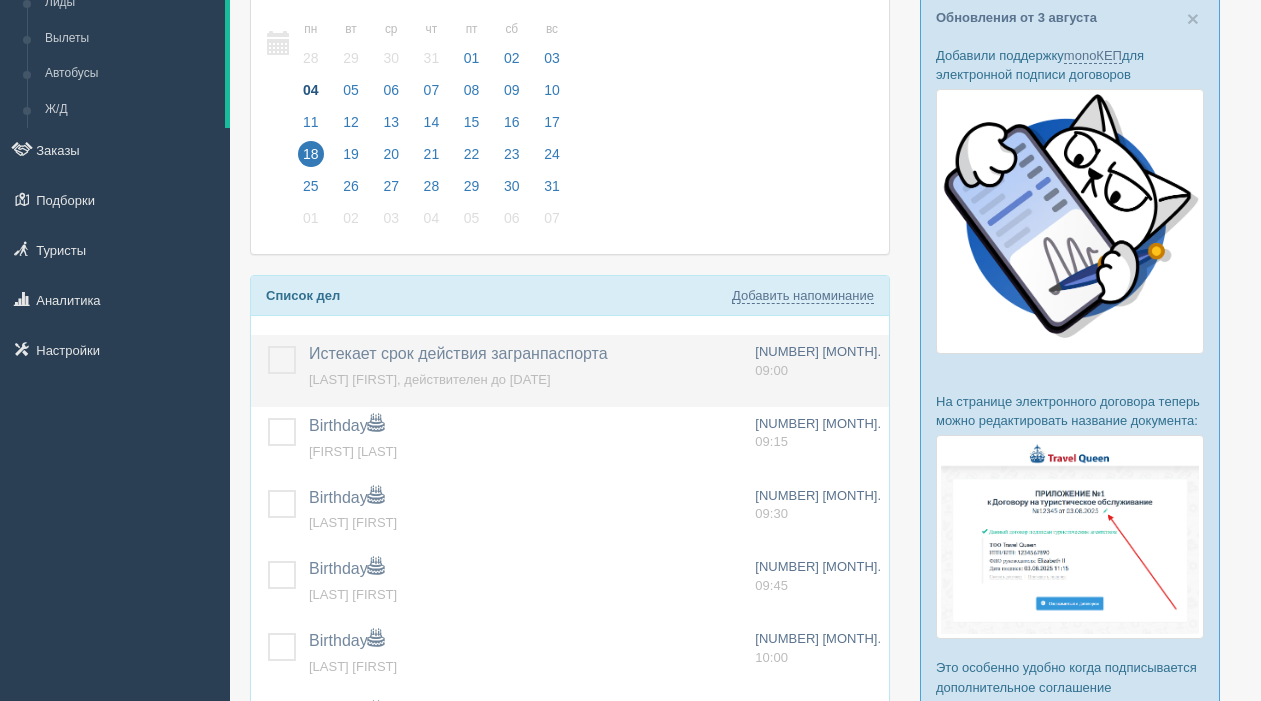 scroll, scrollTop: 124, scrollLeft: 0, axis: vertical 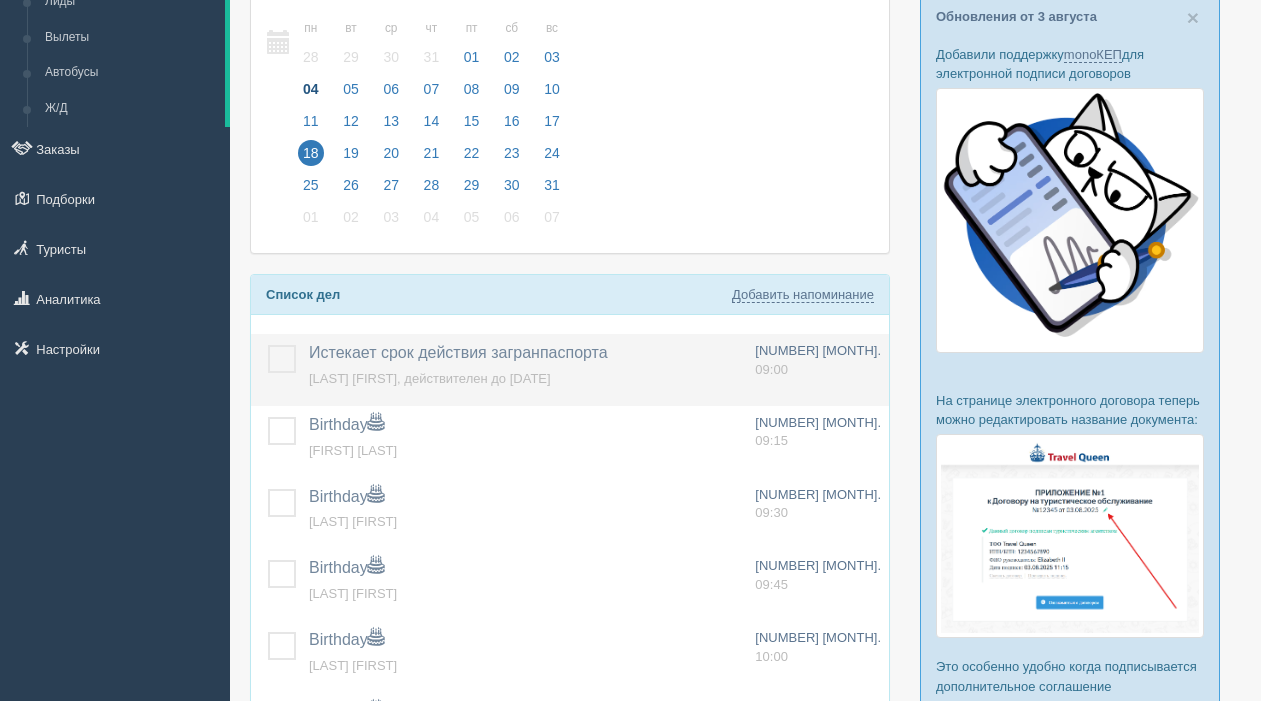 click at bounding box center (268, 345) 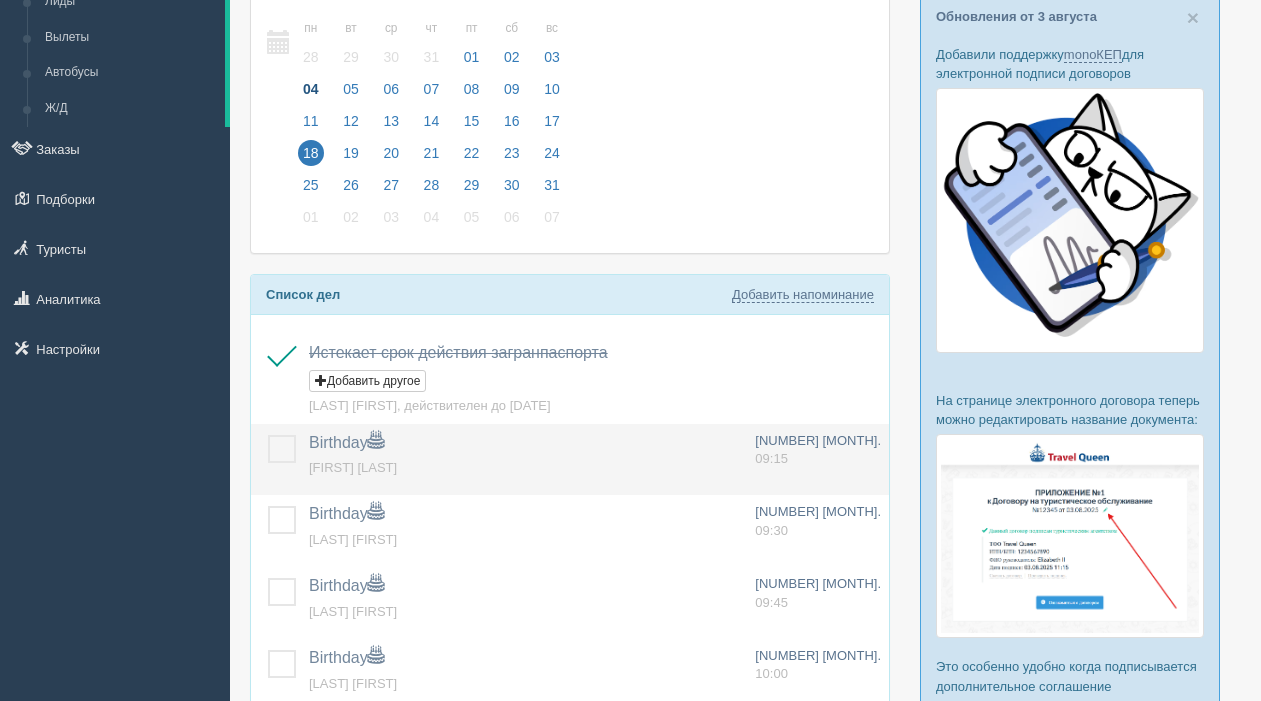 scroll, scrollTop: 178, scrollLeft: 0, axis: vertical 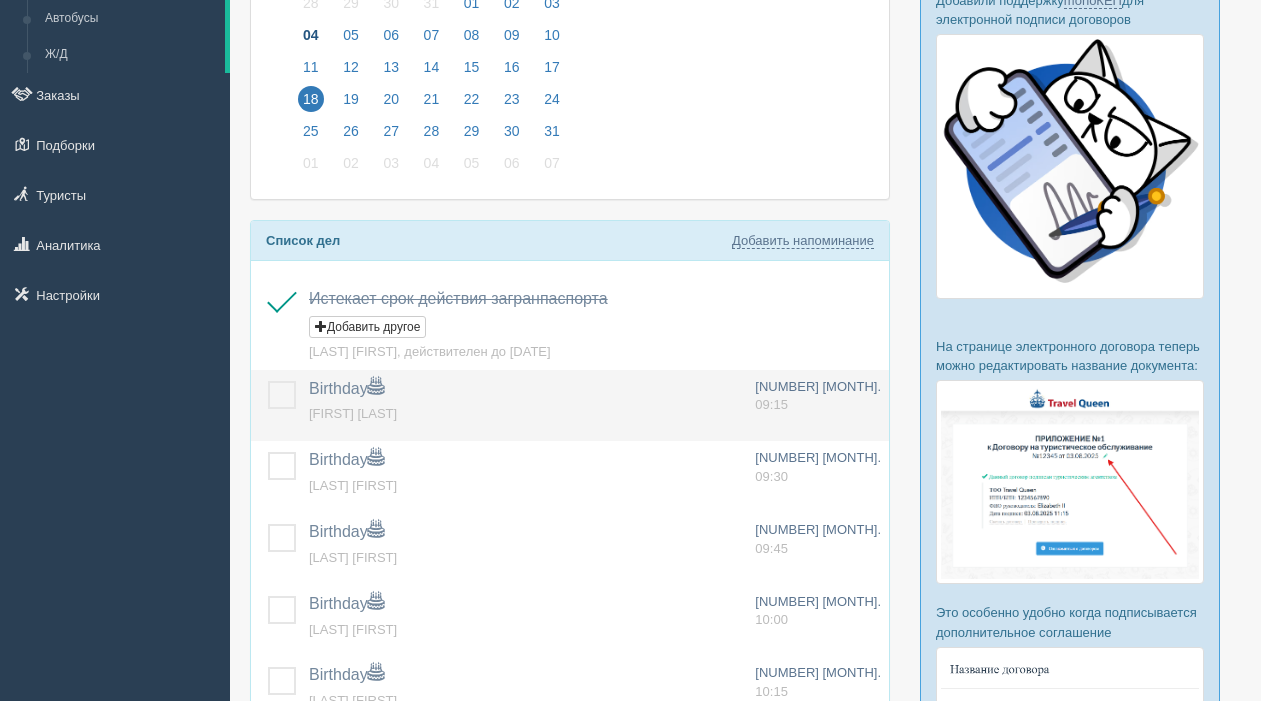 click at bounding box center [268, 381] 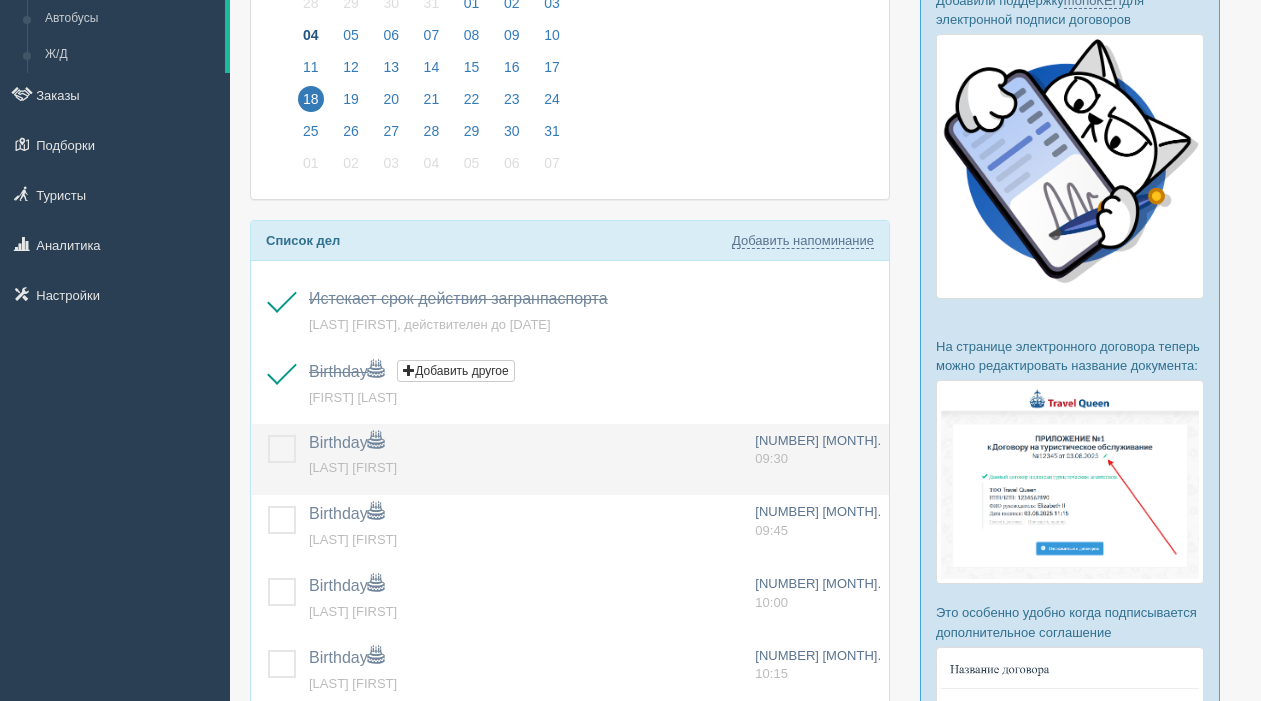 click at bounding box center (268, 435) 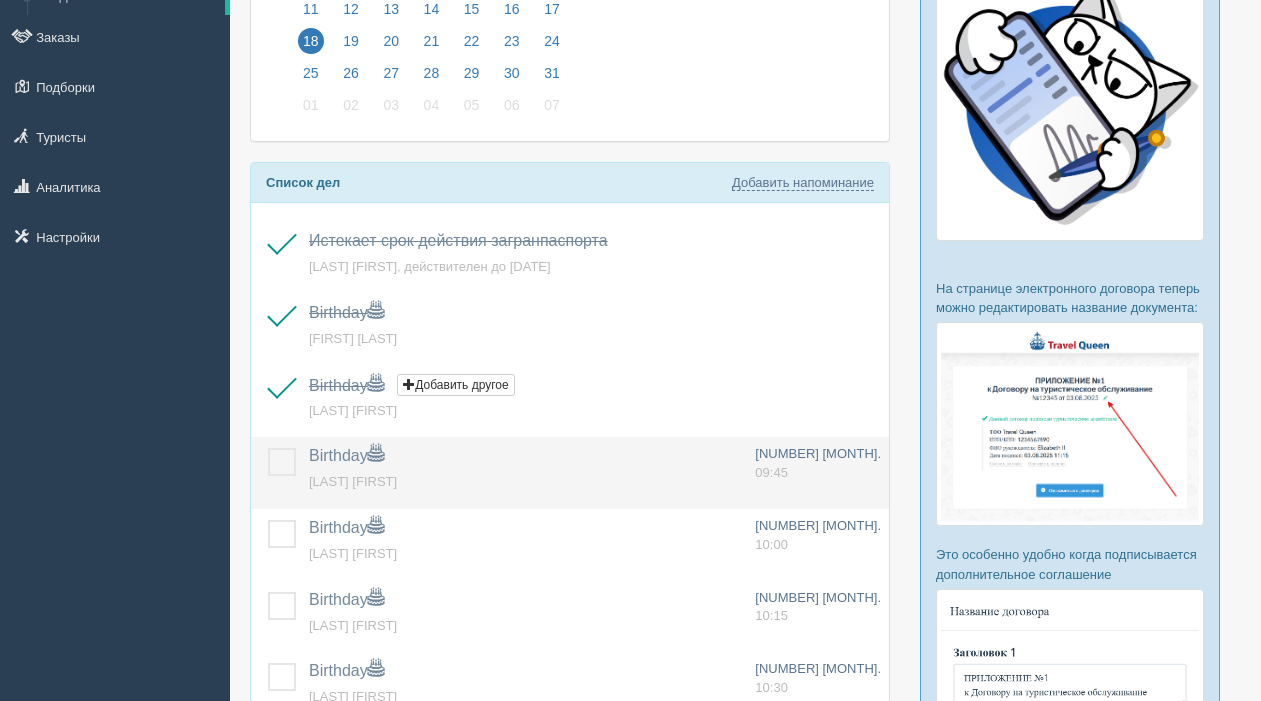 click at bounding box center [268, 448] 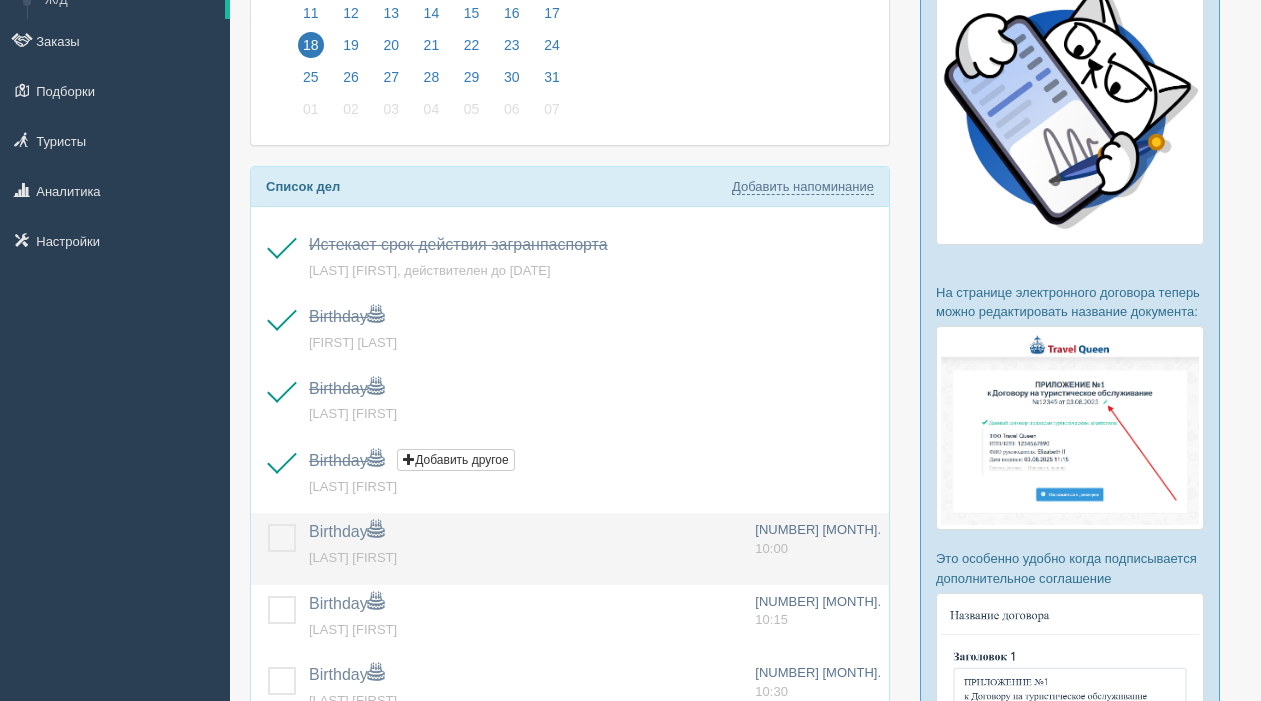 scroll, scrollTop: 276, scrollLeft: 0, axis: vertical 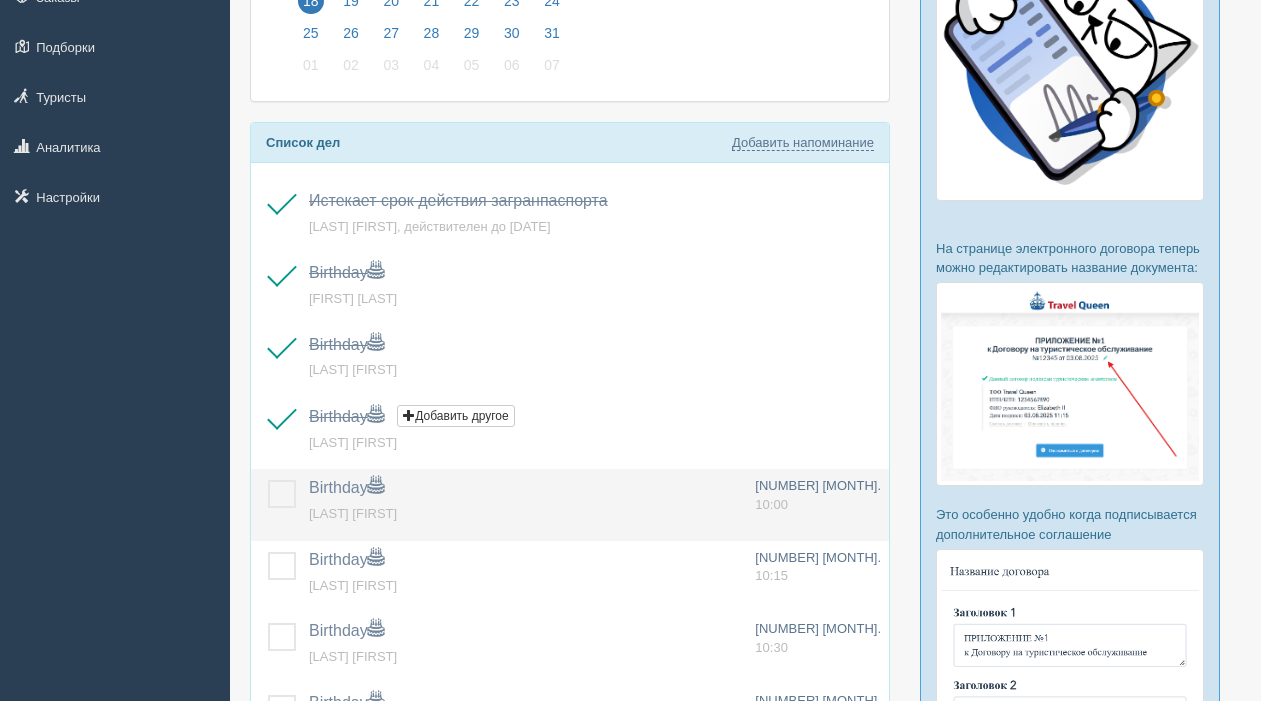 click at bounding box center [268, 480] 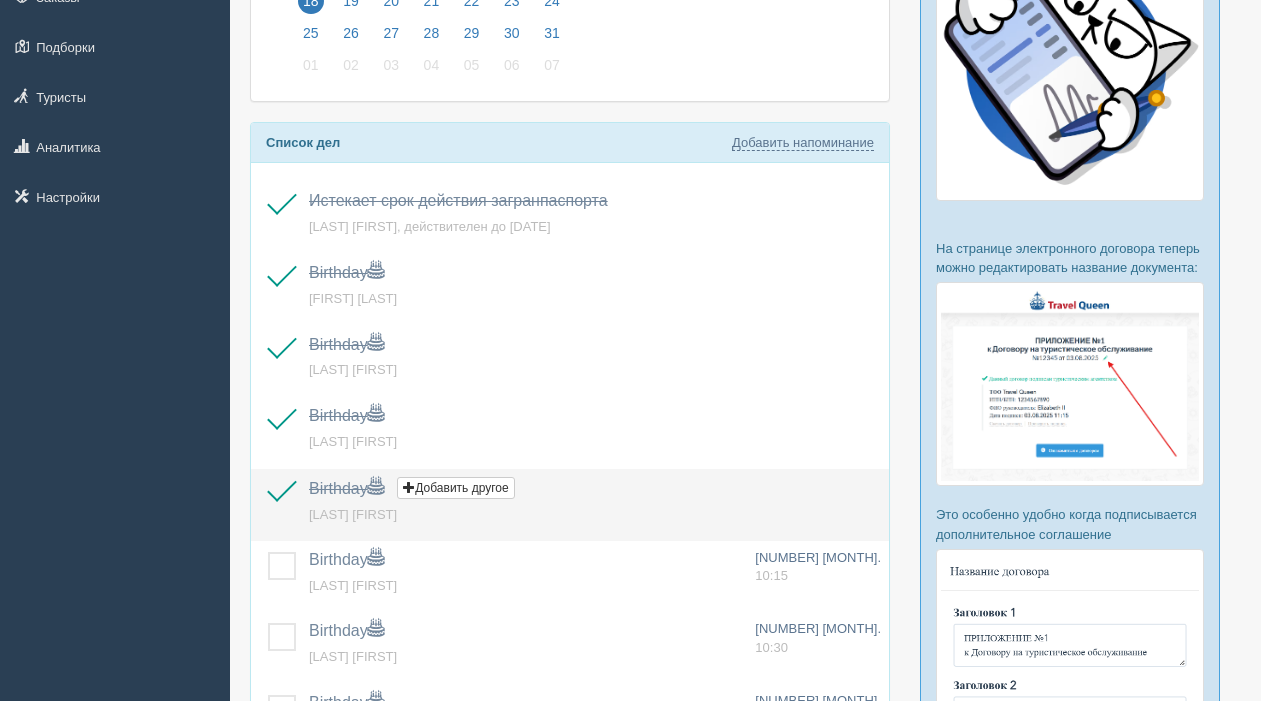 scroll, scrollTop: 351, scrollLeft: 0, axis: vertical 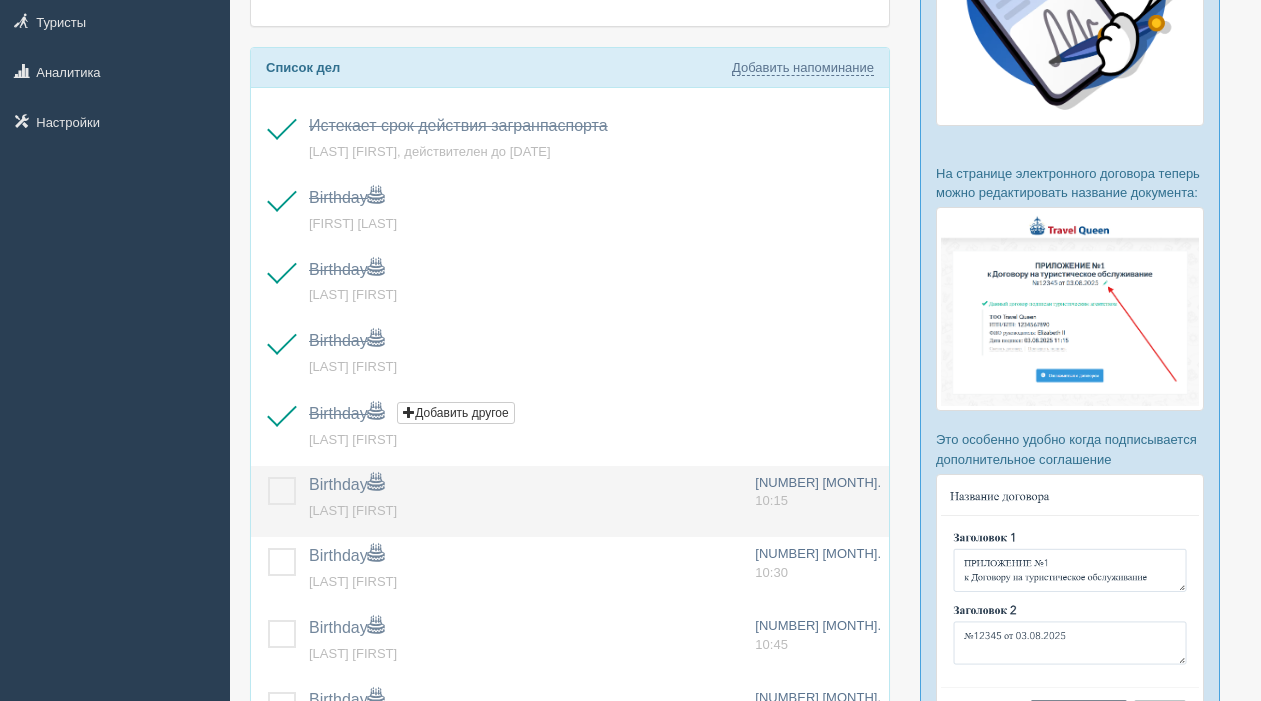 click at bounding box center [268, 477] 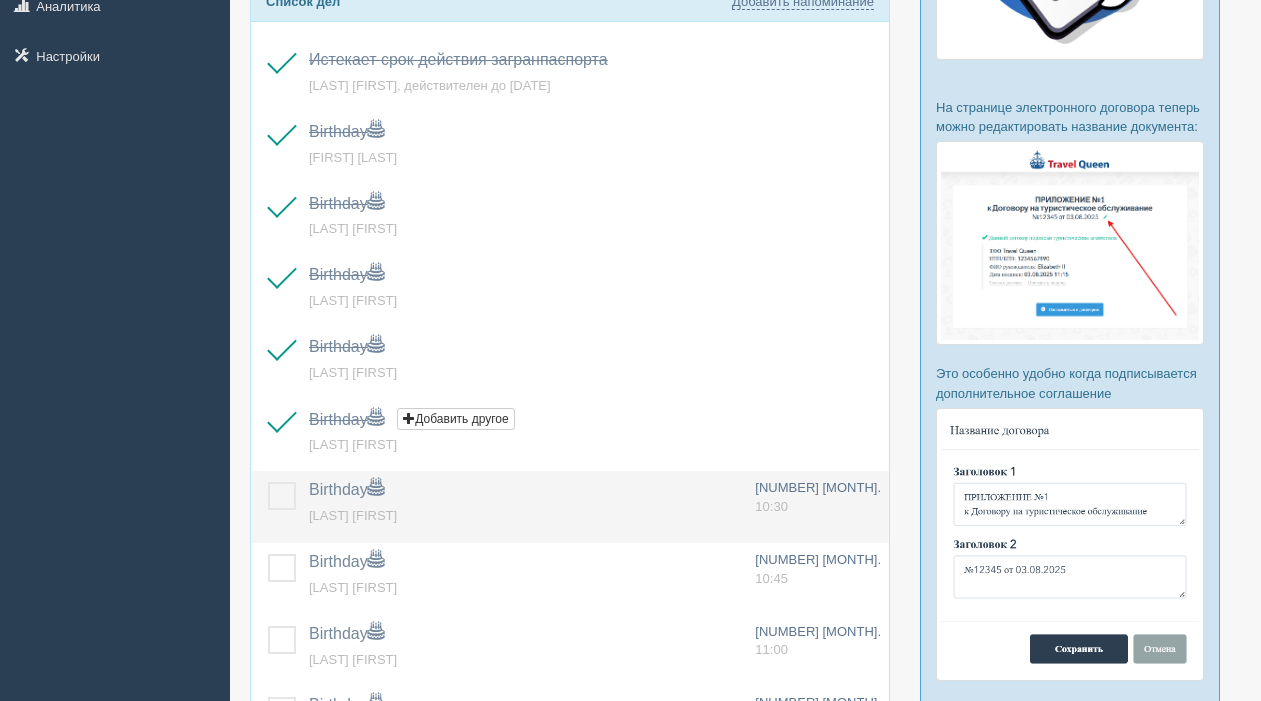 scroll, scrollTop: 419, scrollLeft: 0, axis: vertical 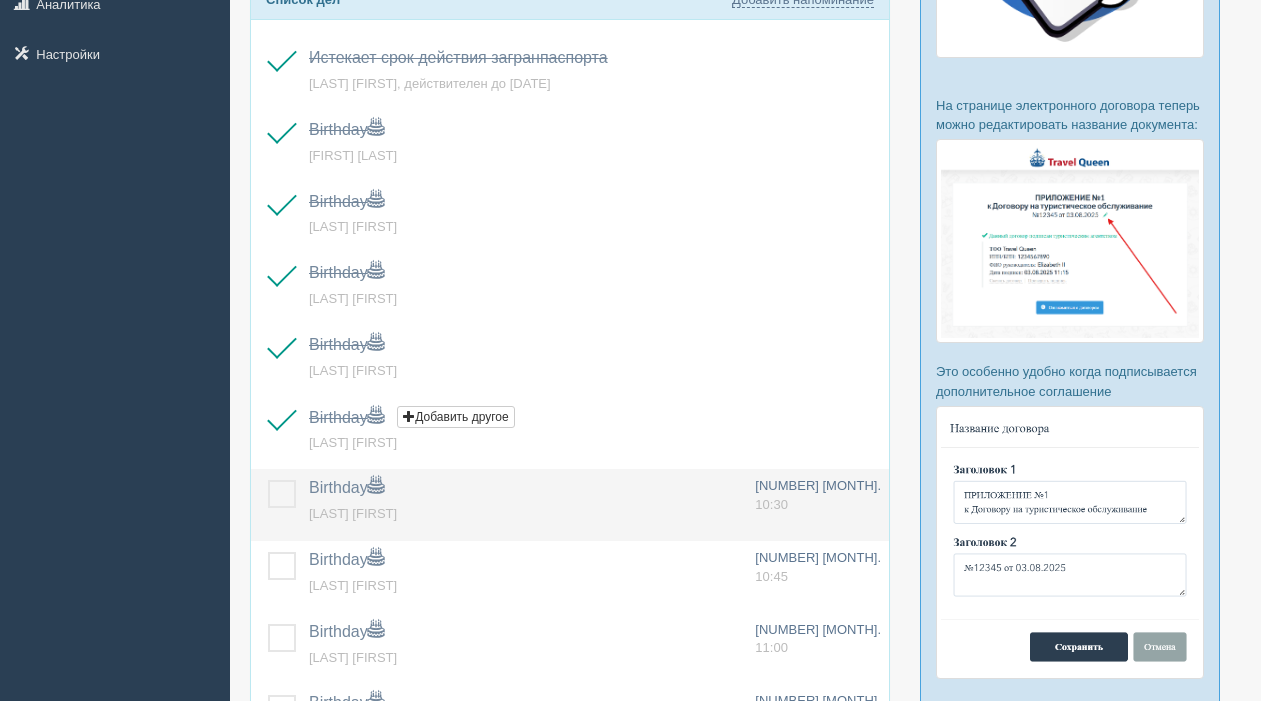 click at bounding box center [268, 480] 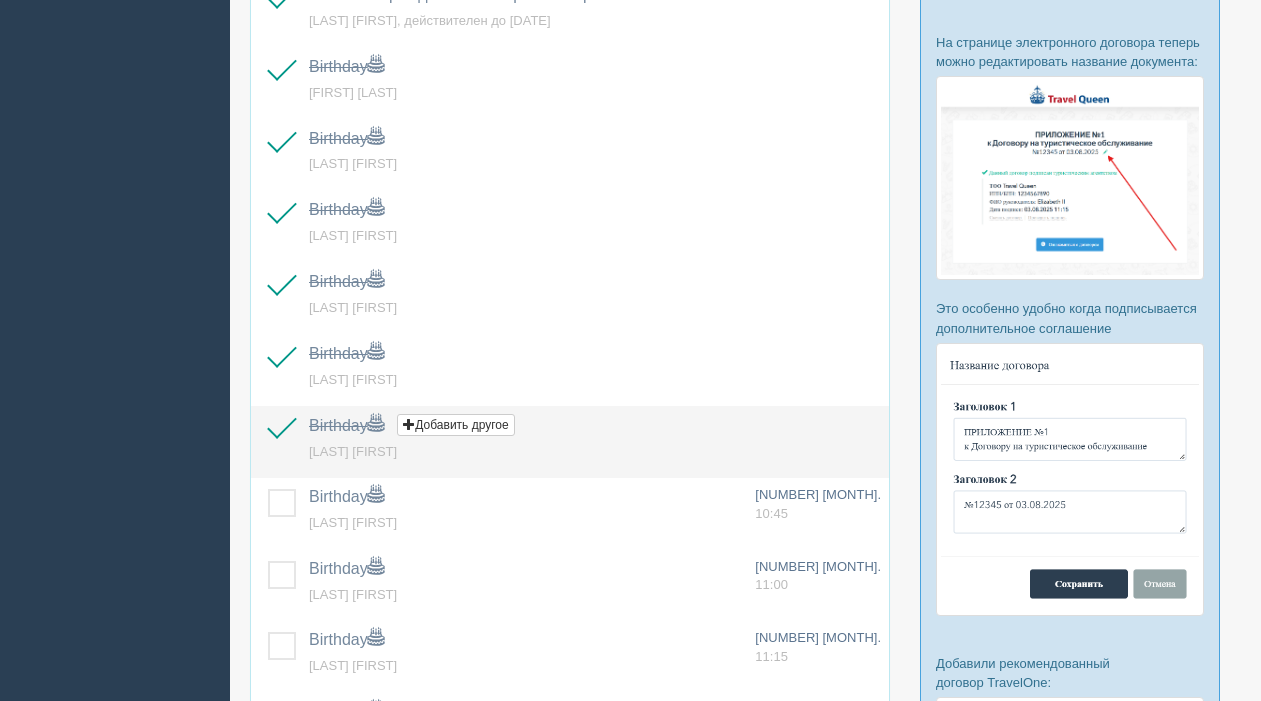 scroll, scrollTop: 493, scrollLeft: 0, axis: vertical 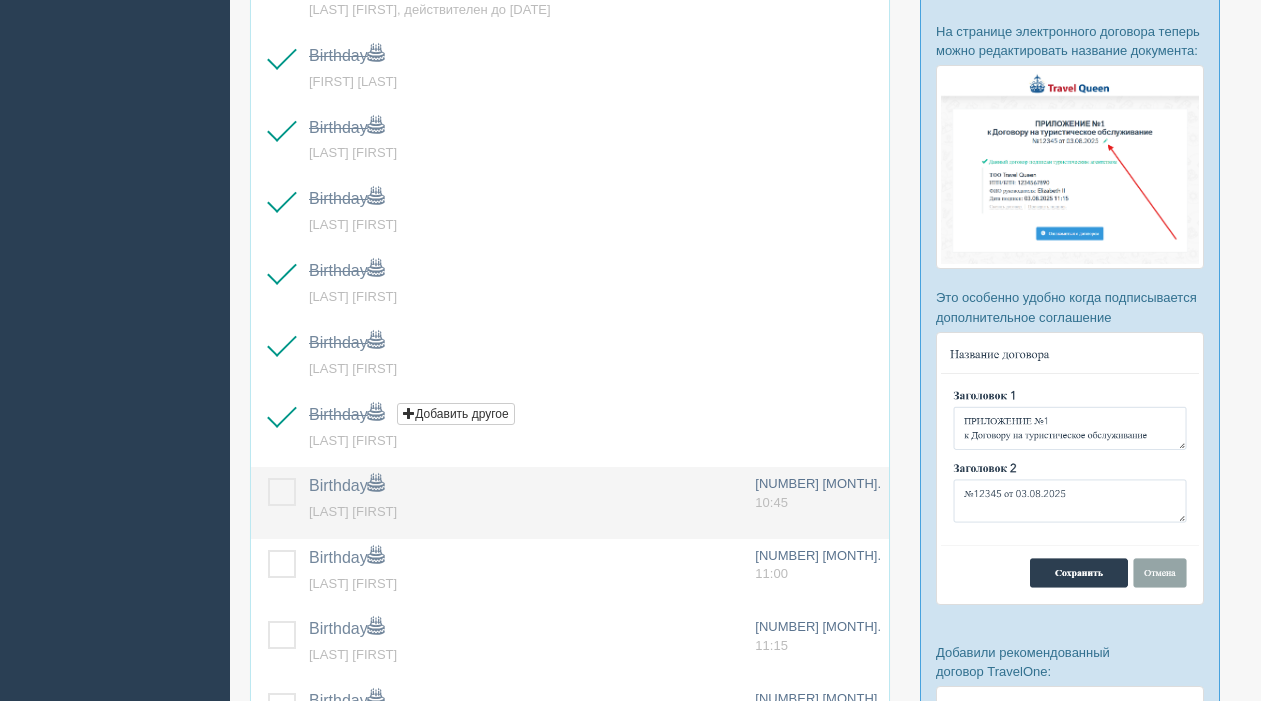 click at bounding box center (268, 478) 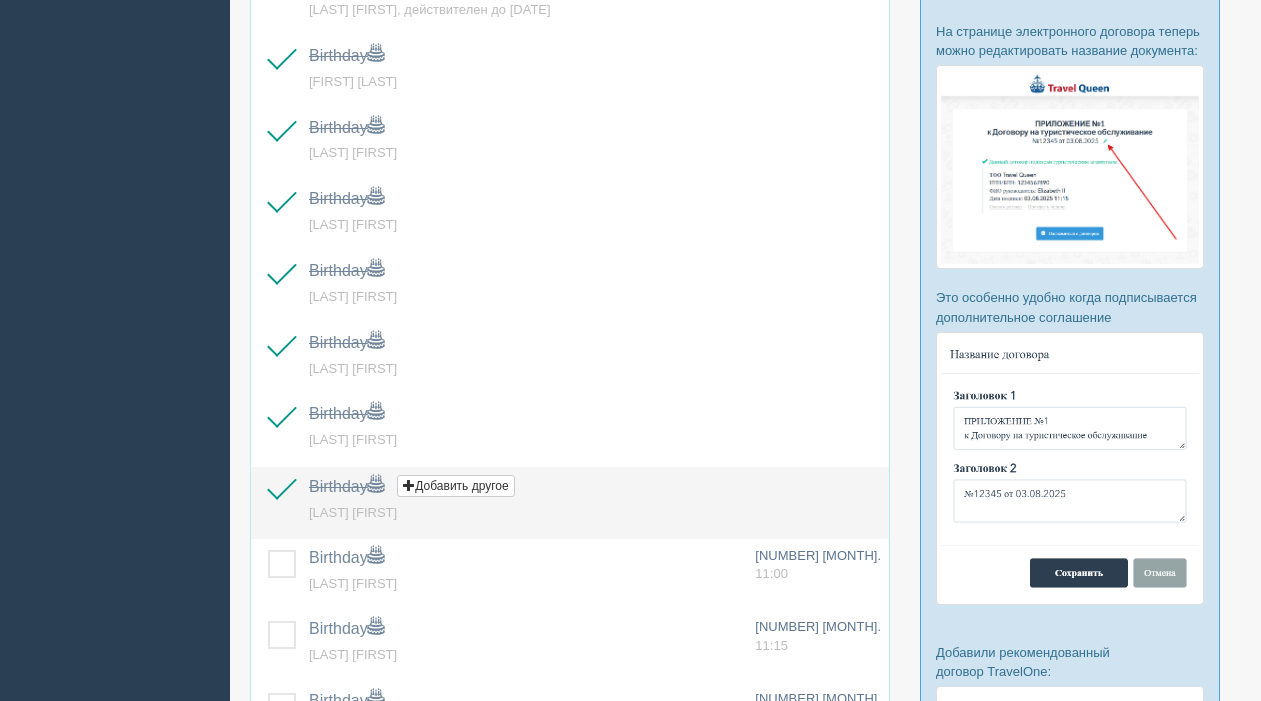 scroll, scrollTop: 570, scrollLeft: 0, axis: vertical 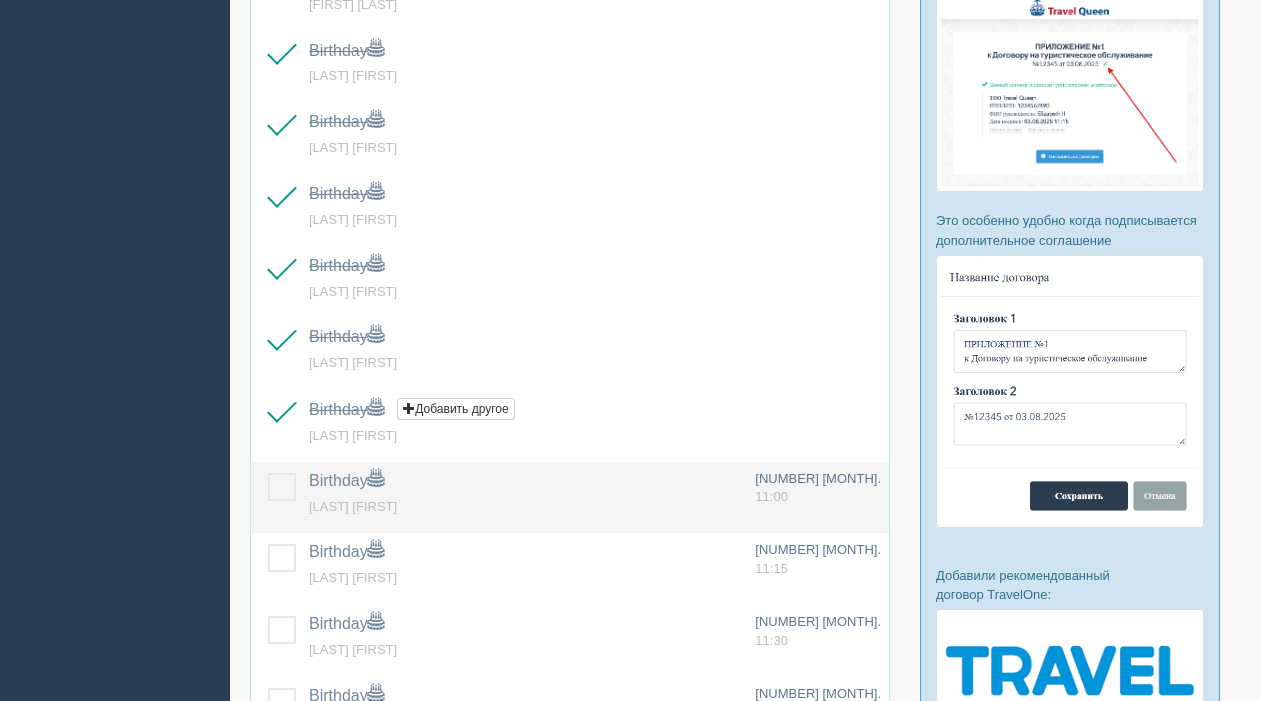 click at bounding box center (268, 473) 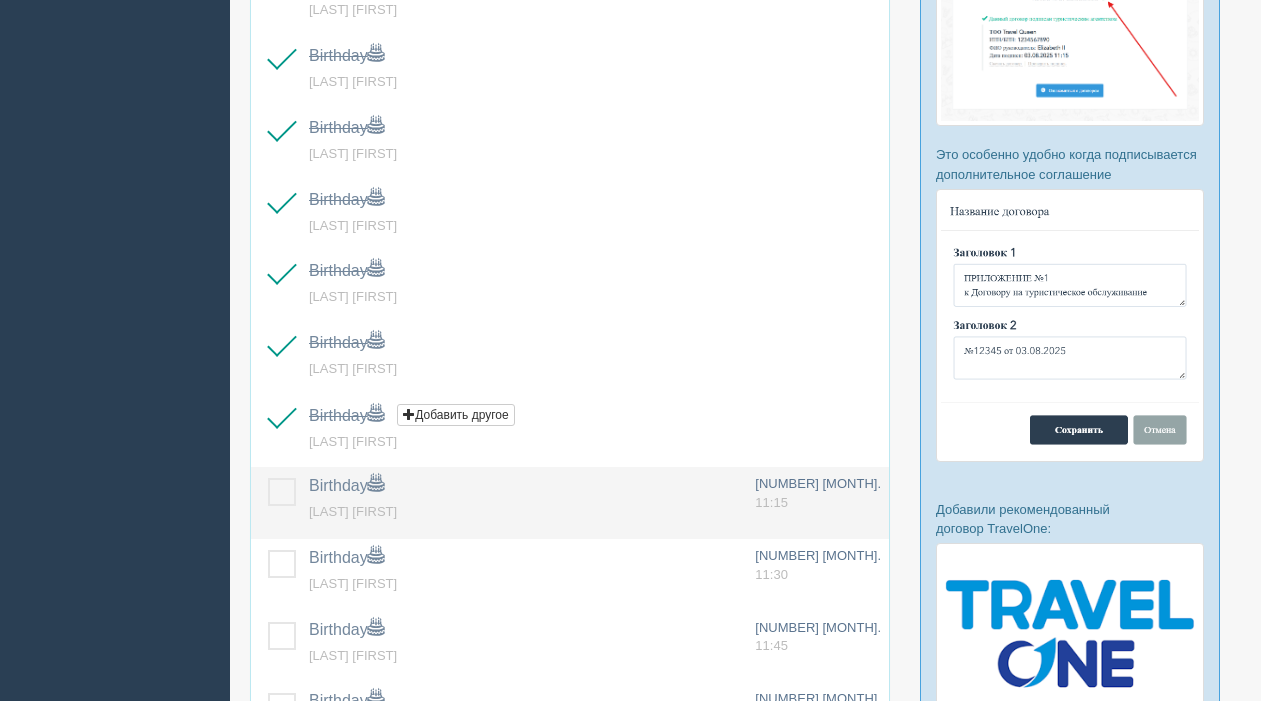 scroll, scrollTop: 644, scrollLeft: 0, axis: vertical 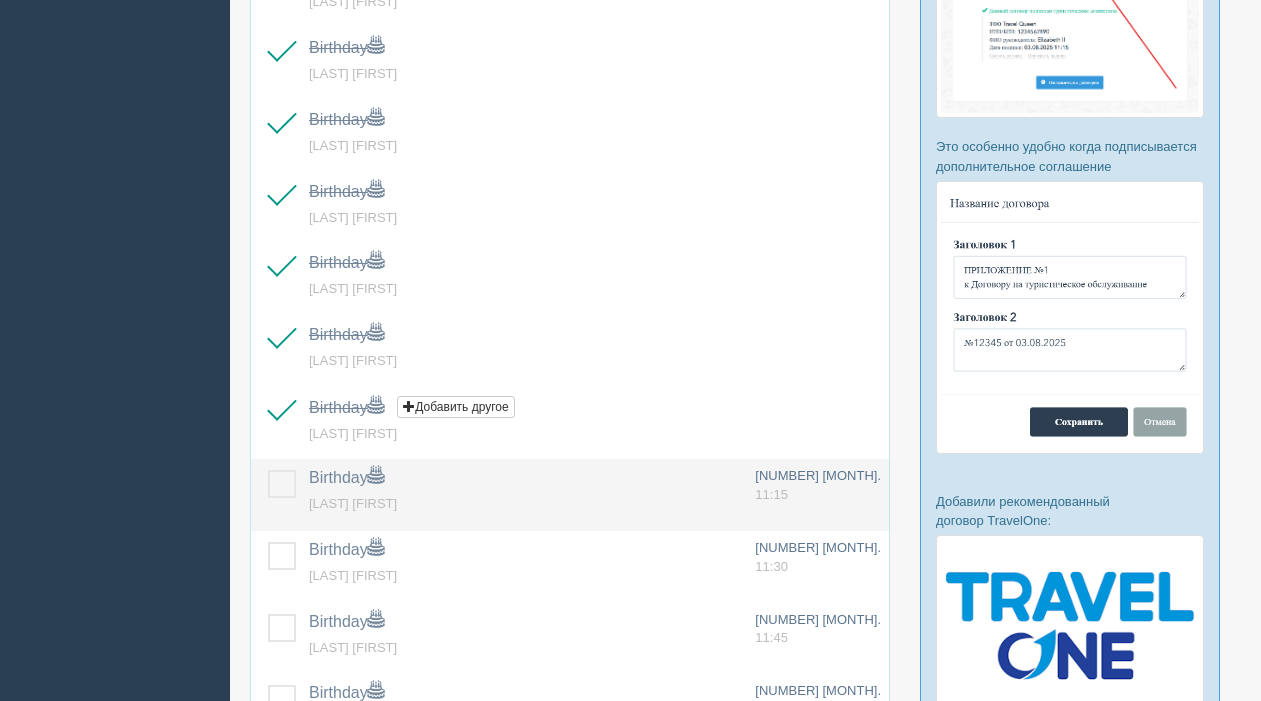 click at bounding box center [268, 470] 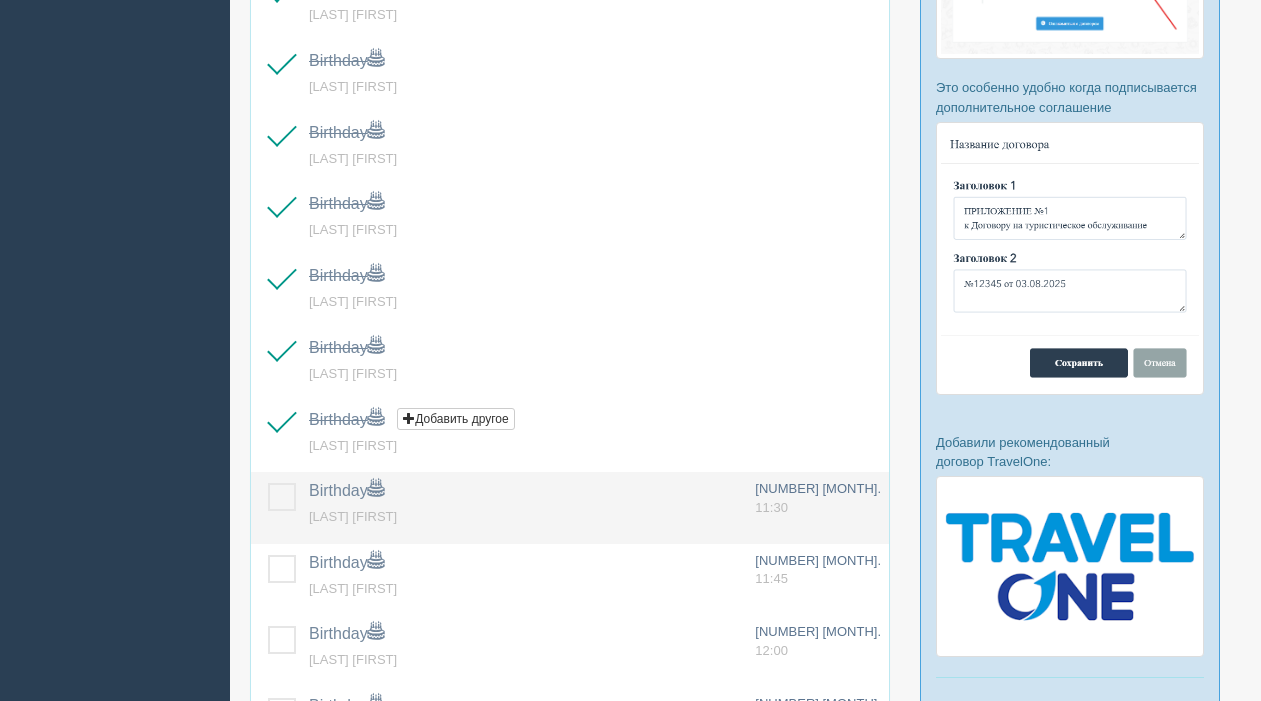 scroll, scrollTop: 710, scrollLeft: 0, axis: vertical 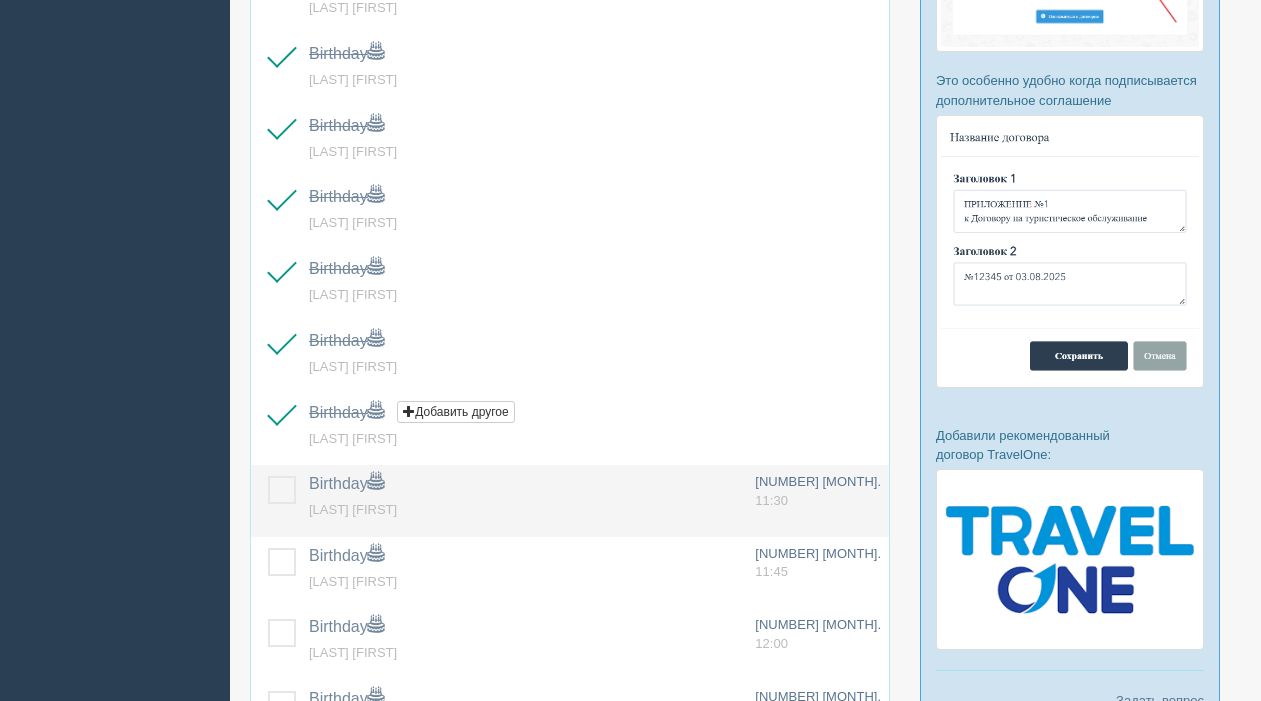 click at bounding box center (268, 476) 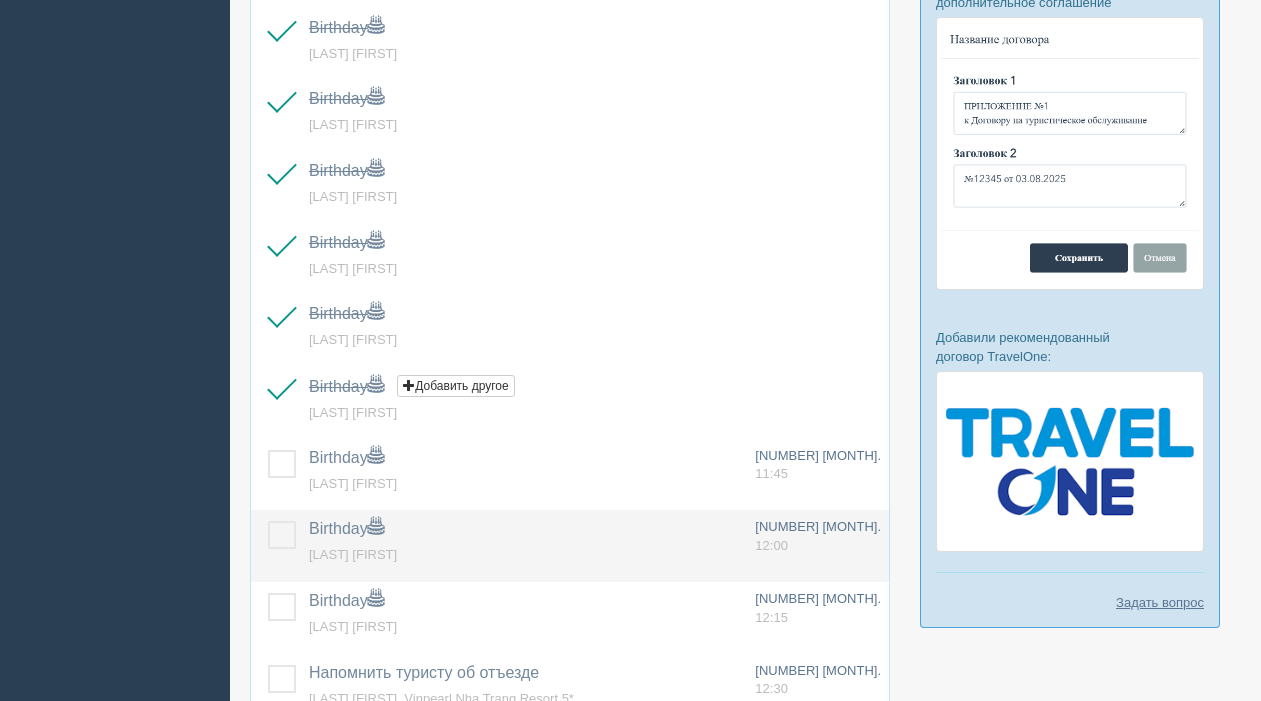 scroll, scrollTop: 809, scrollLeft: 0, axis: vertical 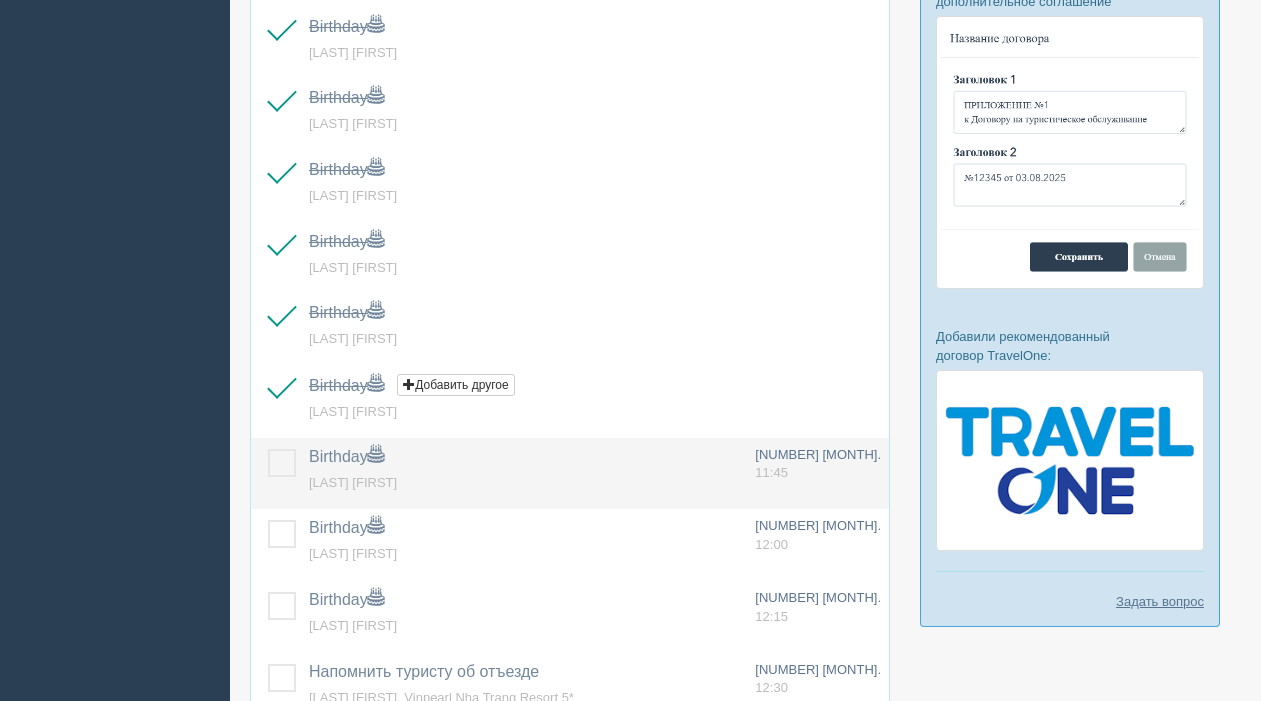 click at bounding box center (268, 449) 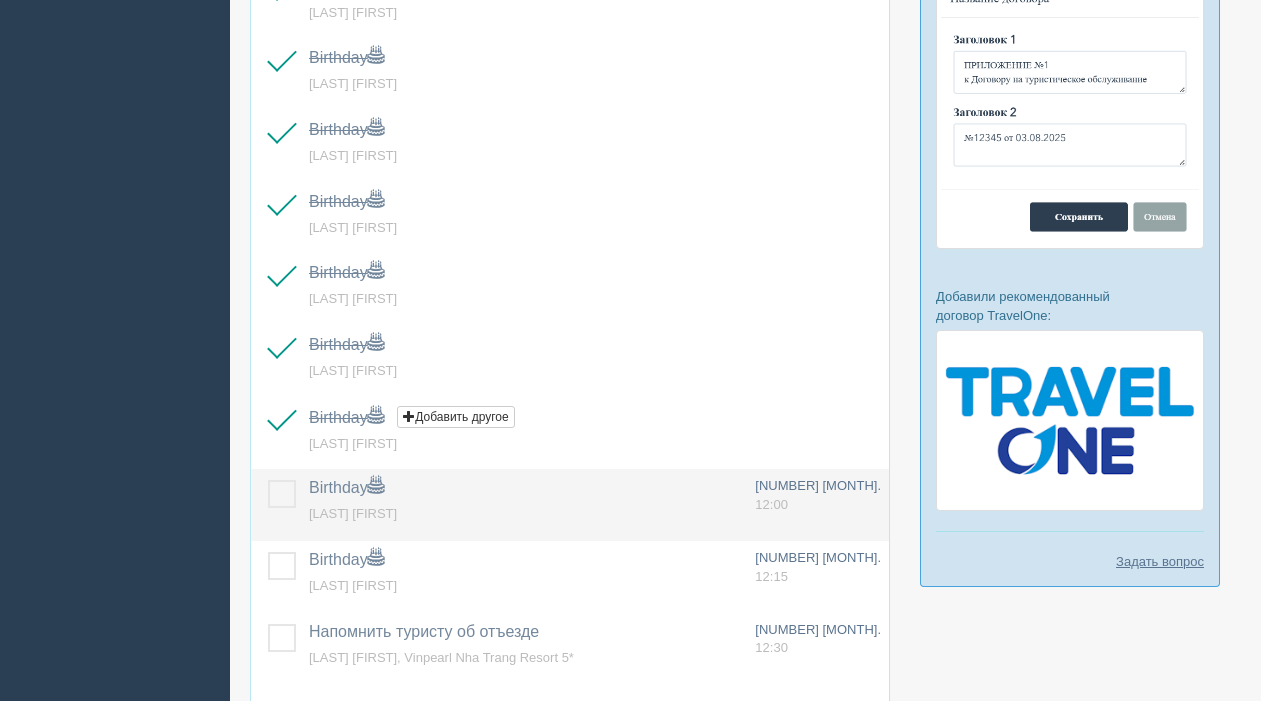 click at bounding box center [268, 480] 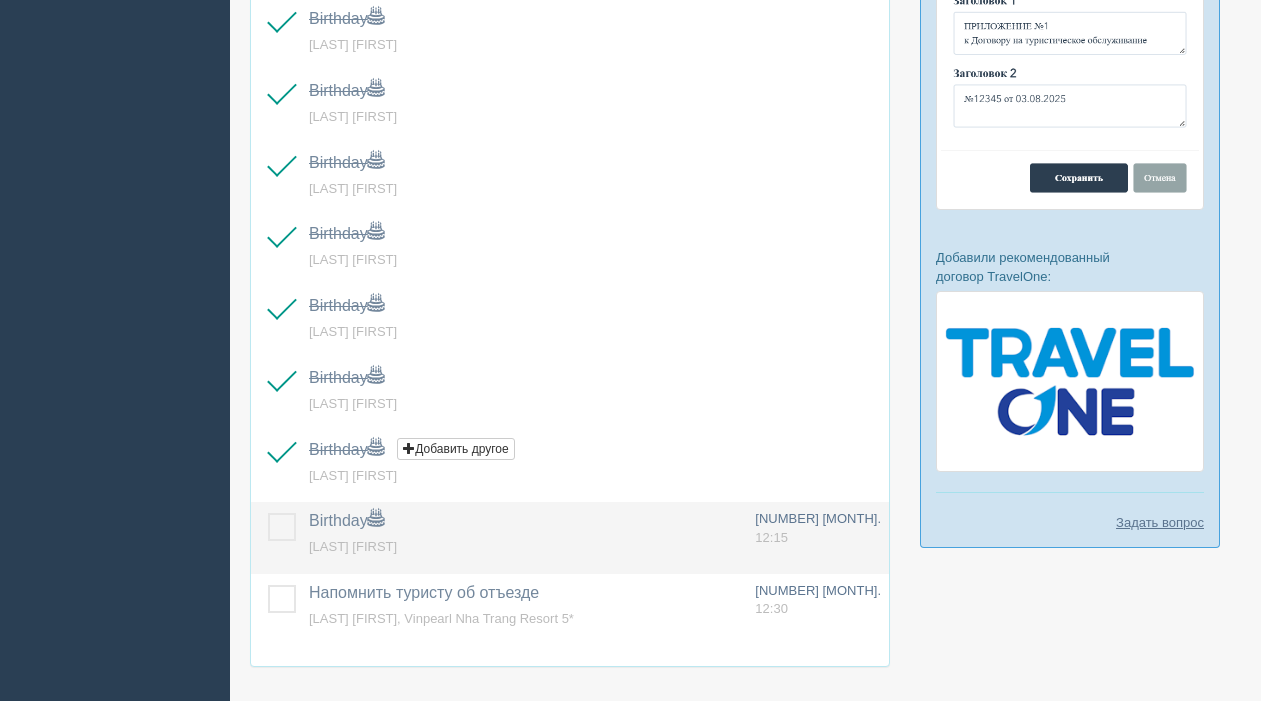 scroll, scrollTop: 901, scrollLeft: 0, axis: vertical 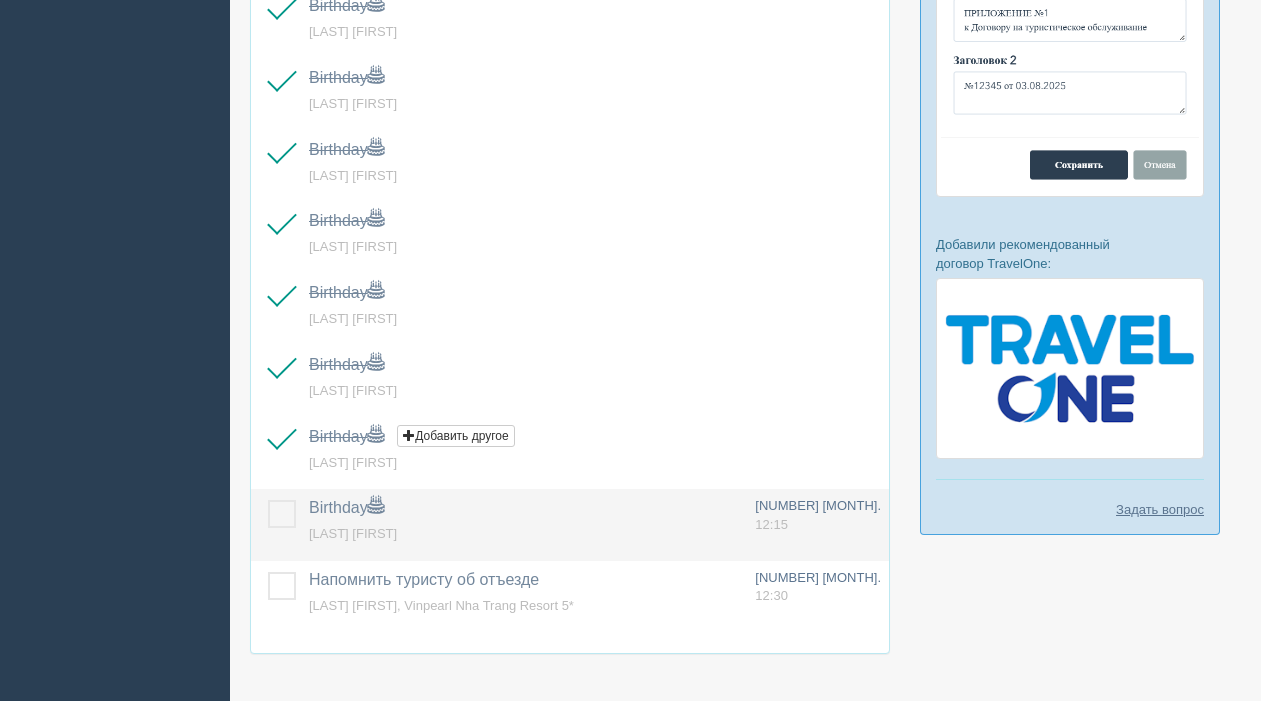 click at bounding box center [268, 500] 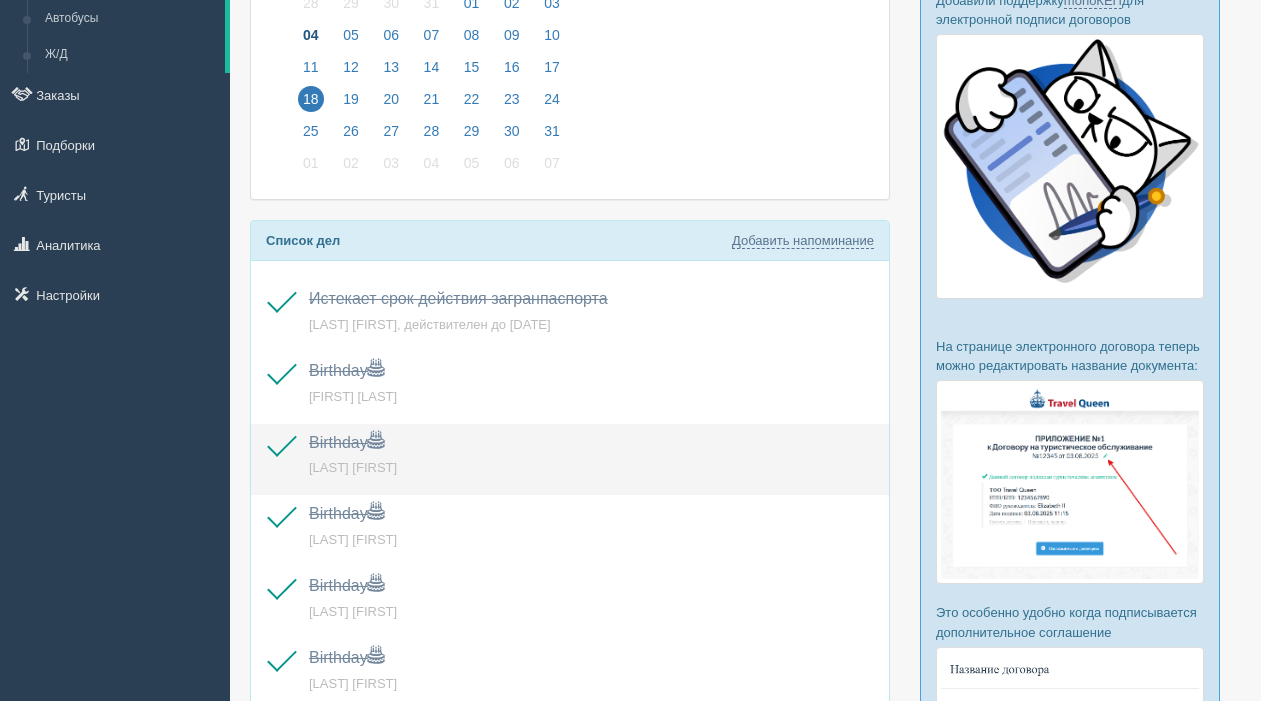scroll, scrollTop: 176, scrollLeft: 0, axis: vertical 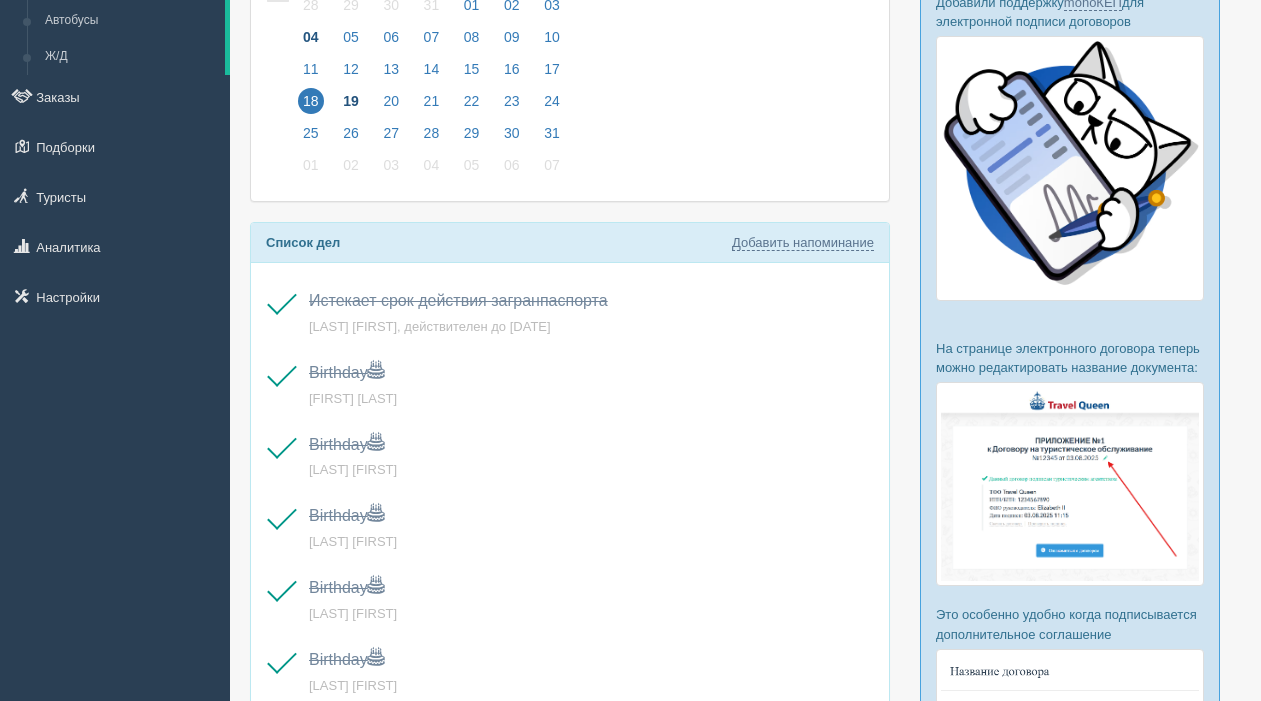 click on "19" at bounding box center [351, 101] 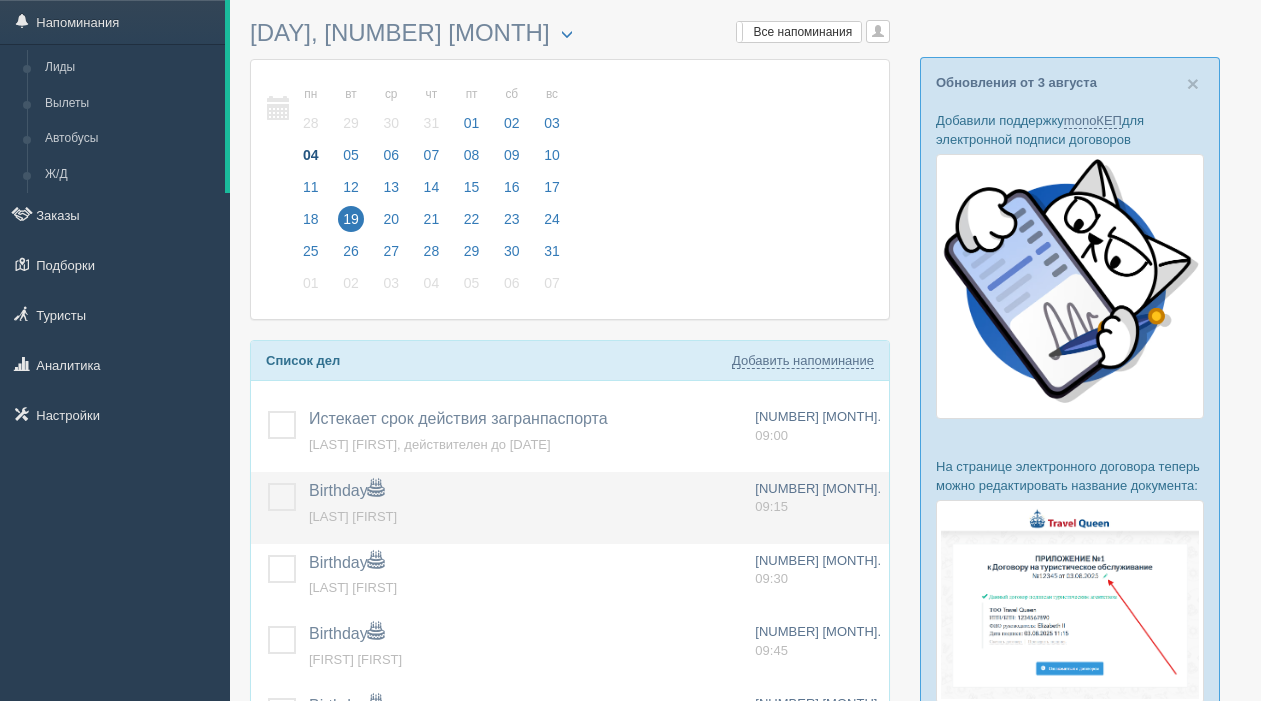 scroll, scrollTop: 82, scrollLeft: 0, axis: vertical 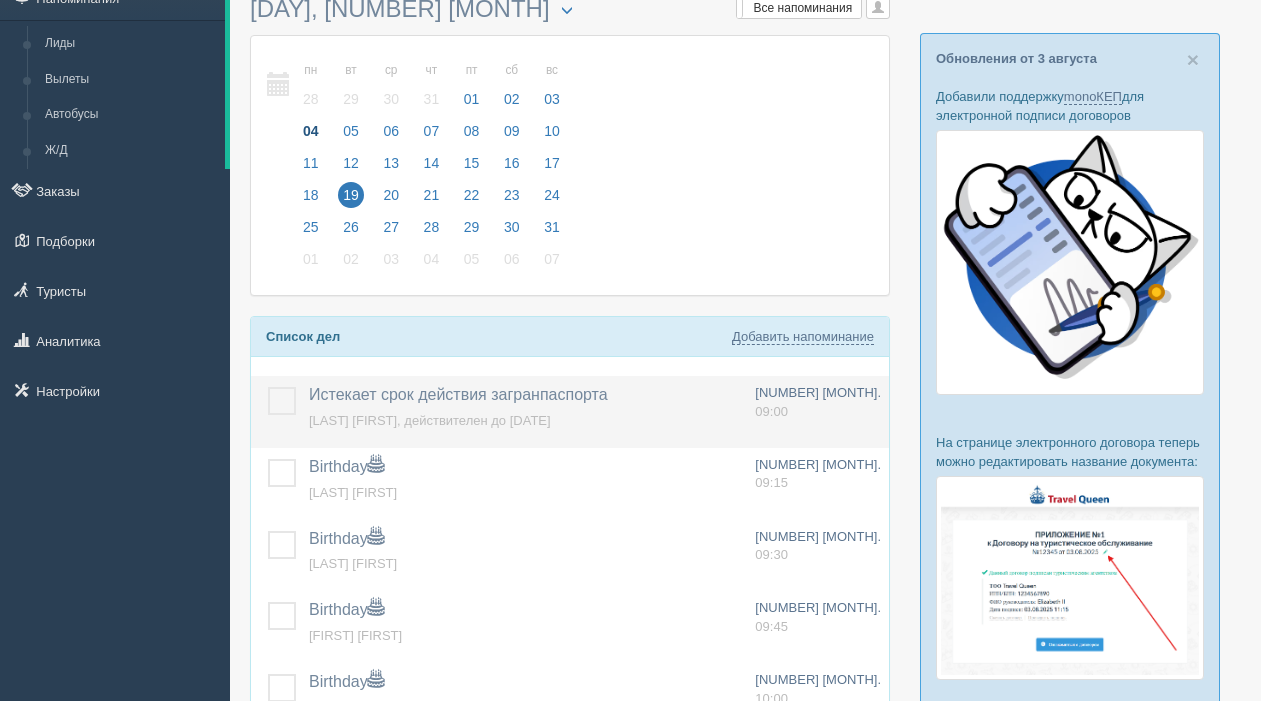 click at bounding box center (268, 387) 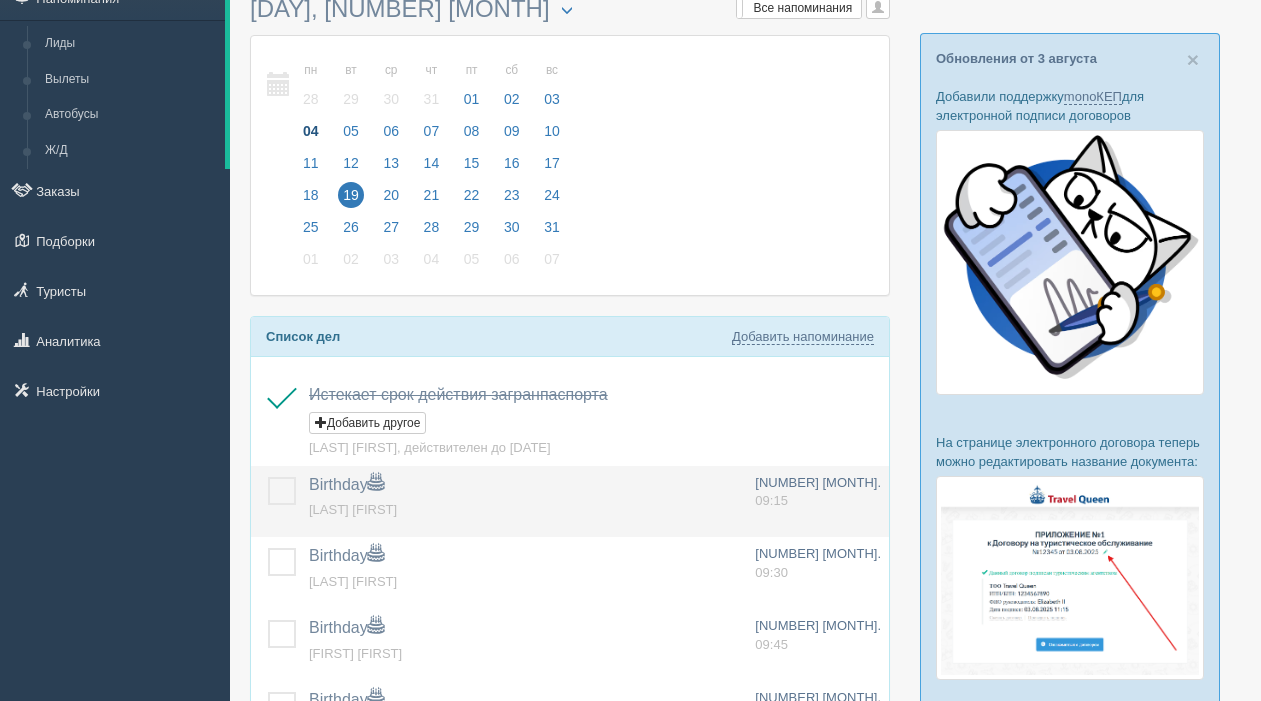 click at bounding box center [268, 477] 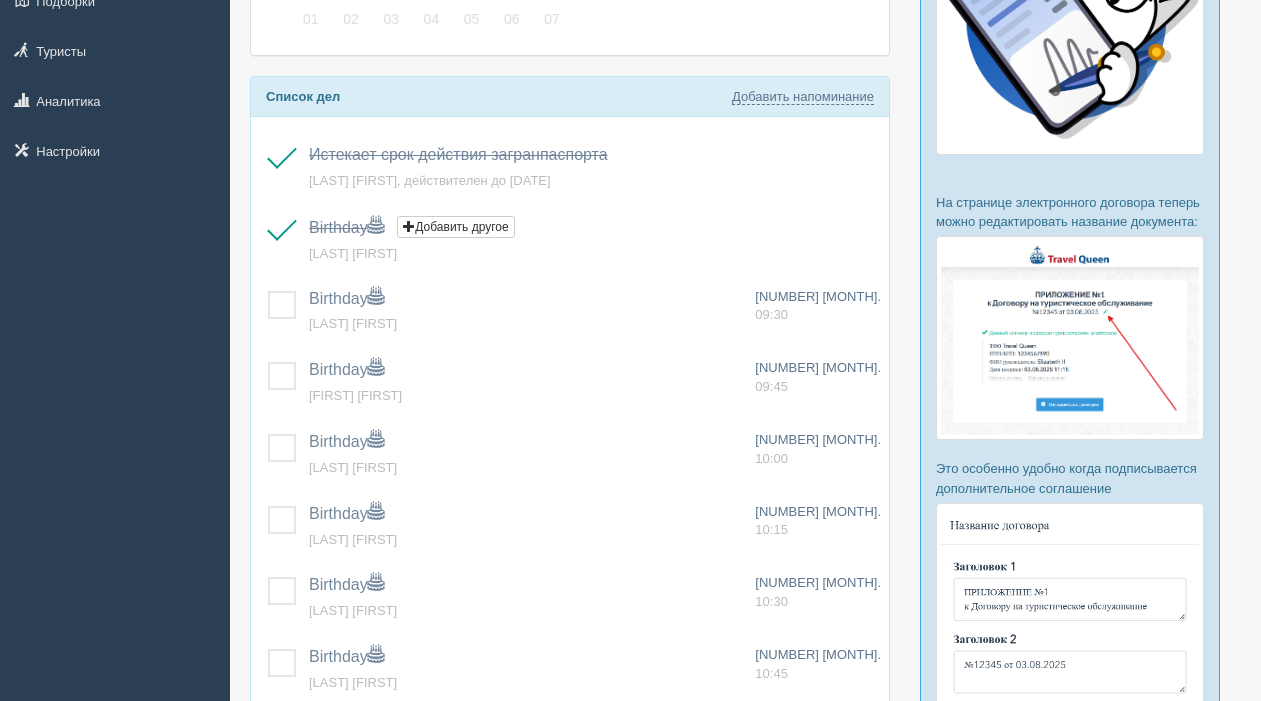 scroll, scrollTop: 365, scrollLeft: 0, axis: vertical 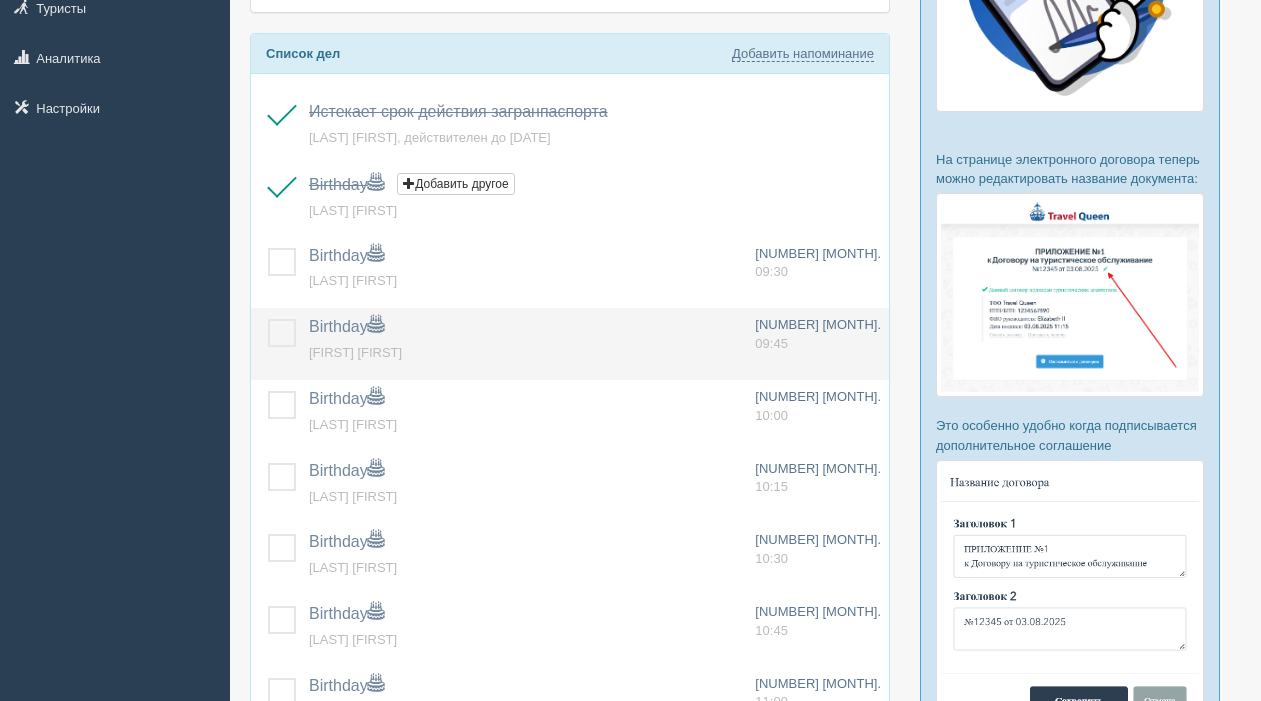 click at bounding box center [268, 319] 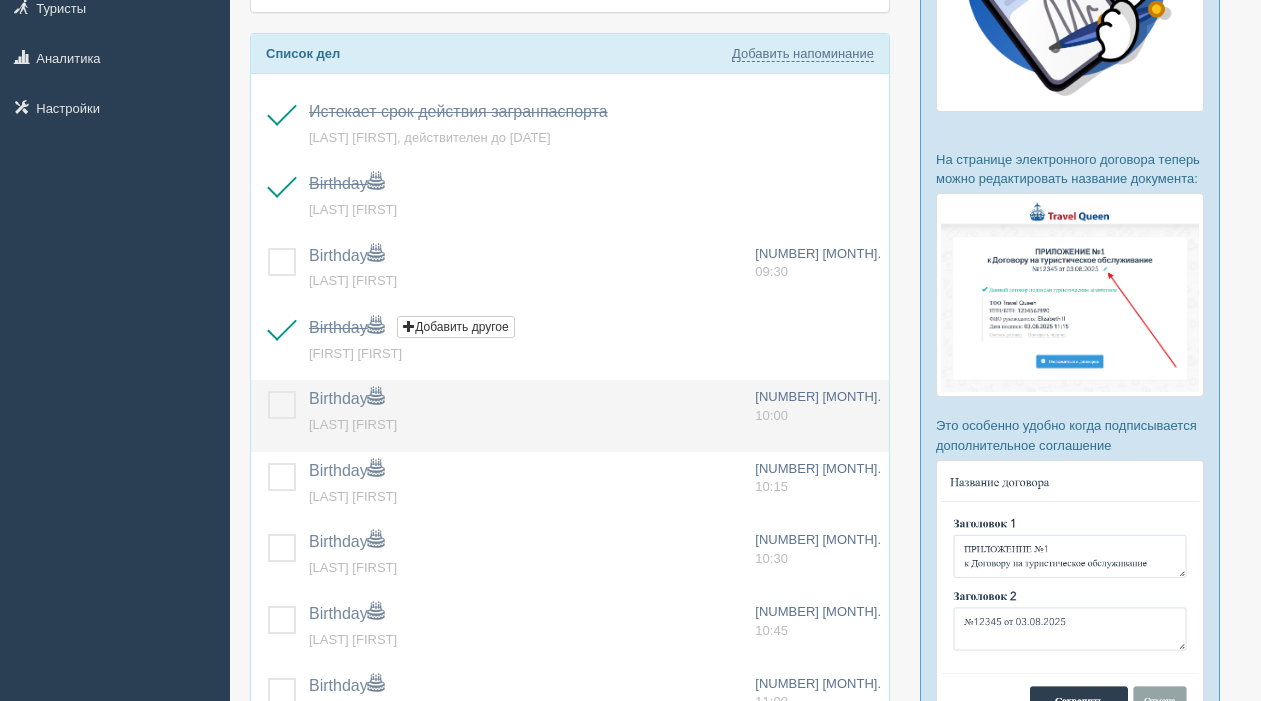 click at bounding box center (268, 391) 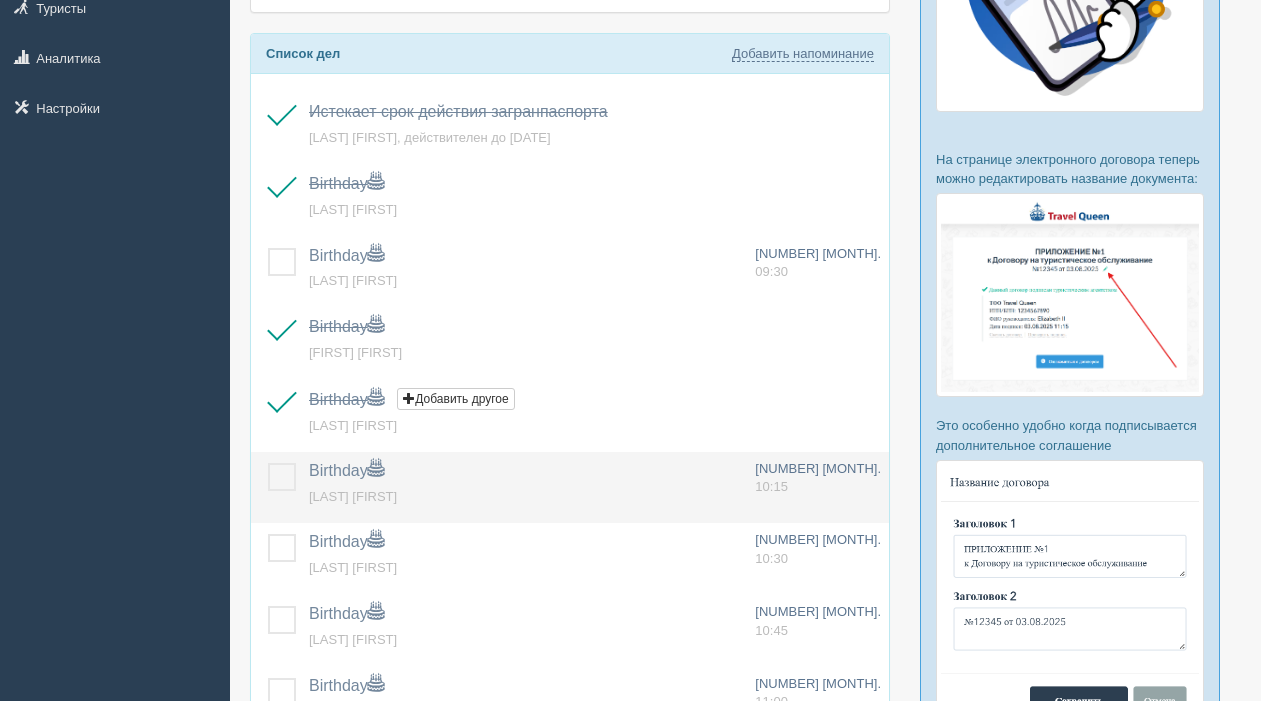 click at bounding box center [268, 463] 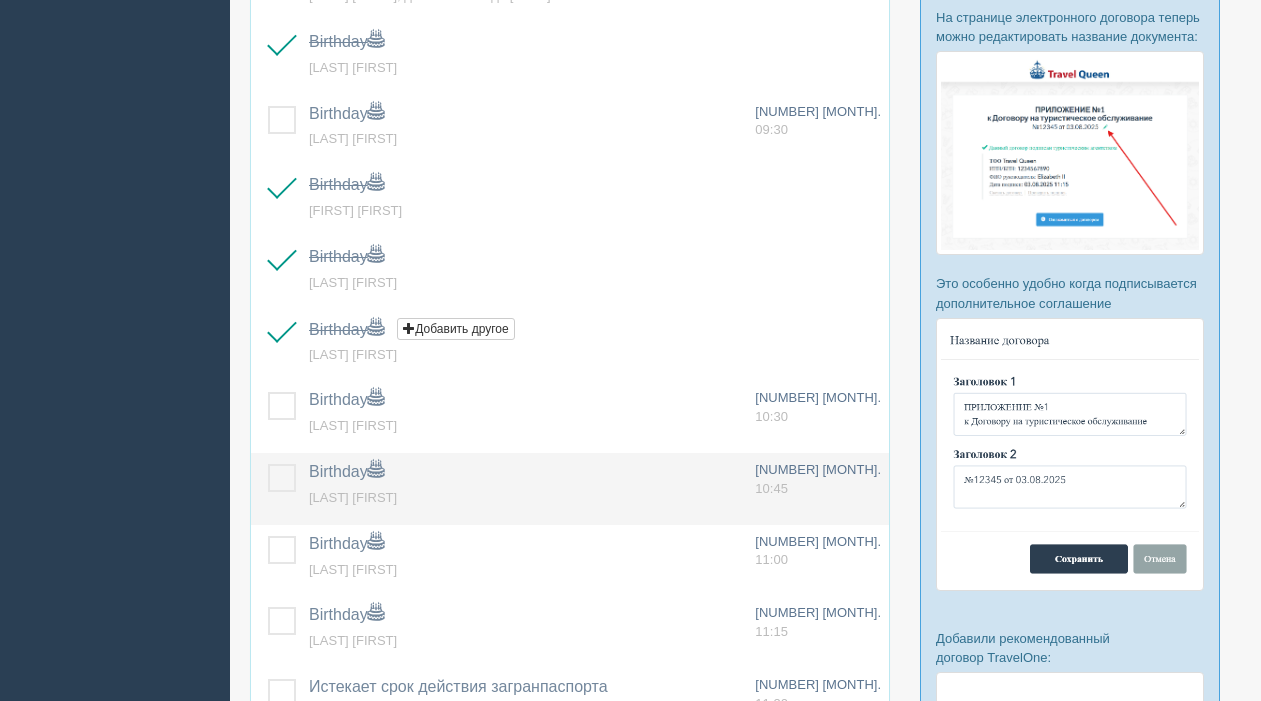 scroll, scrollTop: 514, scrollLeft: 0, axis: vertical 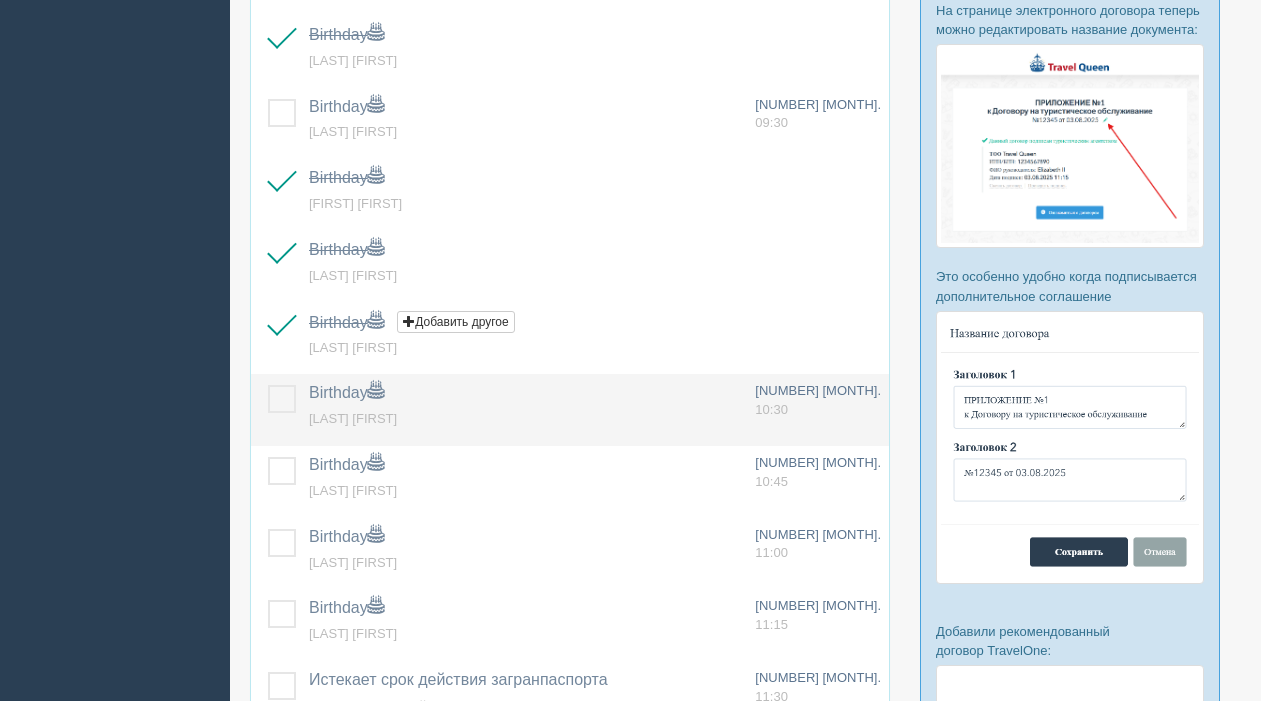 click at bounding box center (268, 385) 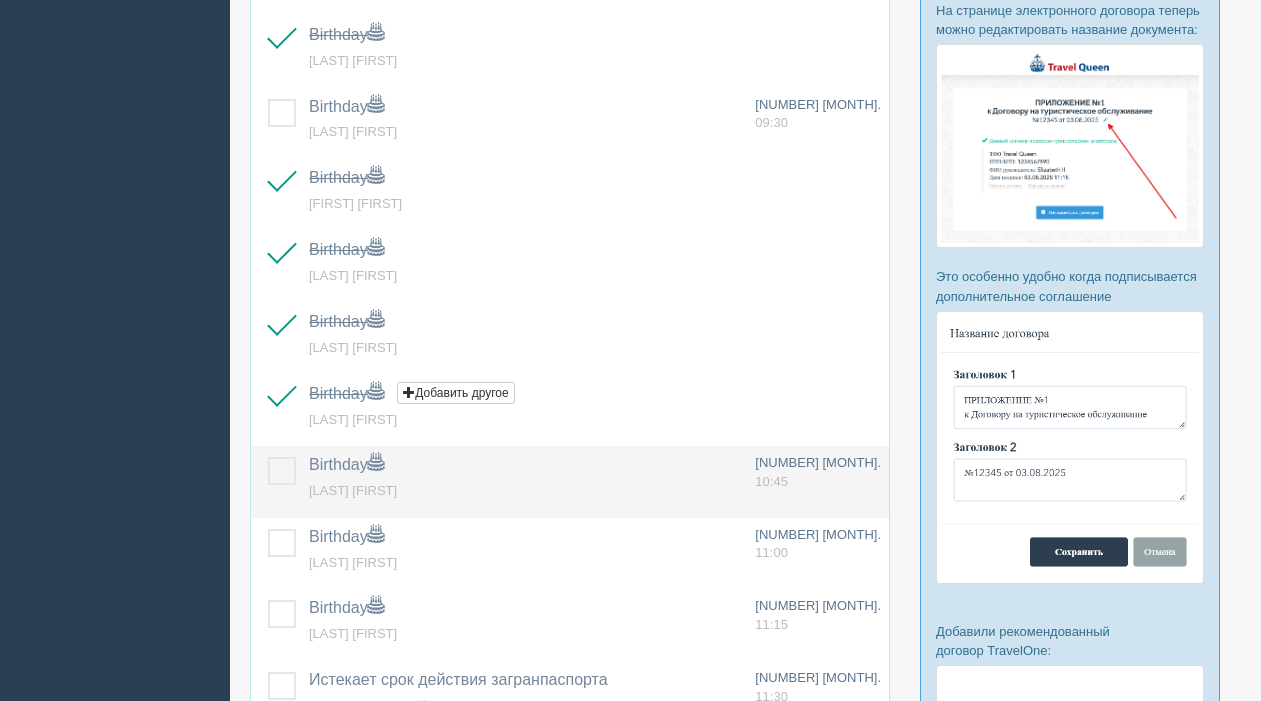 click at bounding box center [268, 457] 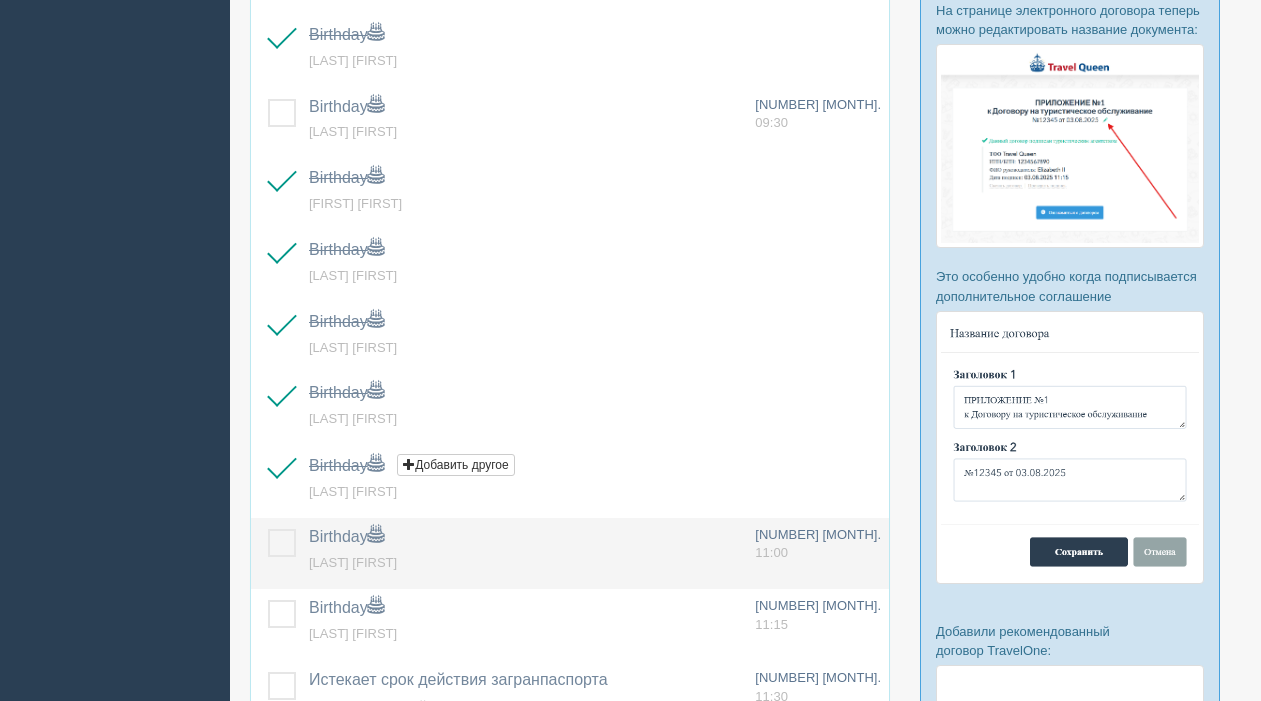 click at bounding box center [268, 529] 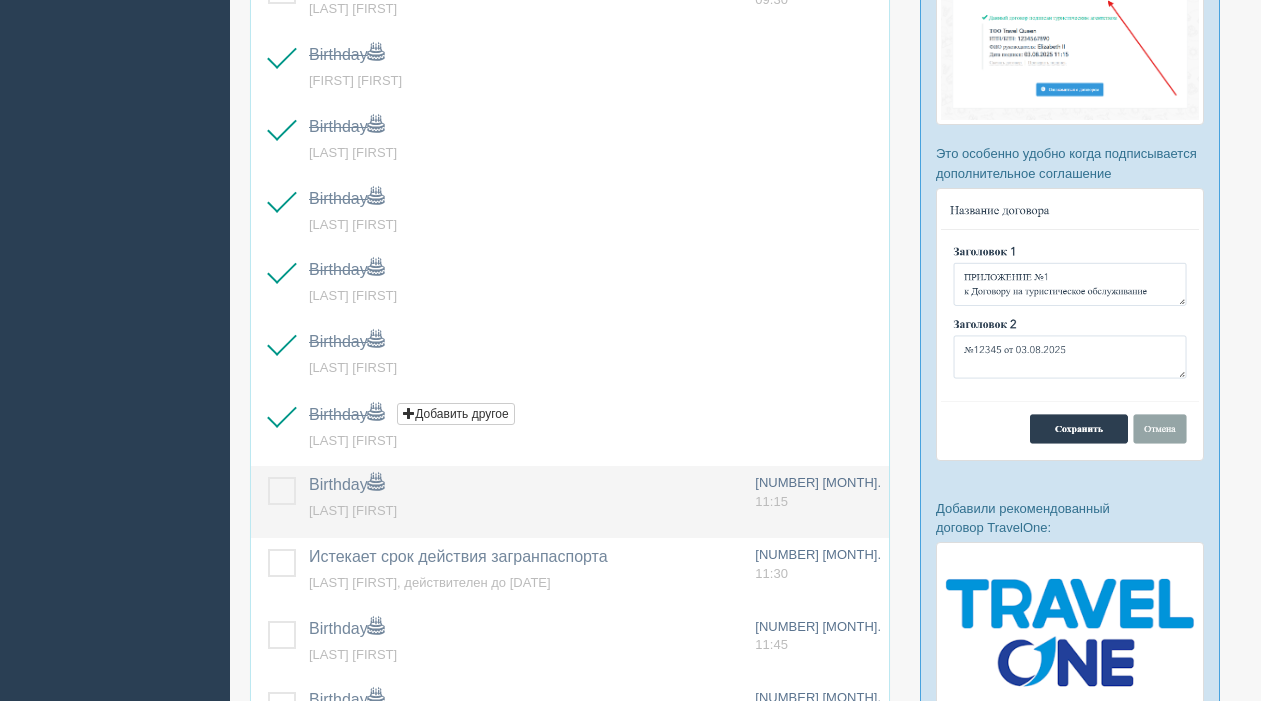 scroll, scrollTop: 642, scrollLeft: 0, axis: vertical 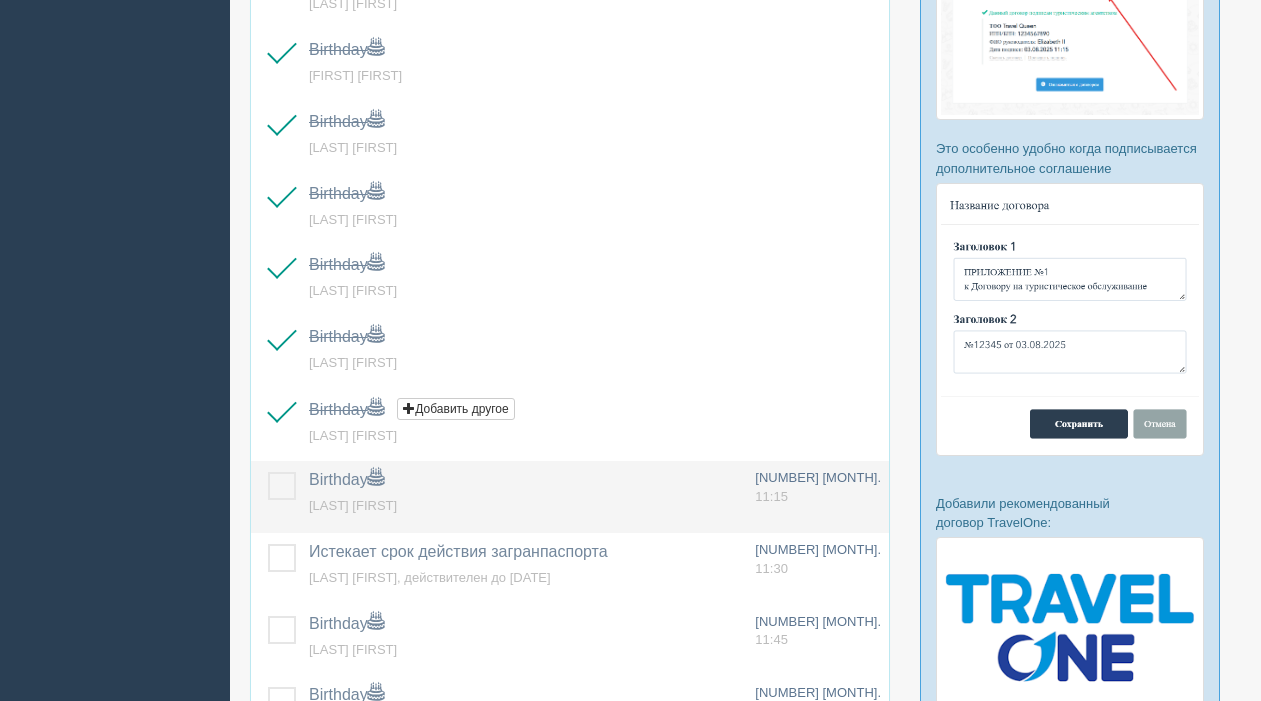 click at bounding box center [268, 472] 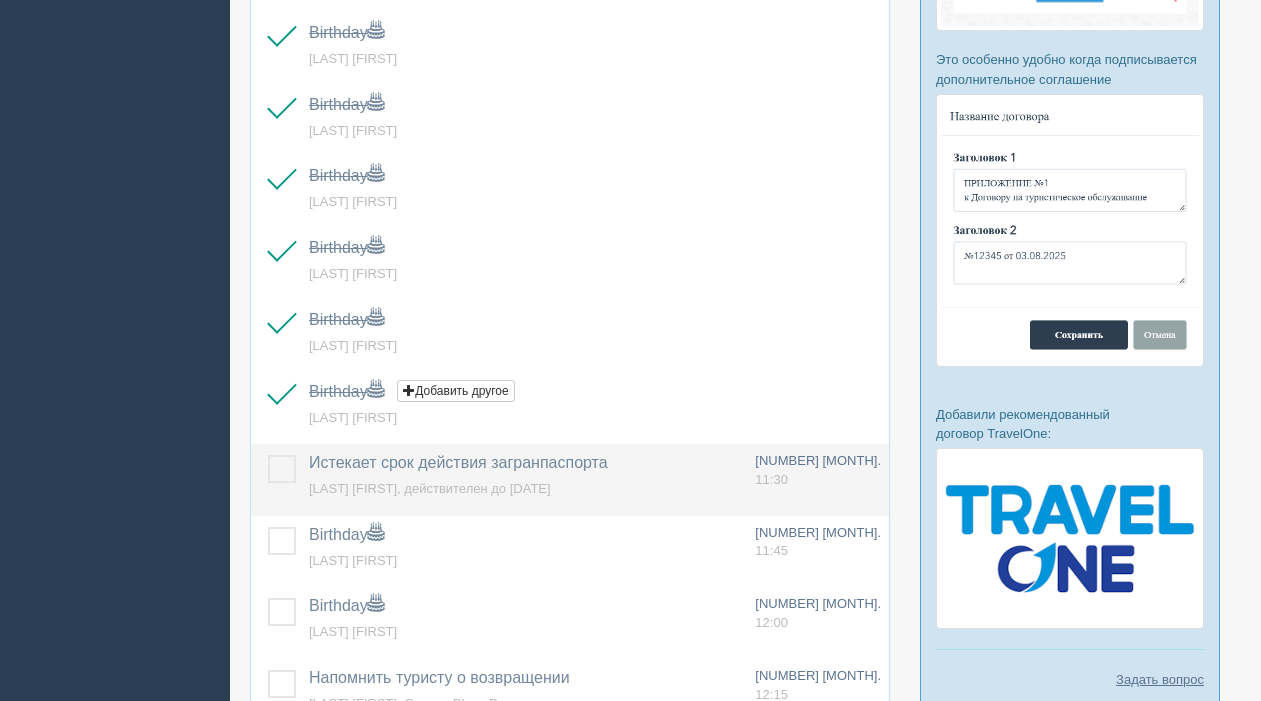 scroll, scrollTop: 748, scrollLeft: 0, axis: vertical 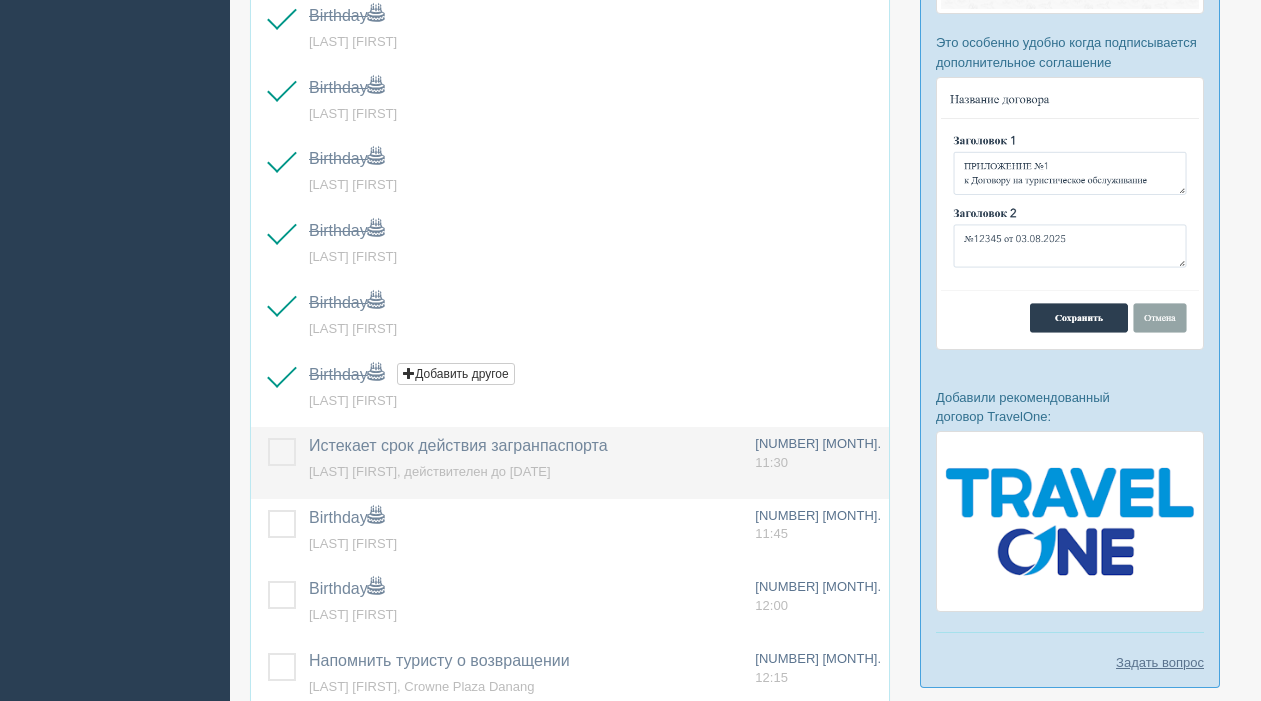 click at bounding box center (268, 438) 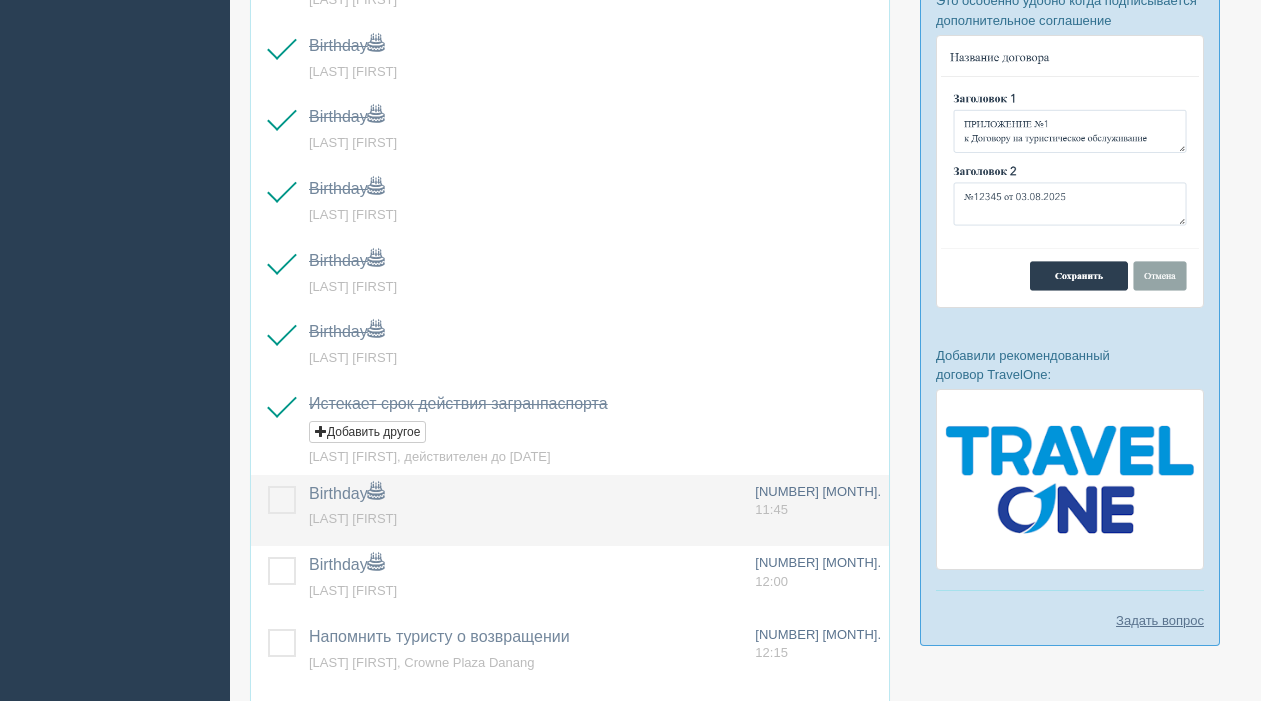 scroll, scrollTop: 797, scrollLeft: 0, axis: vertical 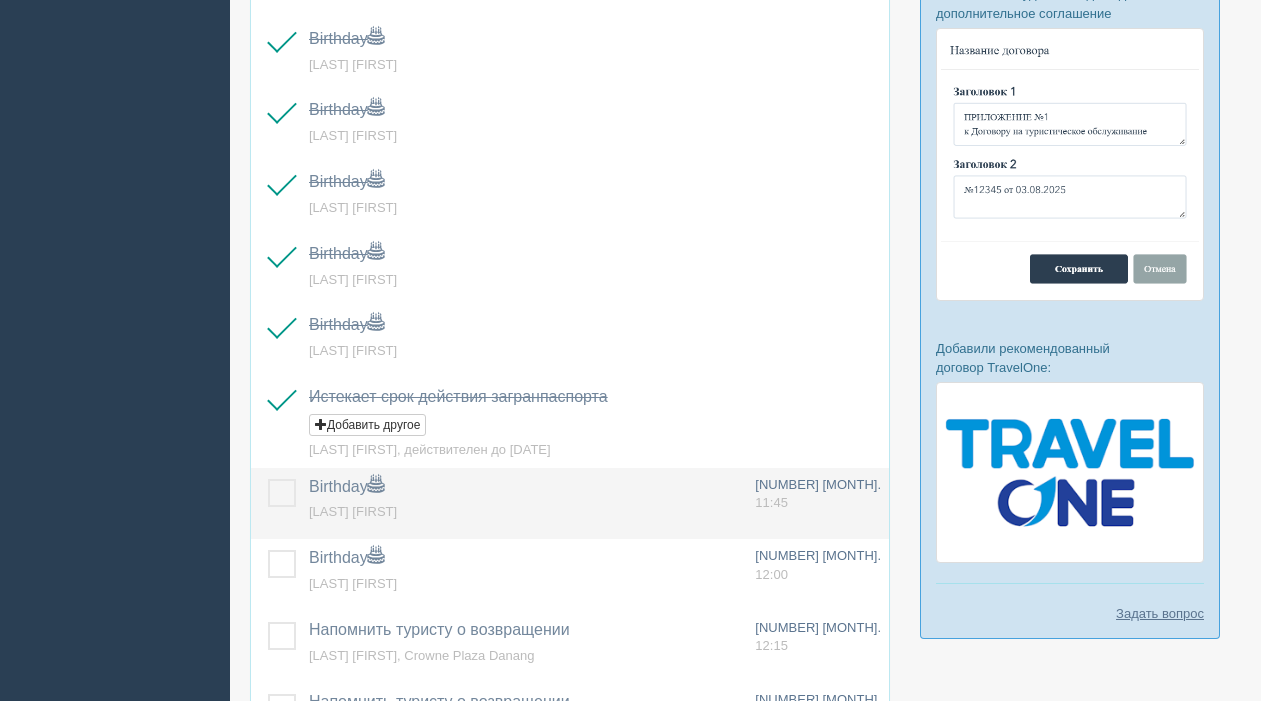 click at bounding box center [268, 479] 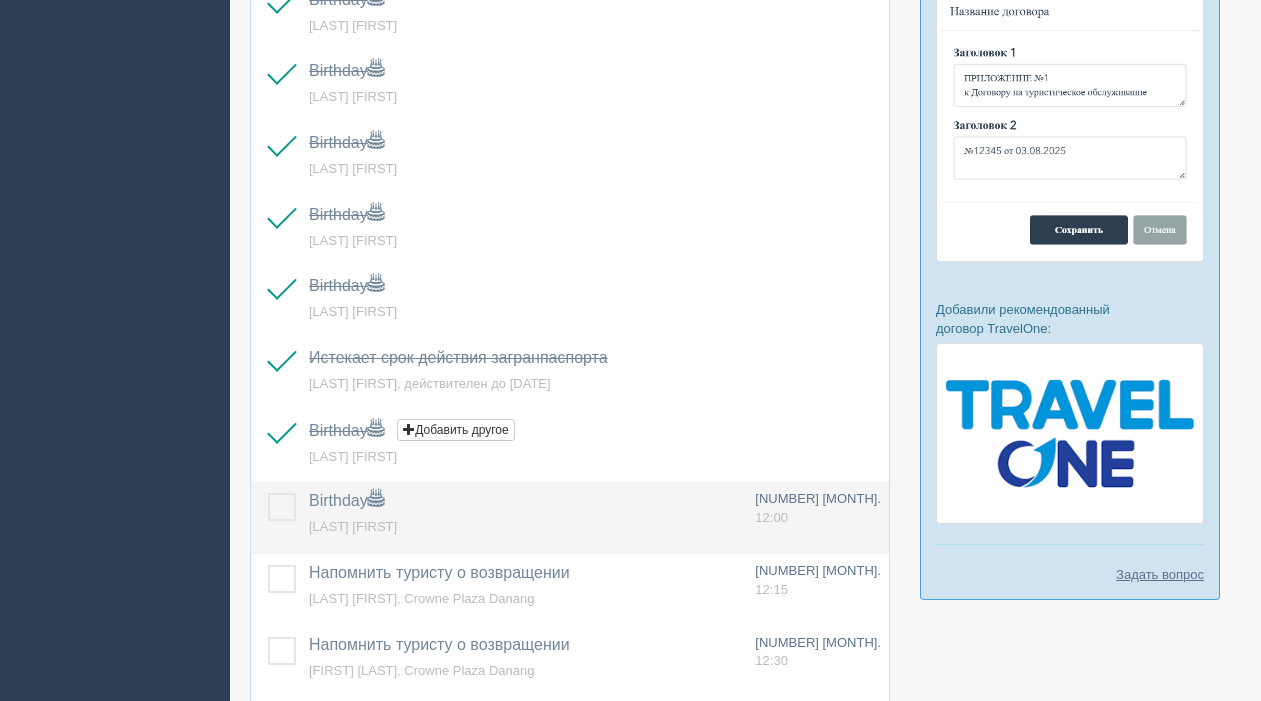 click at bounding box center (268, 493) 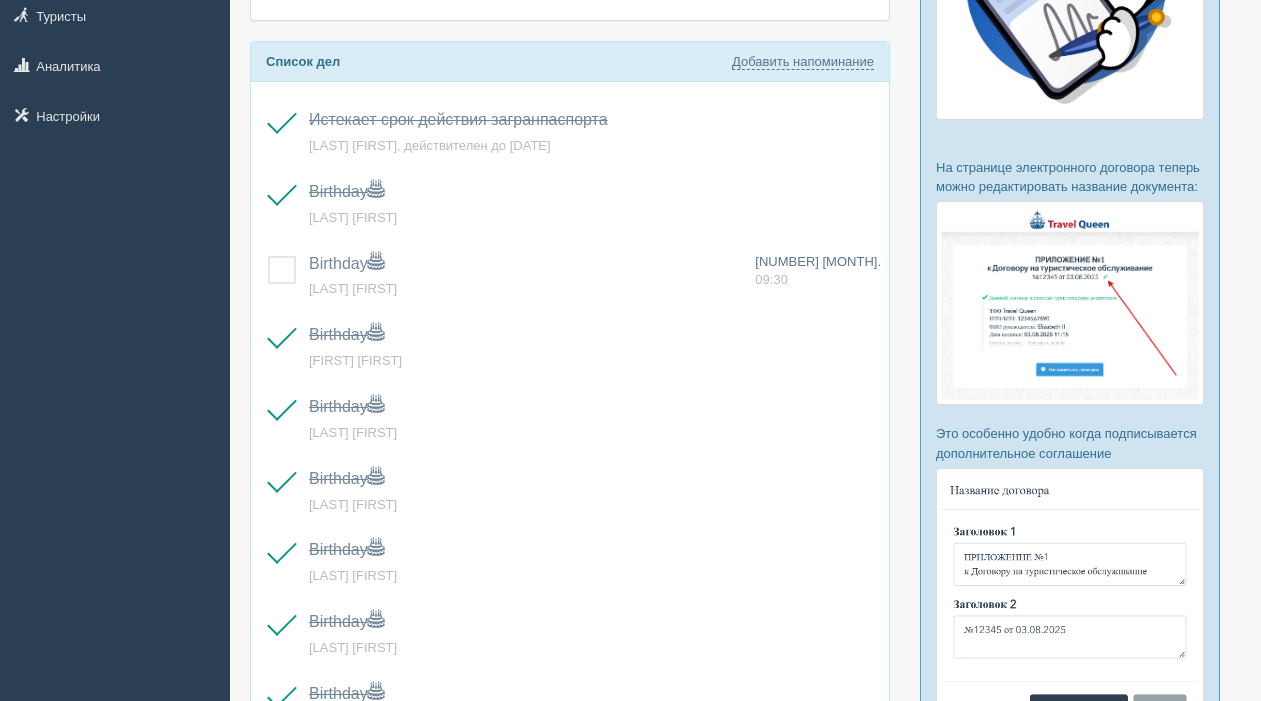 scroll, scrollTop: 0, scrollLeft: 0, axis: both 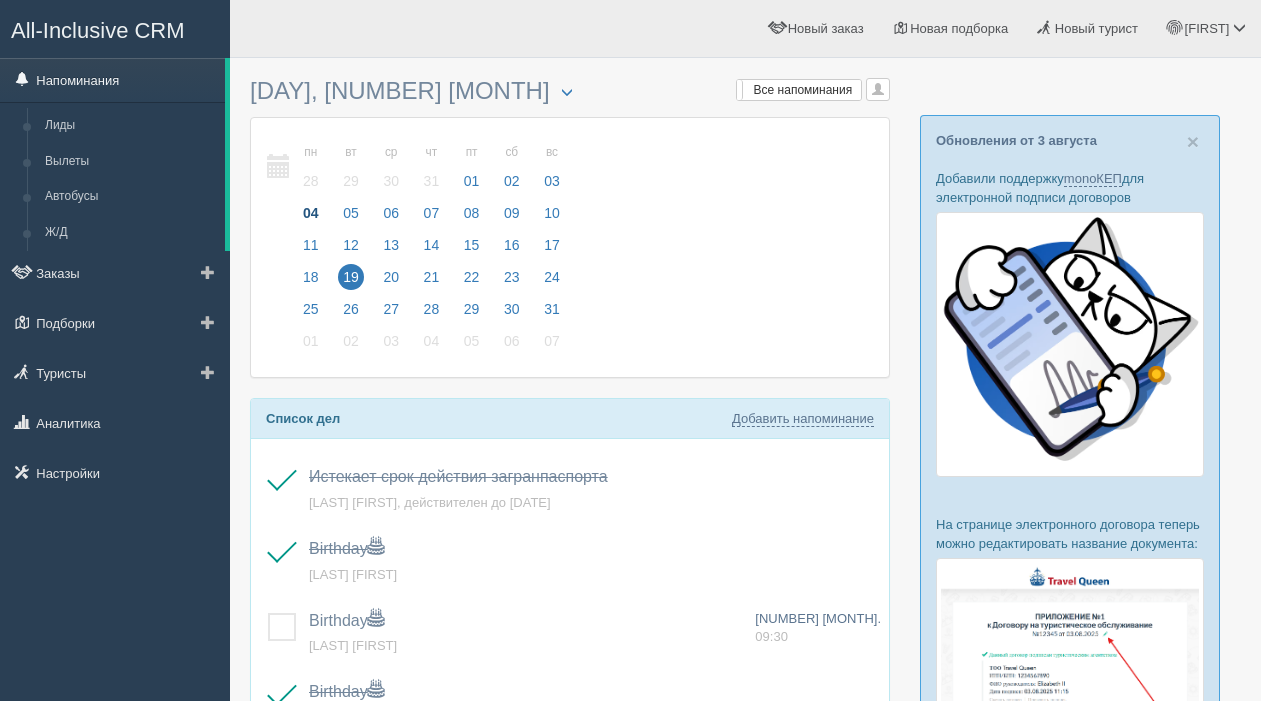 drag, startPoint x: 82, startPoint y: 86, endPoint x: 148, endPoint y: 89, distance: 66.068146 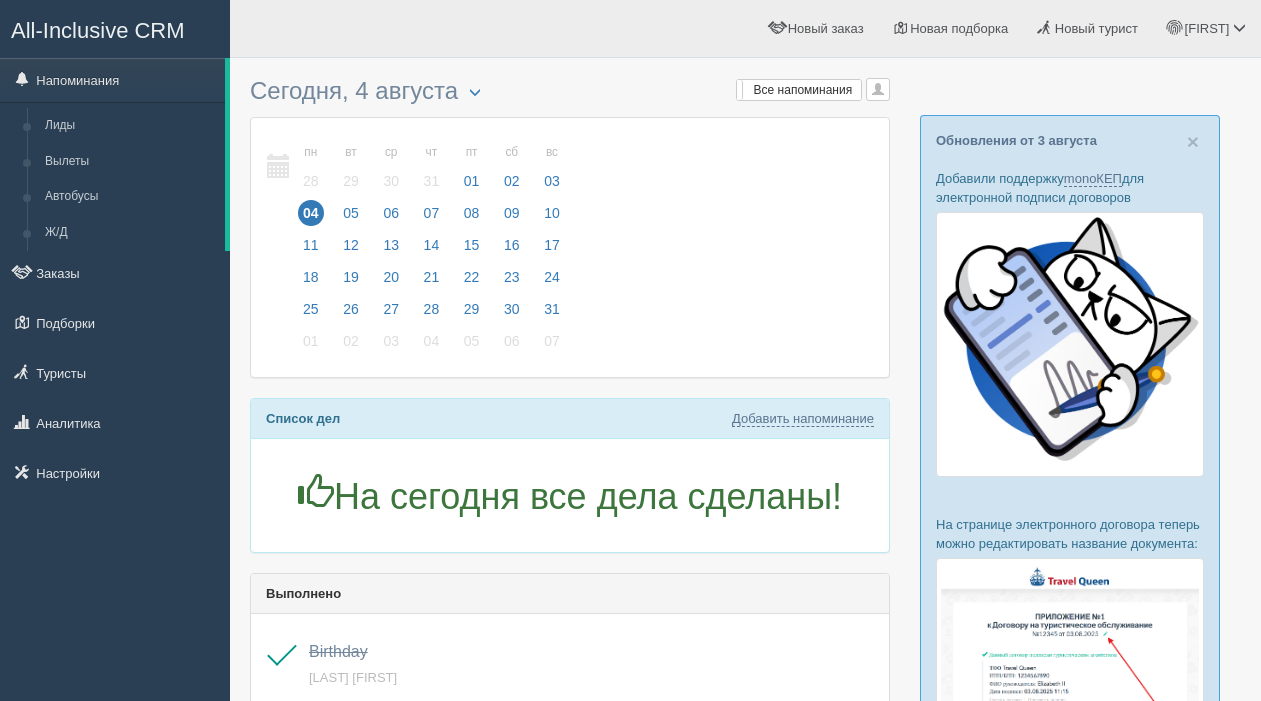 scroll, scrollTop: 0, scrollLeft: 0, axis: both 